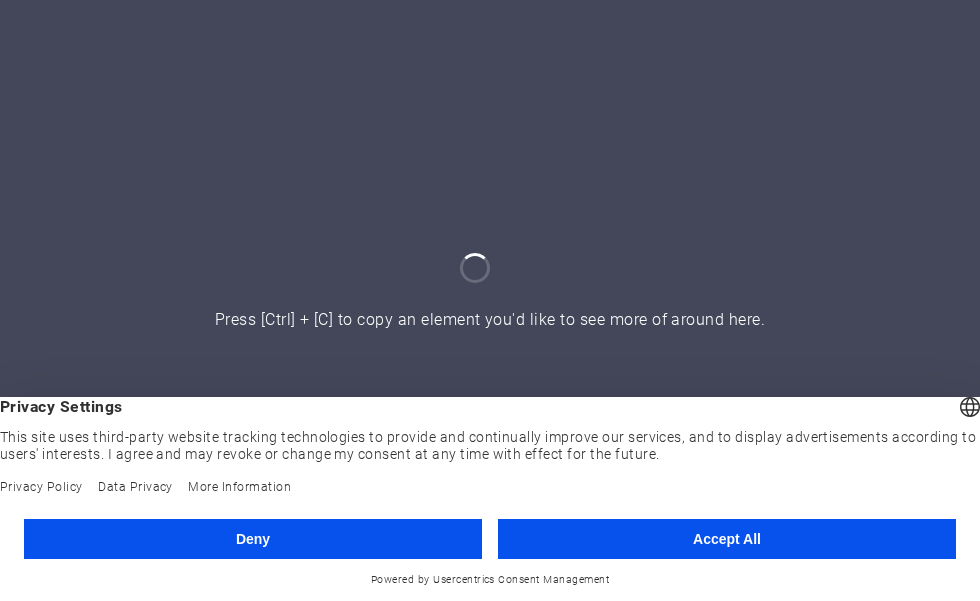 scroll, scrollTop: 0, scrollLeft: 0, axis: both 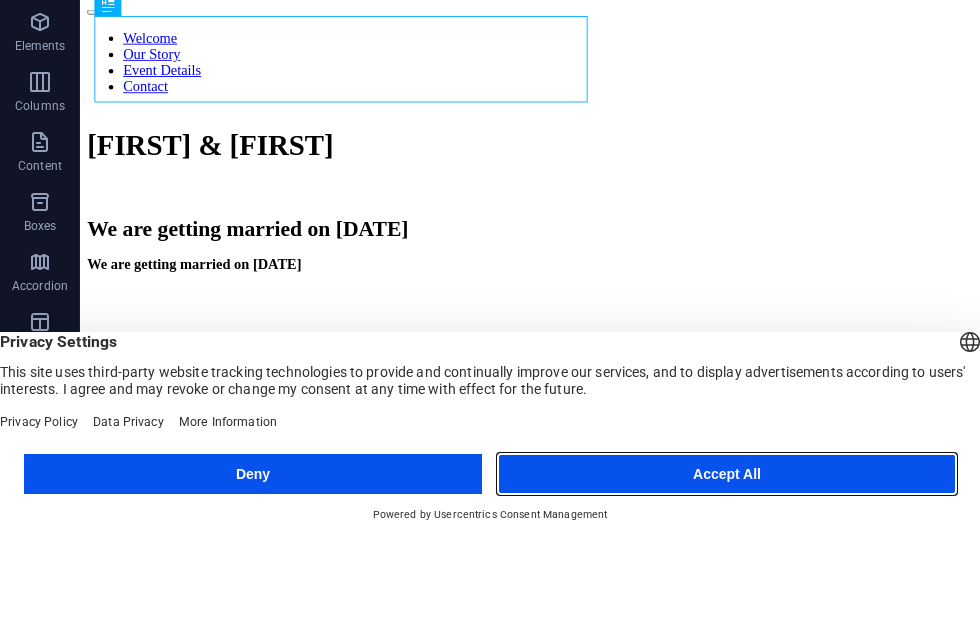 click on "Accept All" at bounding box center (727, 582) 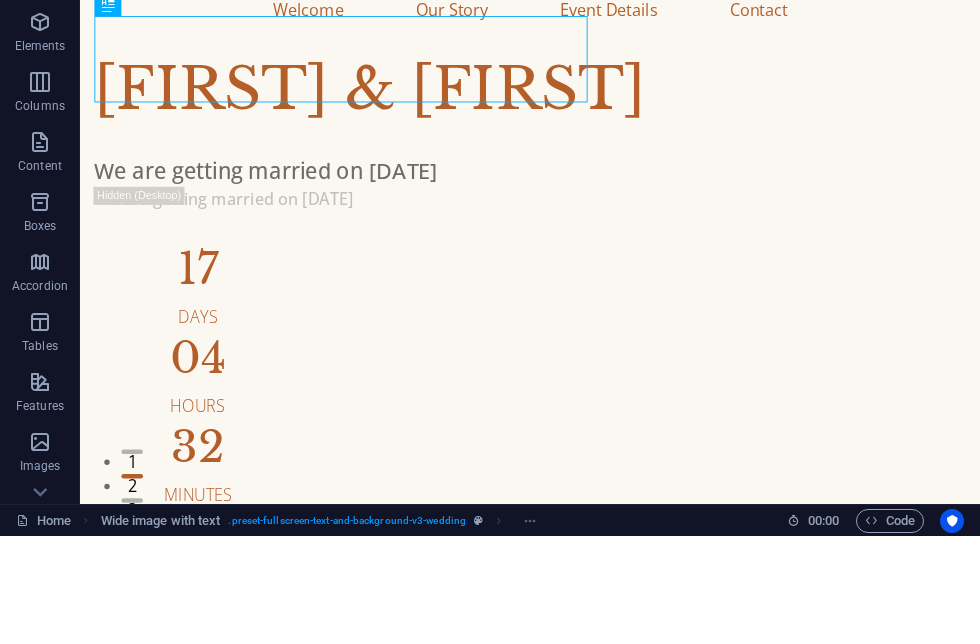click at bounding box center [22, 628] 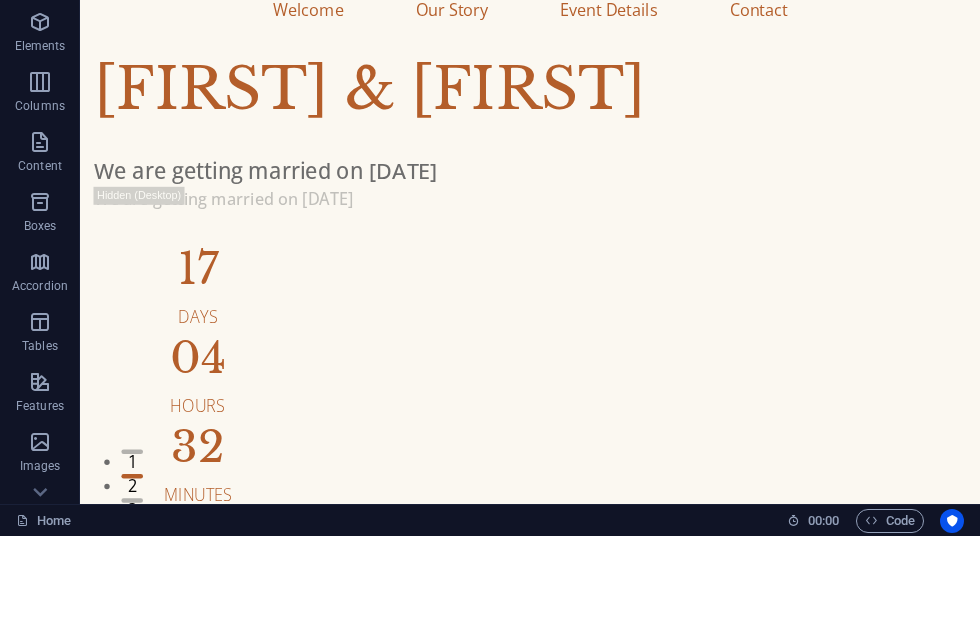 click on "Content" at bounding box center (40, 262) 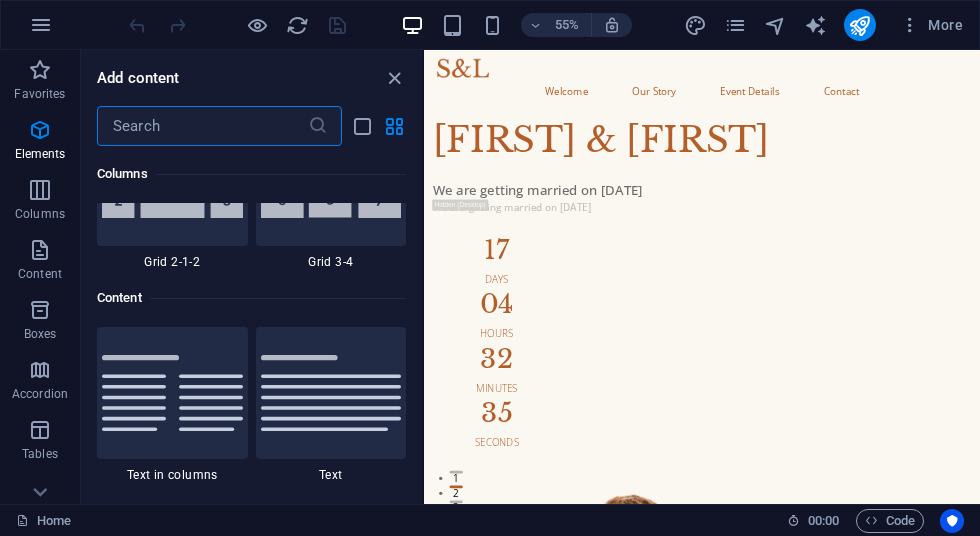 scroll, scrollTop: 3499, scrollLeft: 0, axis: vertical 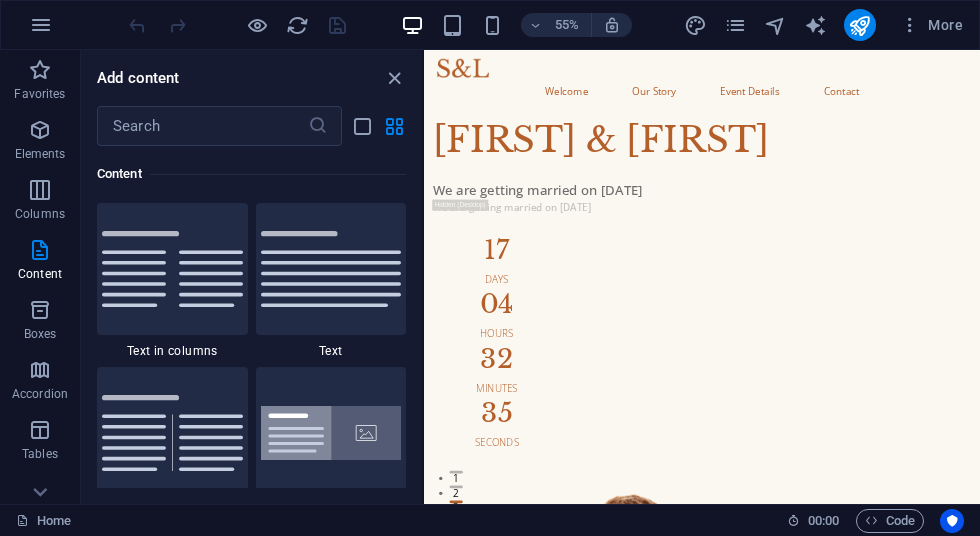 click at bounding box center (815, 25) 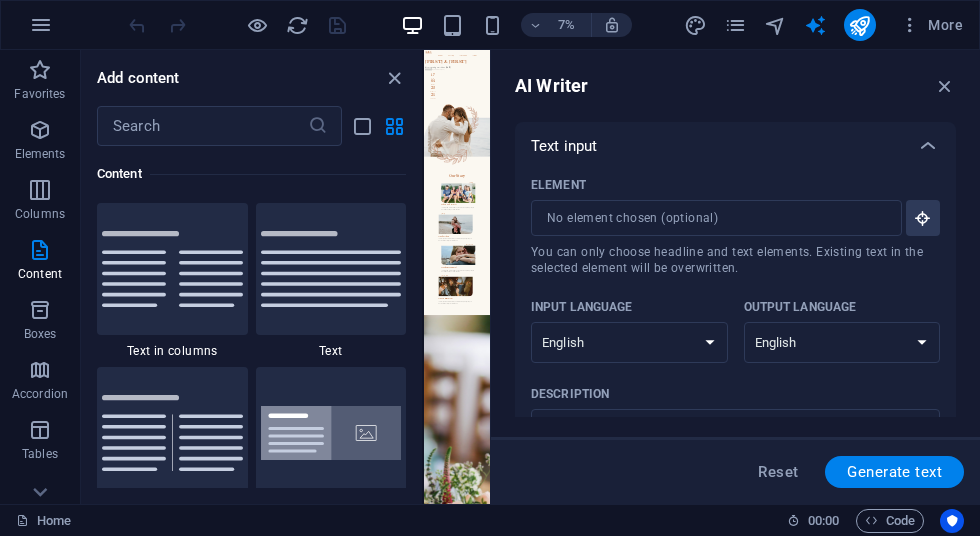scroll, scrollTop: 0, scrollLeft: 0, axis: both 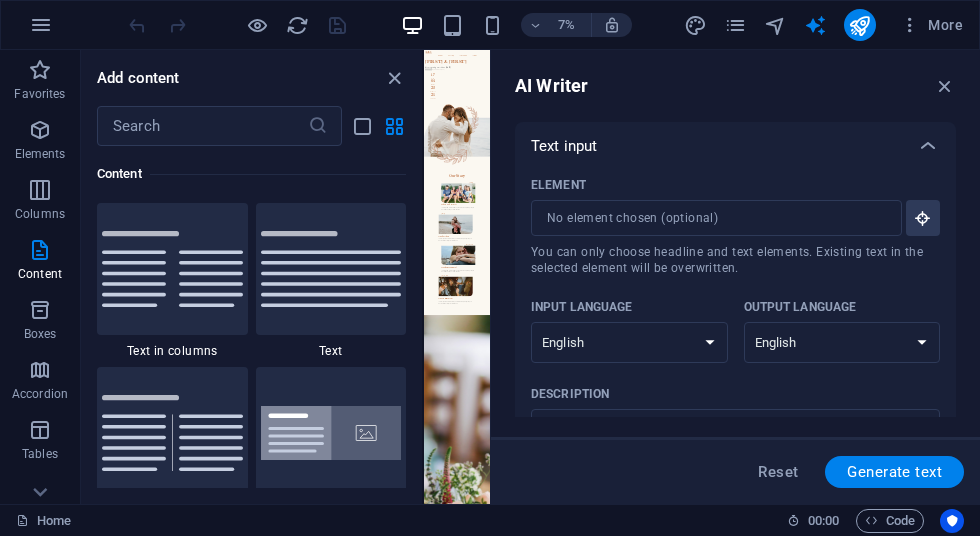 click on "More" at bounding box center (931, 25) 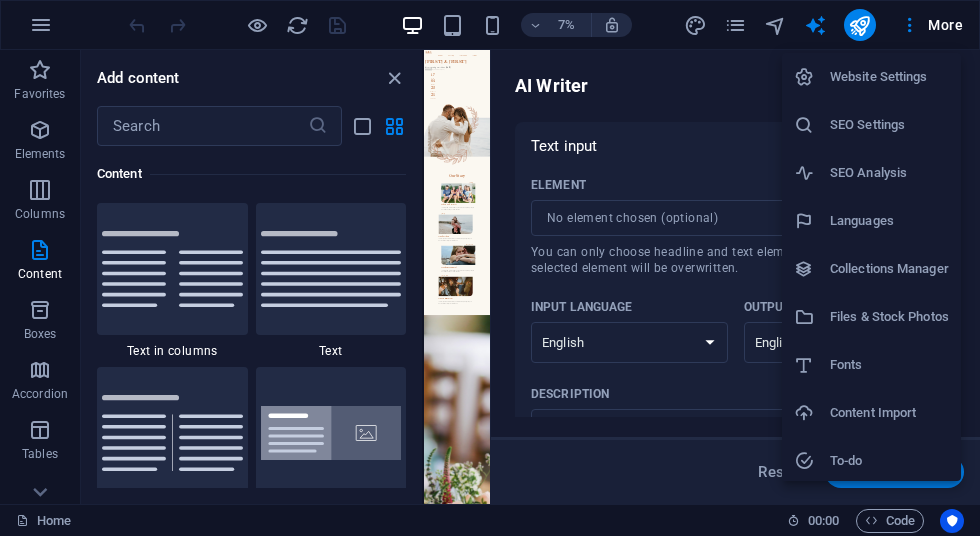 click at bounding box center (490, 268) 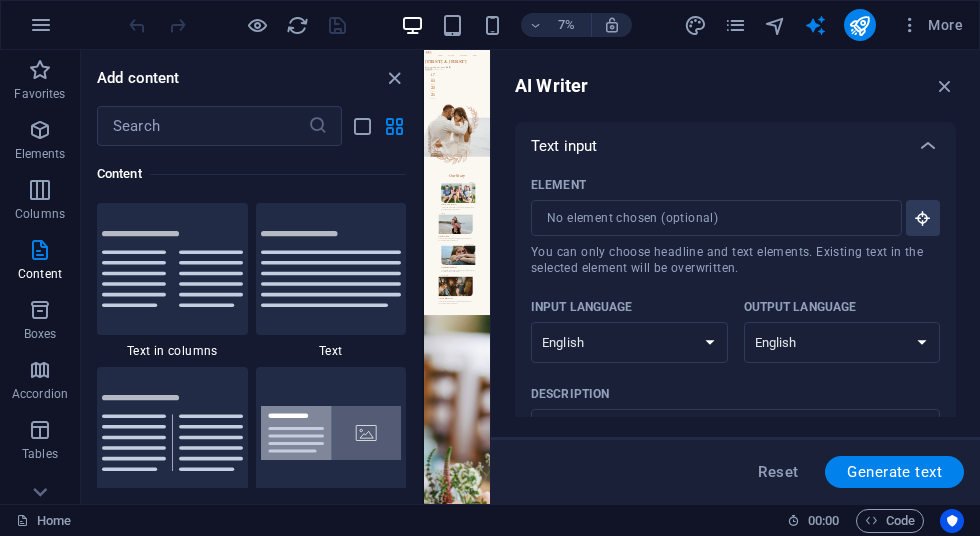 click at bounding box center [910, 25] 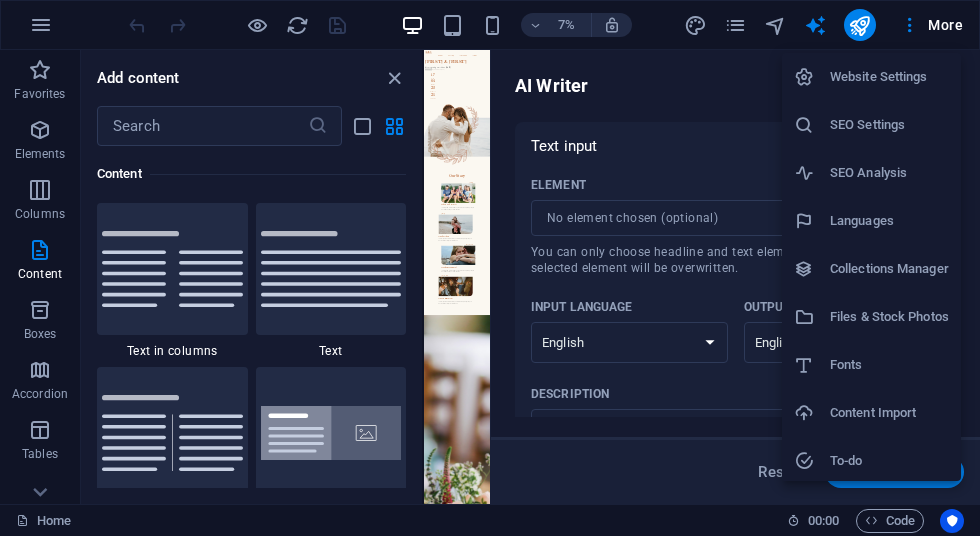click at bounding box center (490, 268) 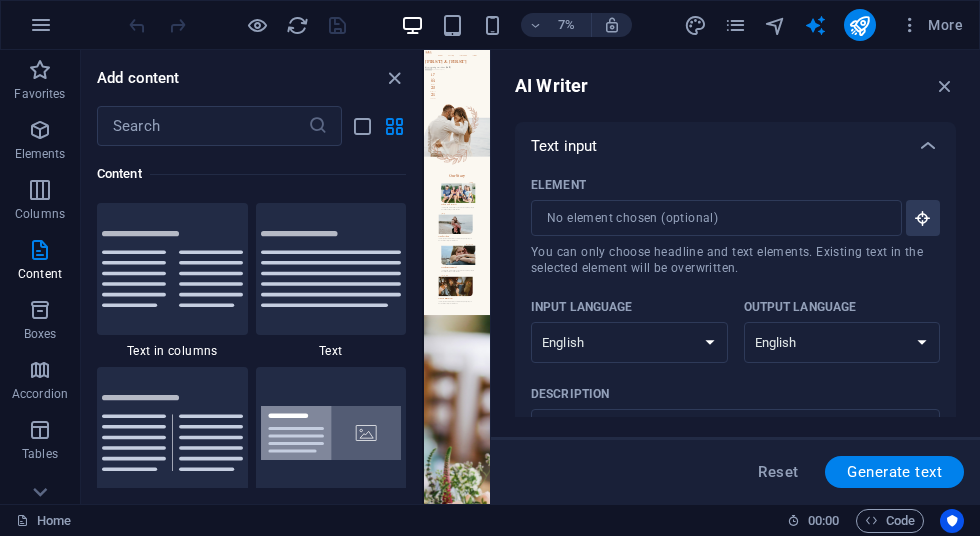click at bounding box center (910, 25) 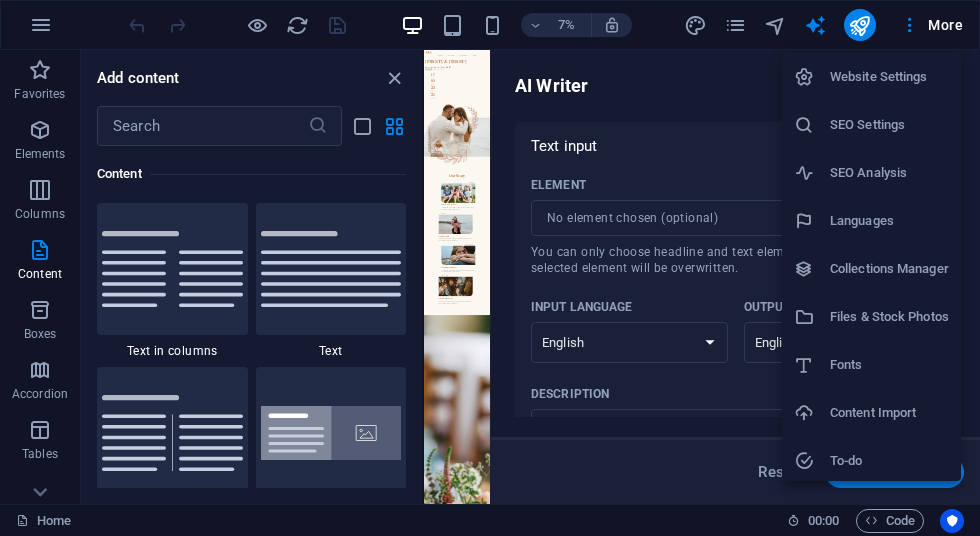 click on "Website Settings" at bounding box center (889, 77) 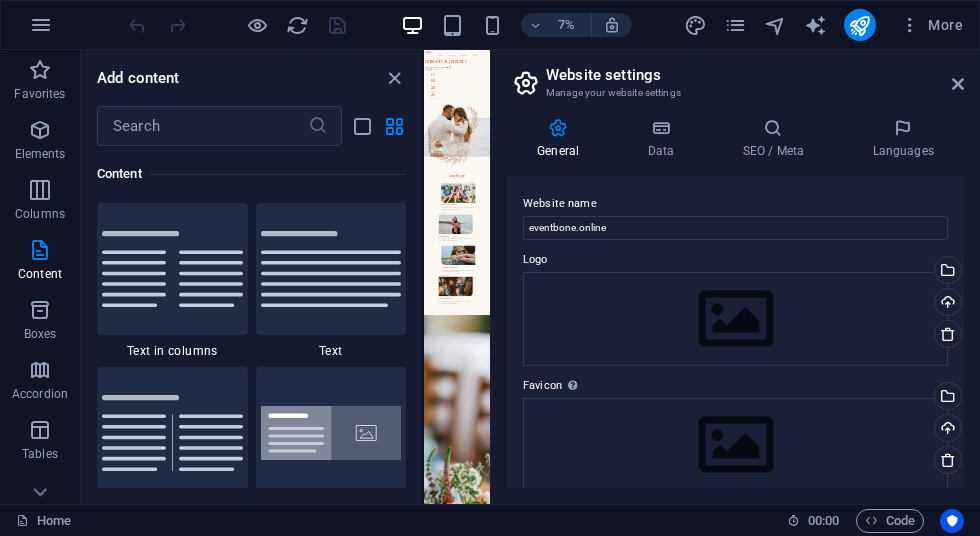 click on "Website settings" at bounding box center (755, 75) 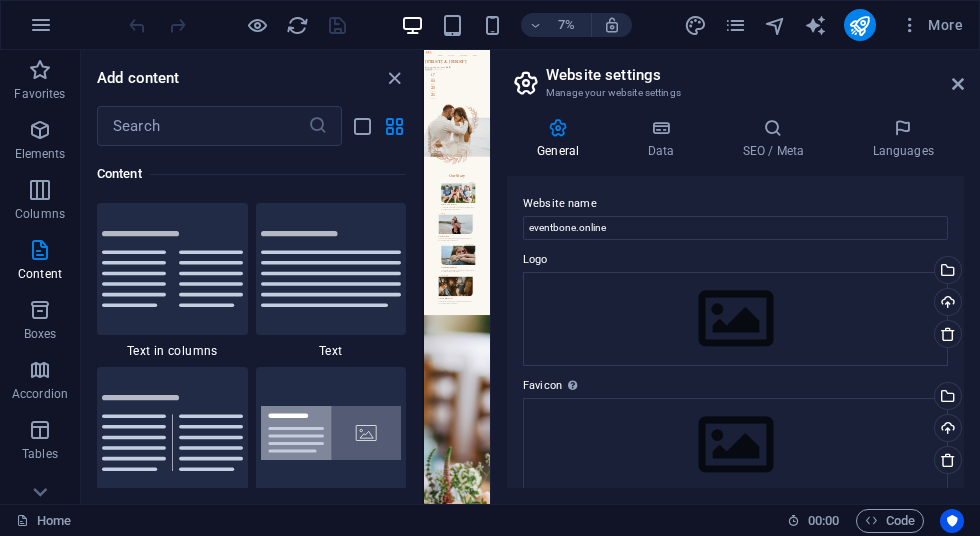 scroll, scrollTop: 0, scrollLeft: 0, axis: both 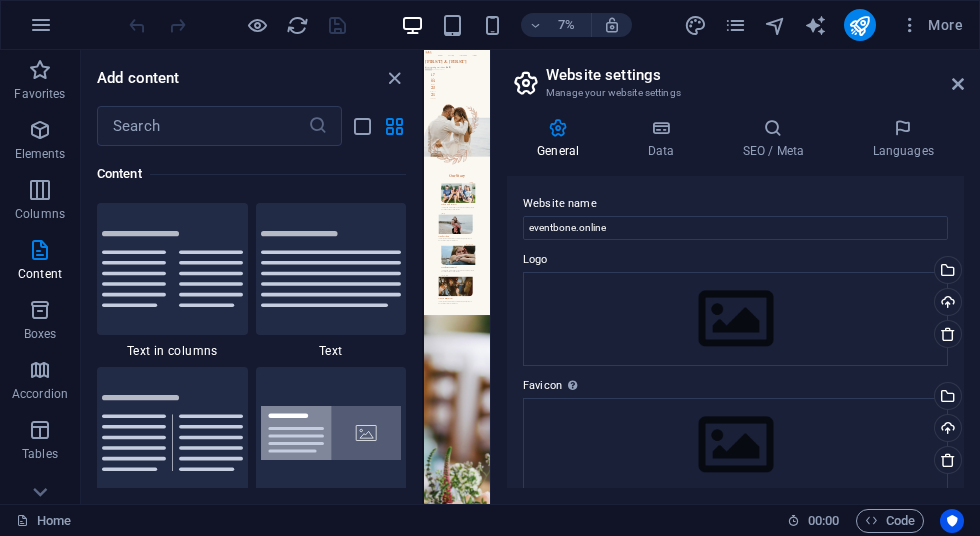 click at bounding box center (910, 25) 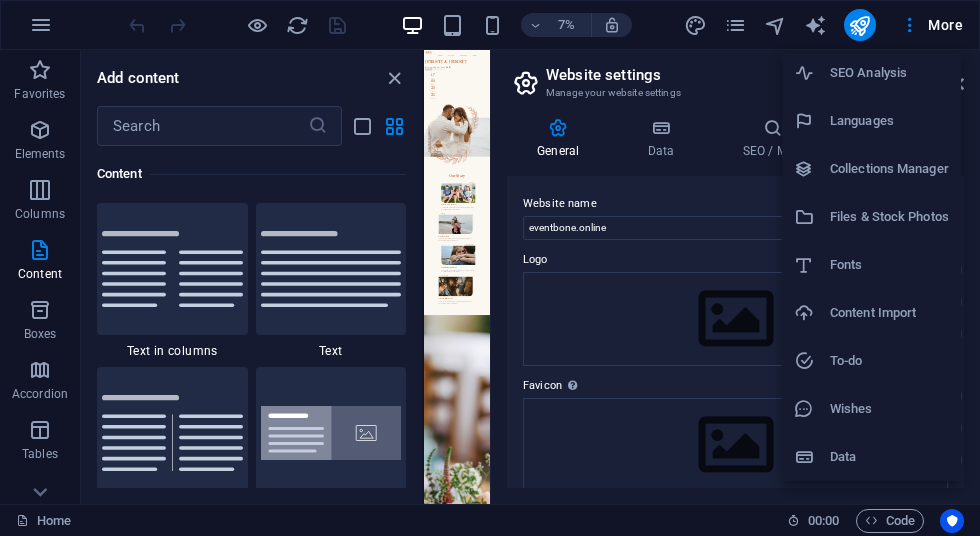 scroll, scrollTop: 100, scrollLeft: 0, axis: vertical 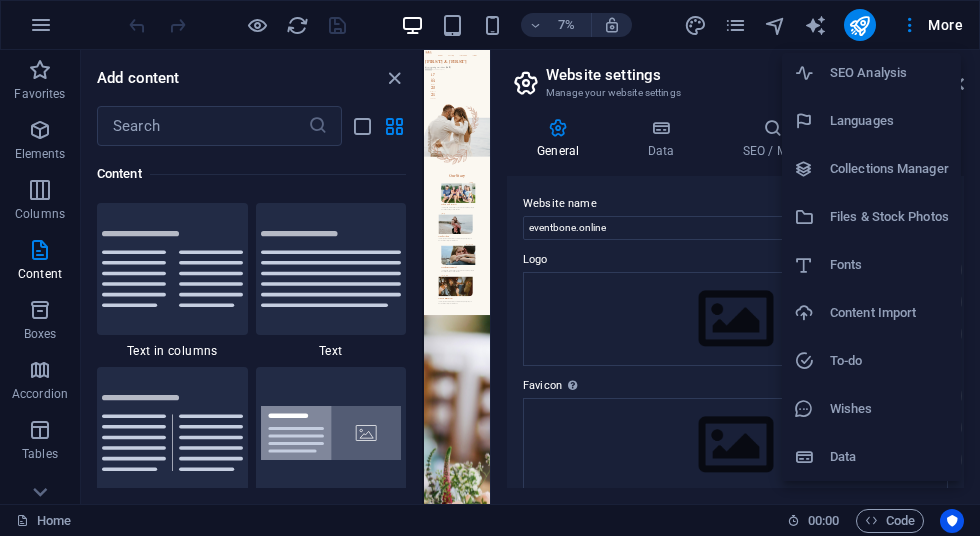 click at bounding box center (490, 268) 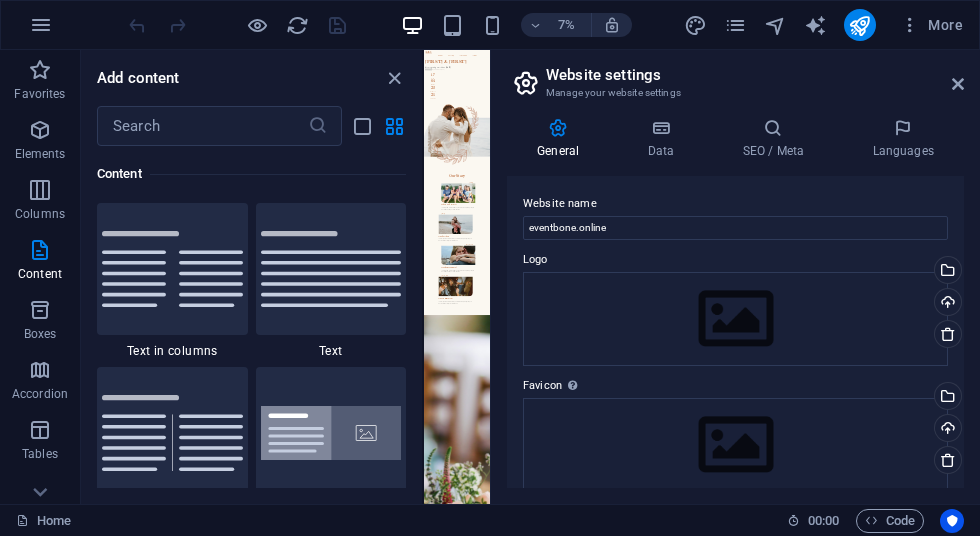 click at bounding box center [41, 25] 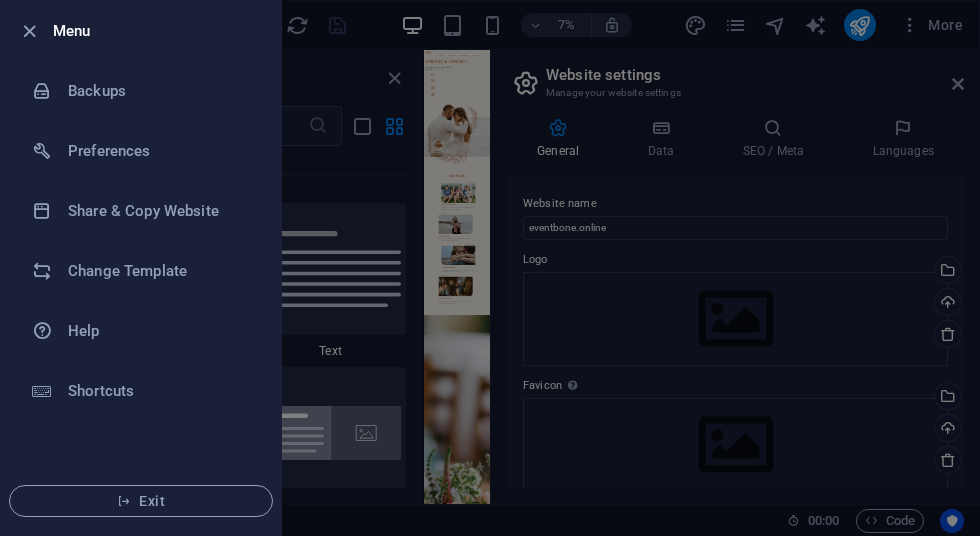 click at bounding box center (42, 271) 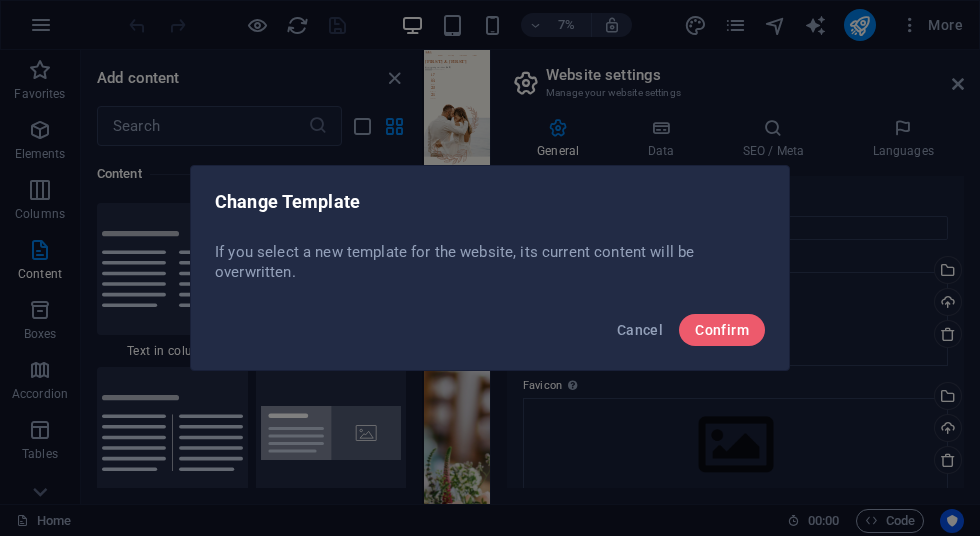 click on "Cancel" at bounding box center (640, 330) 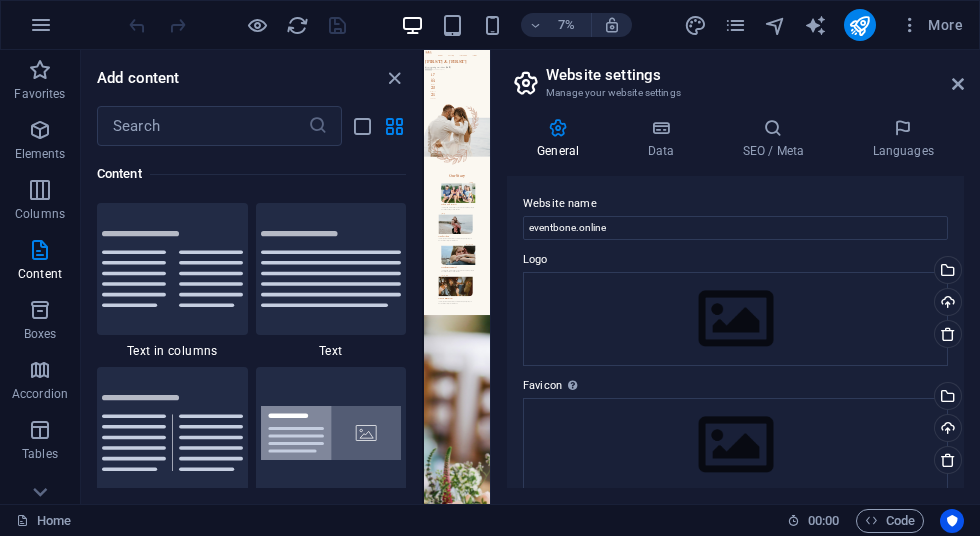 click at bounding box center (41, 25) 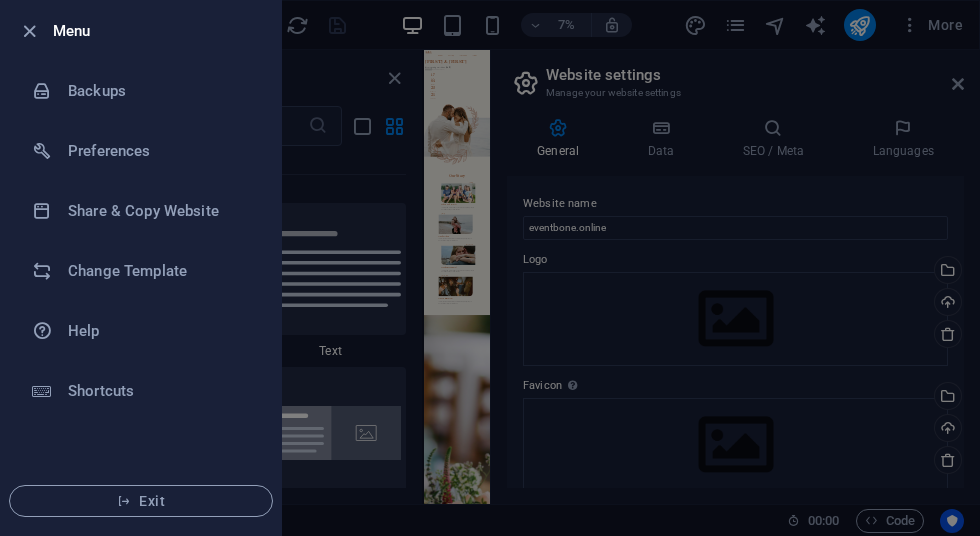 click on "Exit" at bounding box center (141, 501) 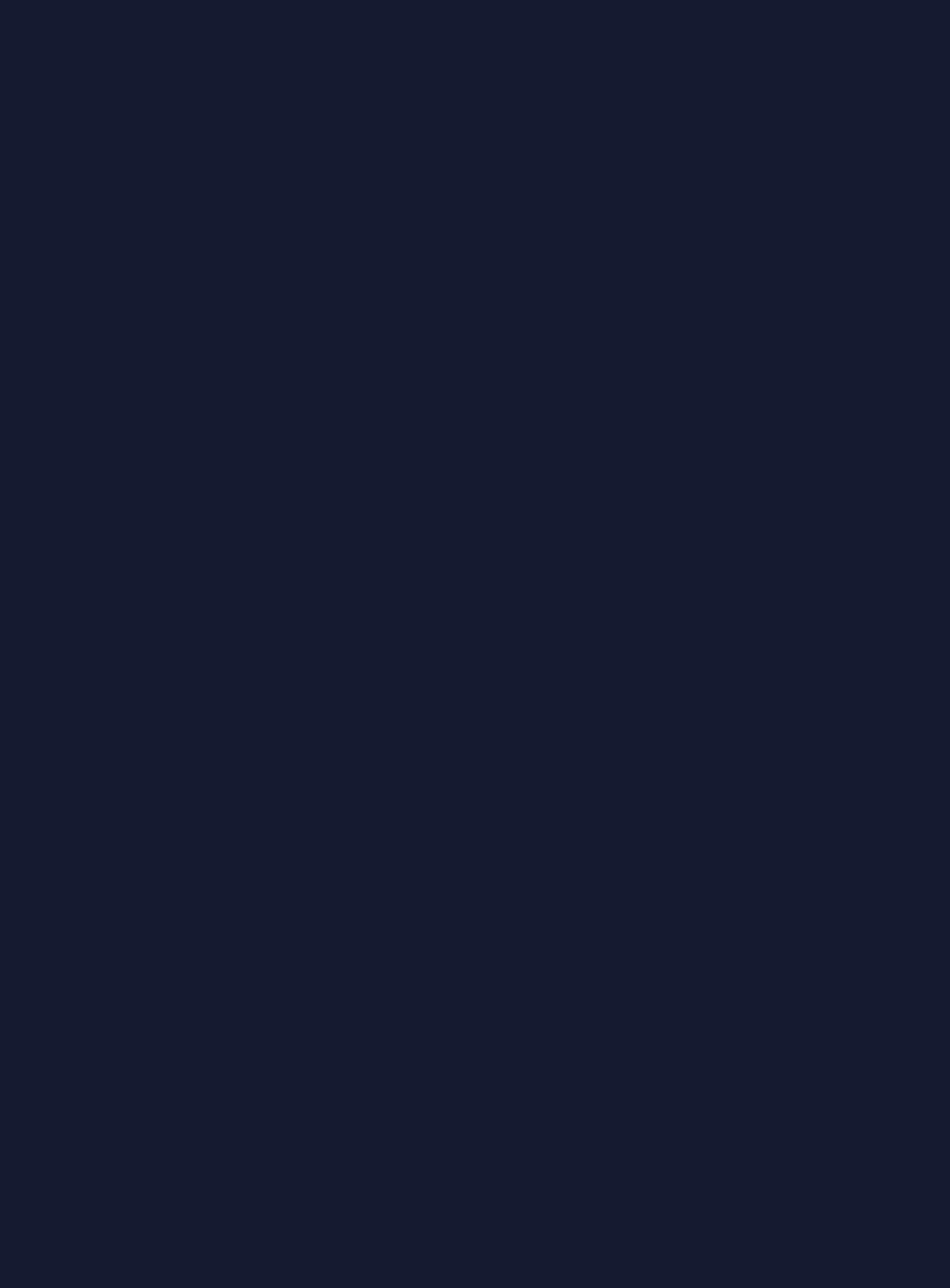 scroll, scrollTop: 0, scrollLeft: 0, axis: both 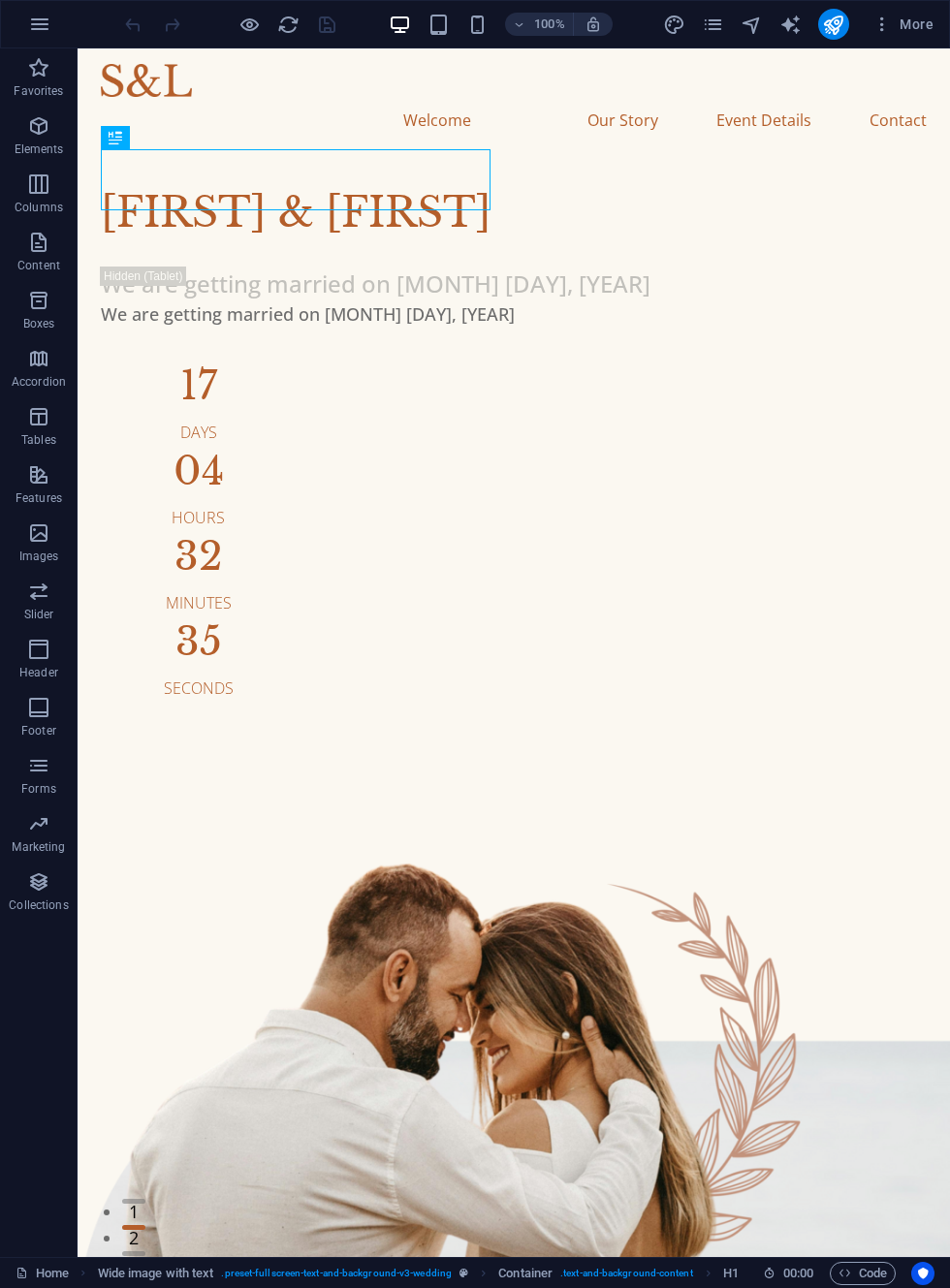 click at bounding box center [882, 24] 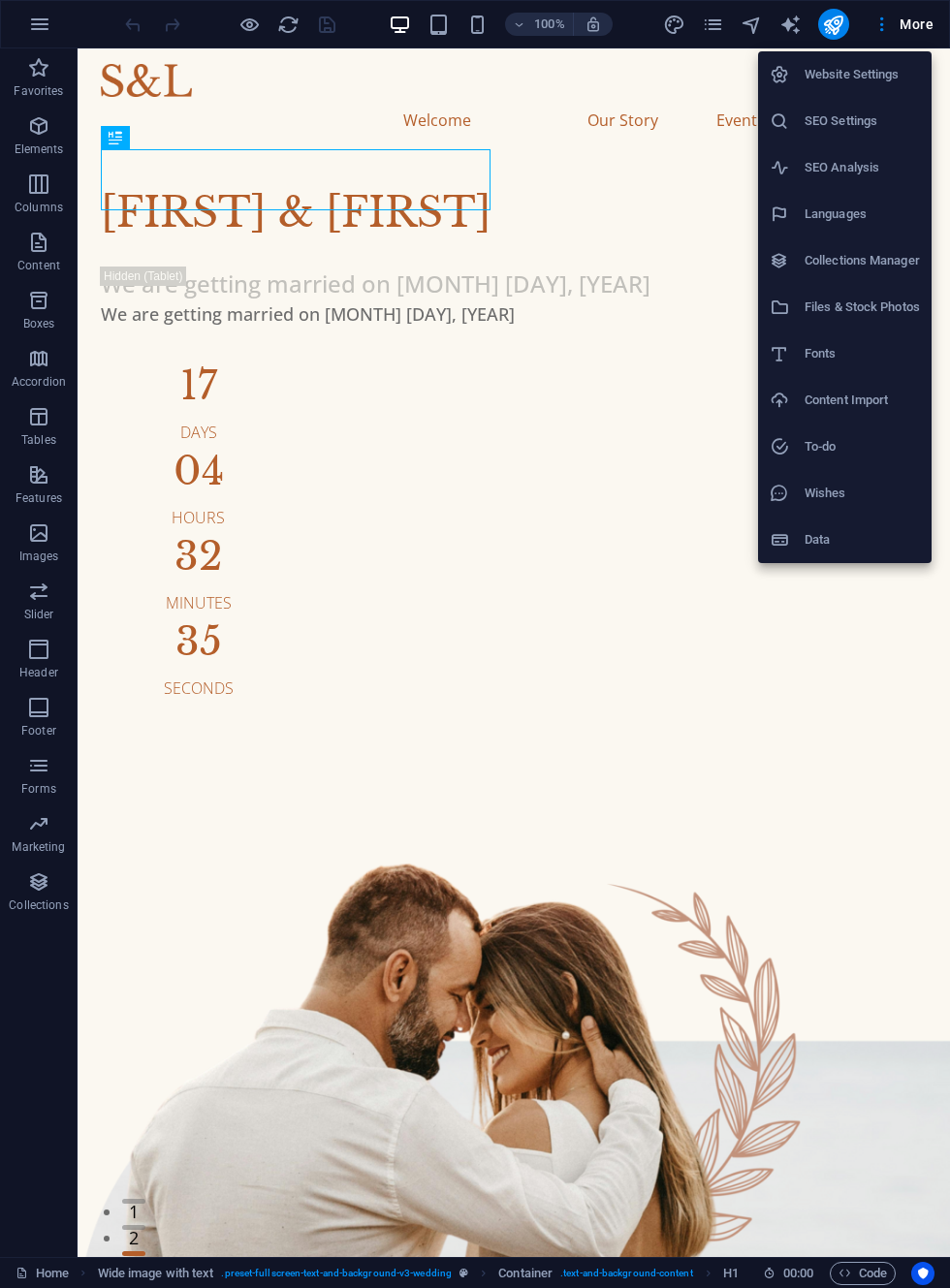 click at bounding box center (475, 644) 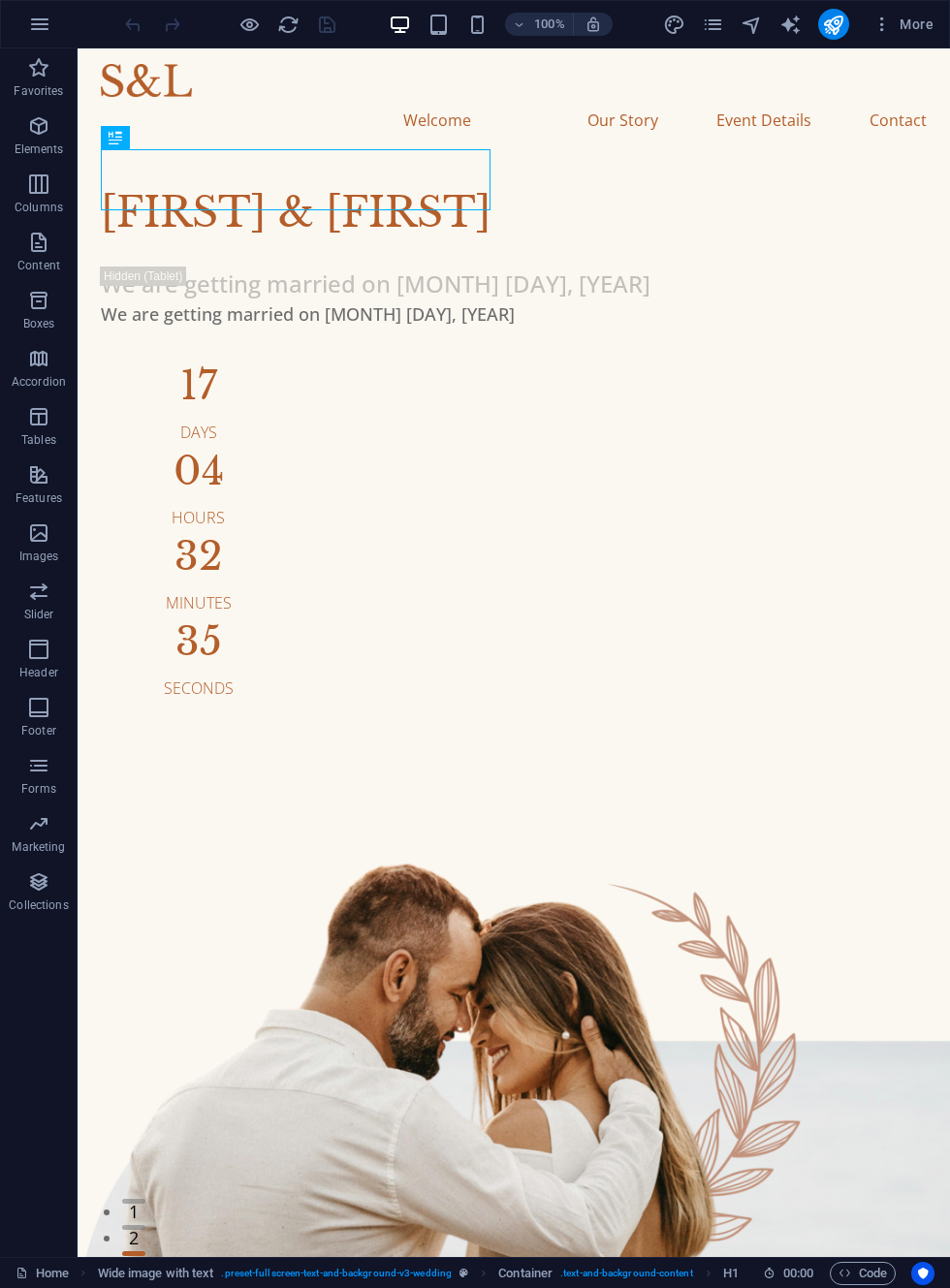 click at bounding box center [790, 24] 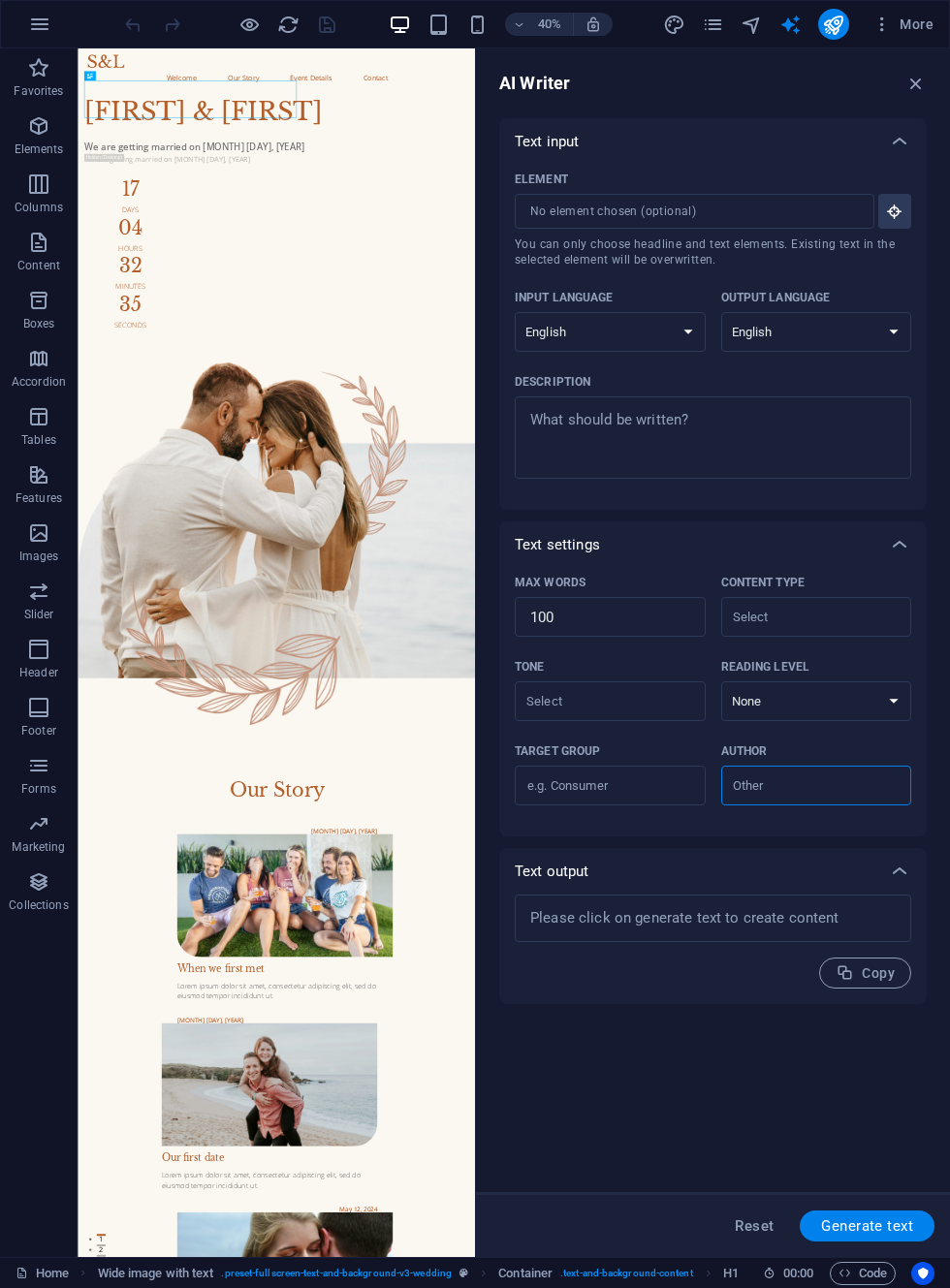 click at bounding box center [674, 24] 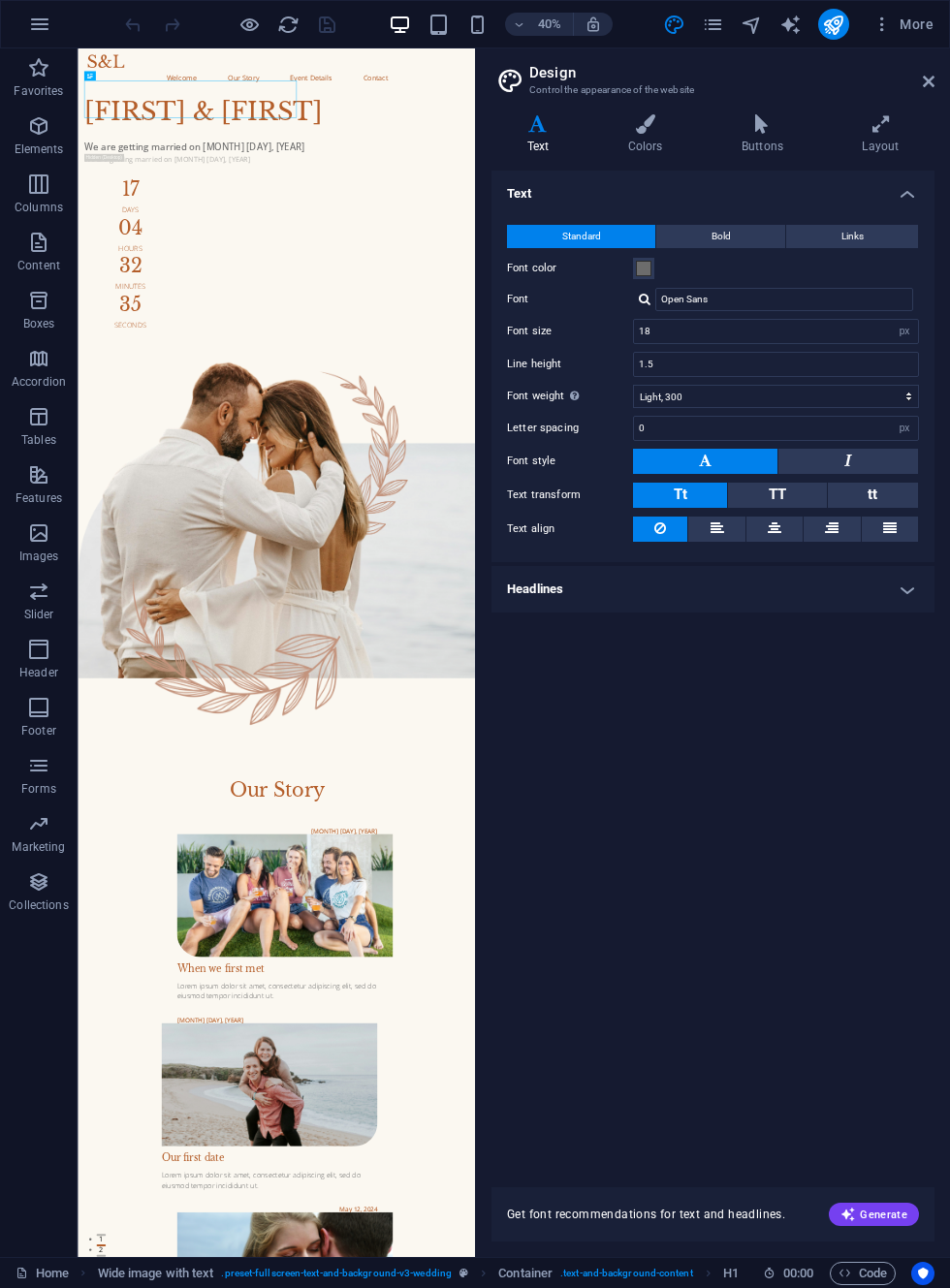 click at bounding box center [288, 24] 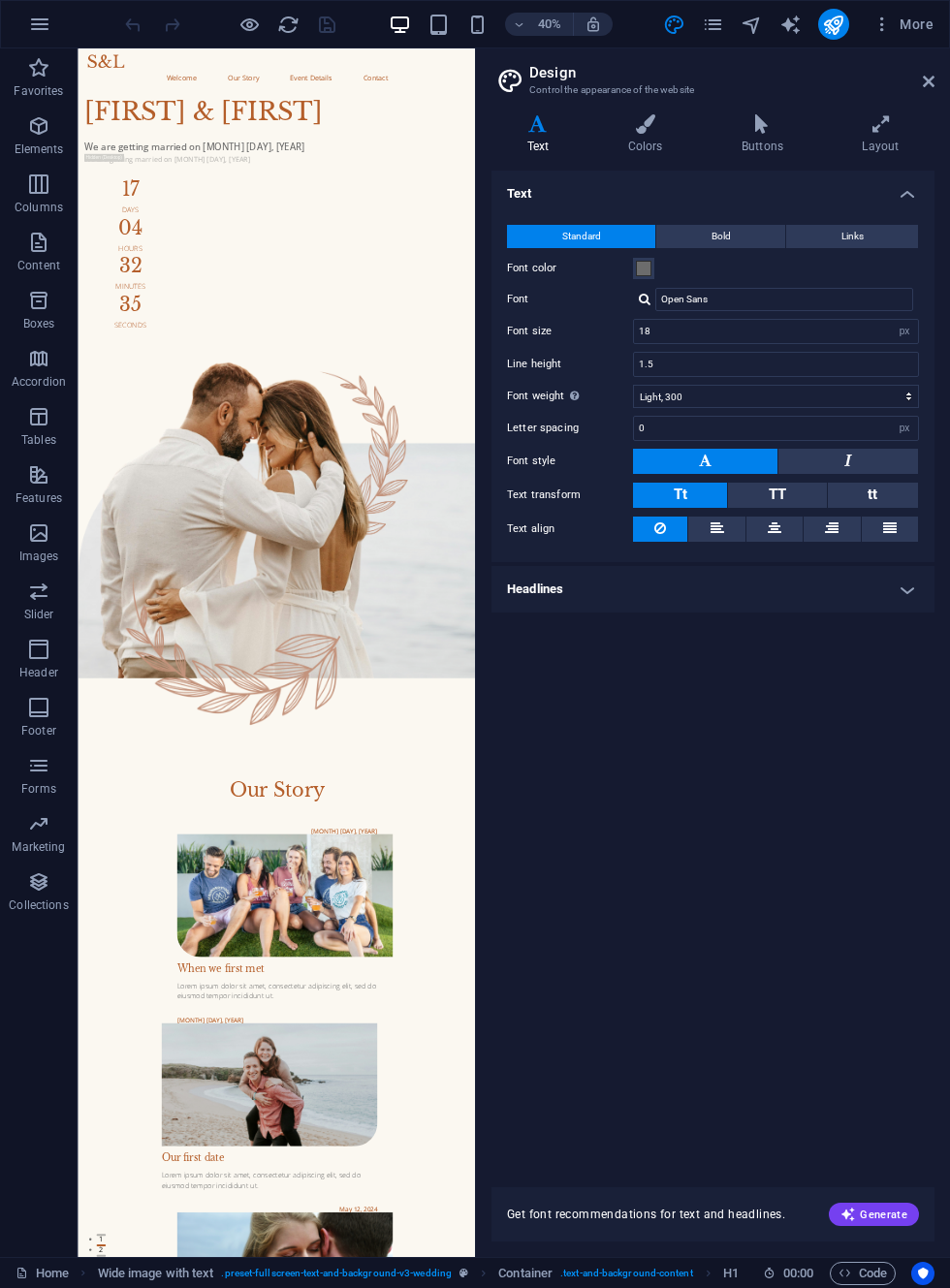 click at bounding box center [751, 24] 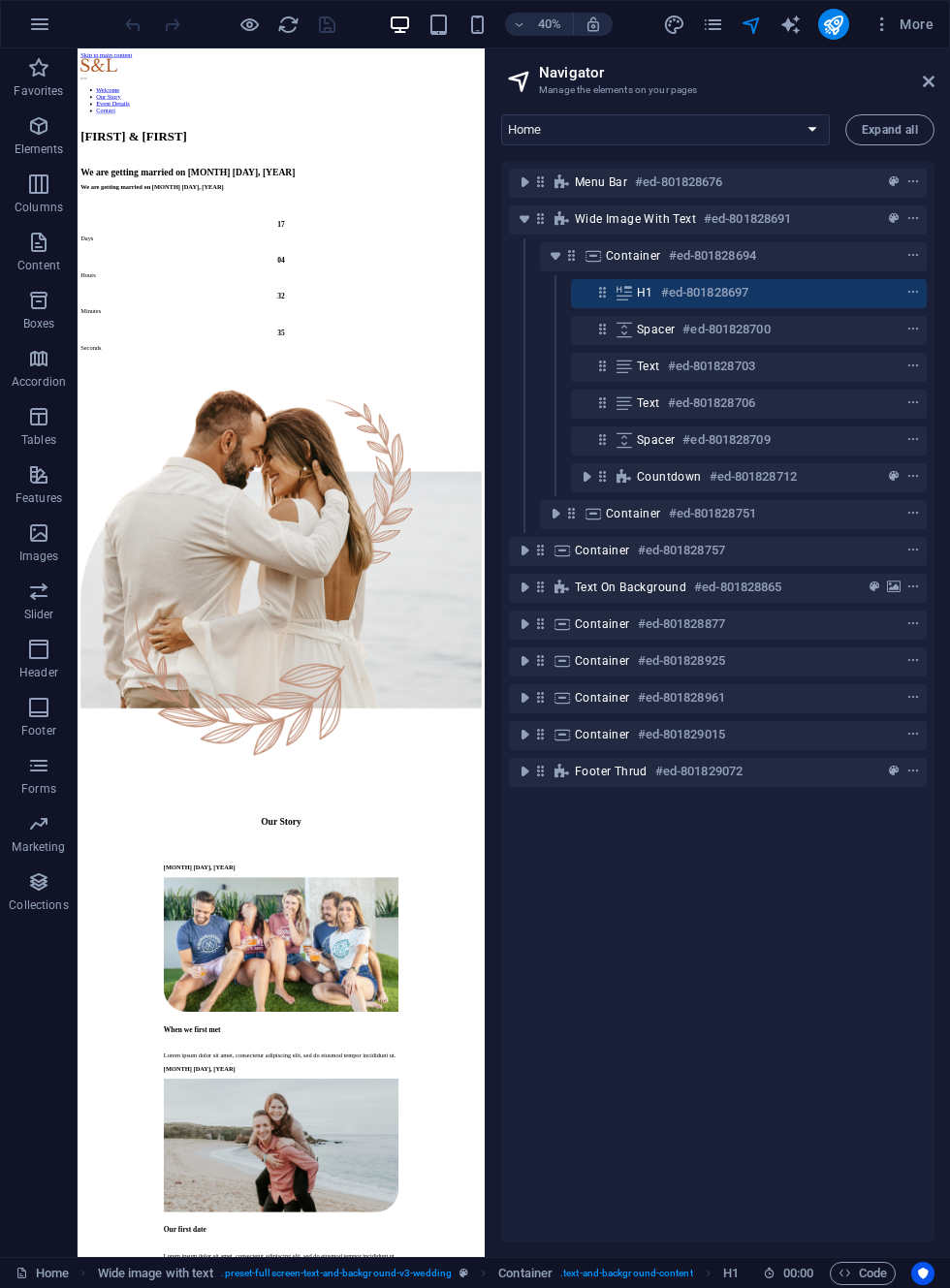 scroll, scrollTop: 0, scrollLeft: 0, axis: both 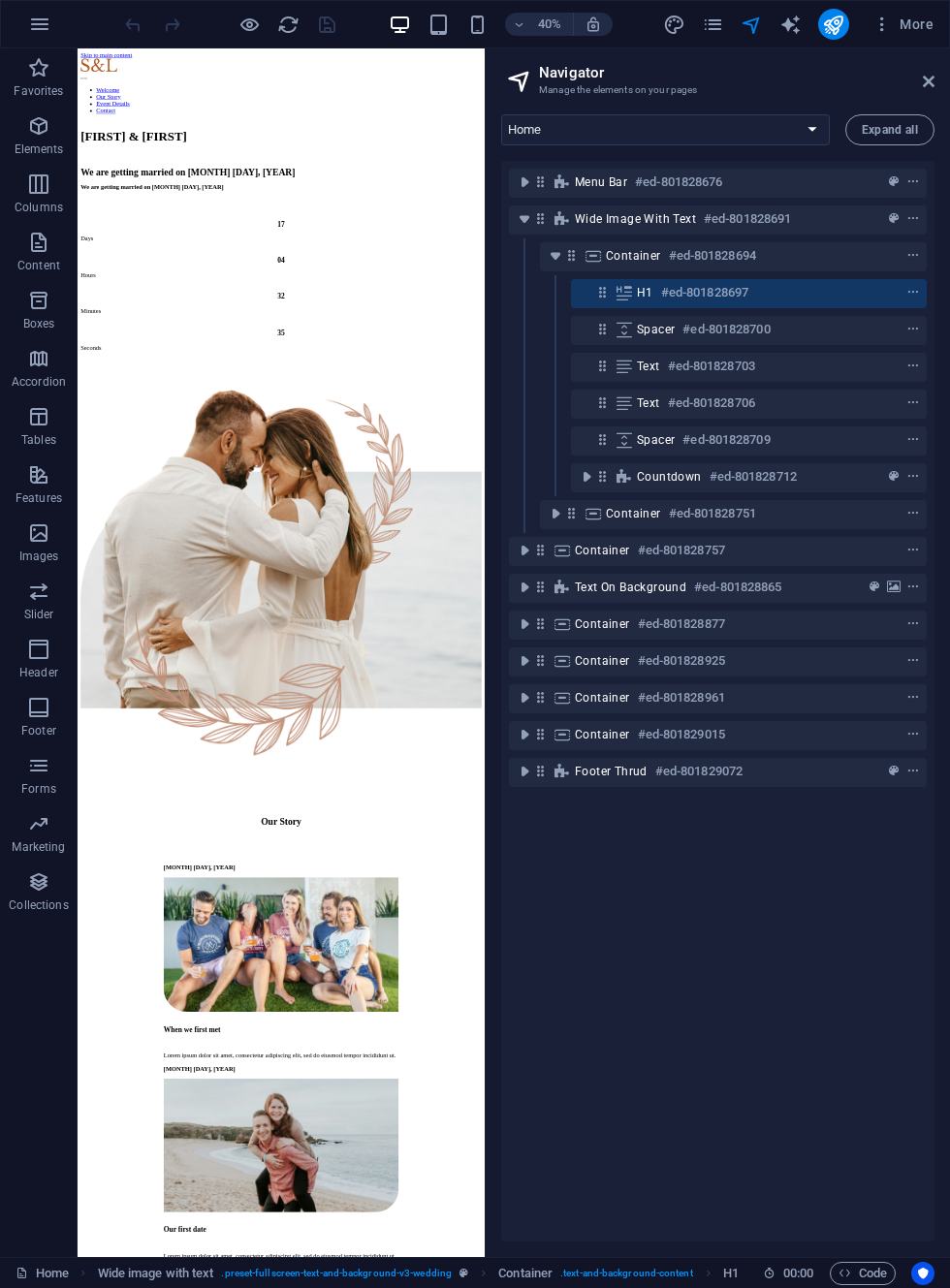 click on "Home  Subpage  Legal Notice  Privacy" at bounding box center (665, 130) 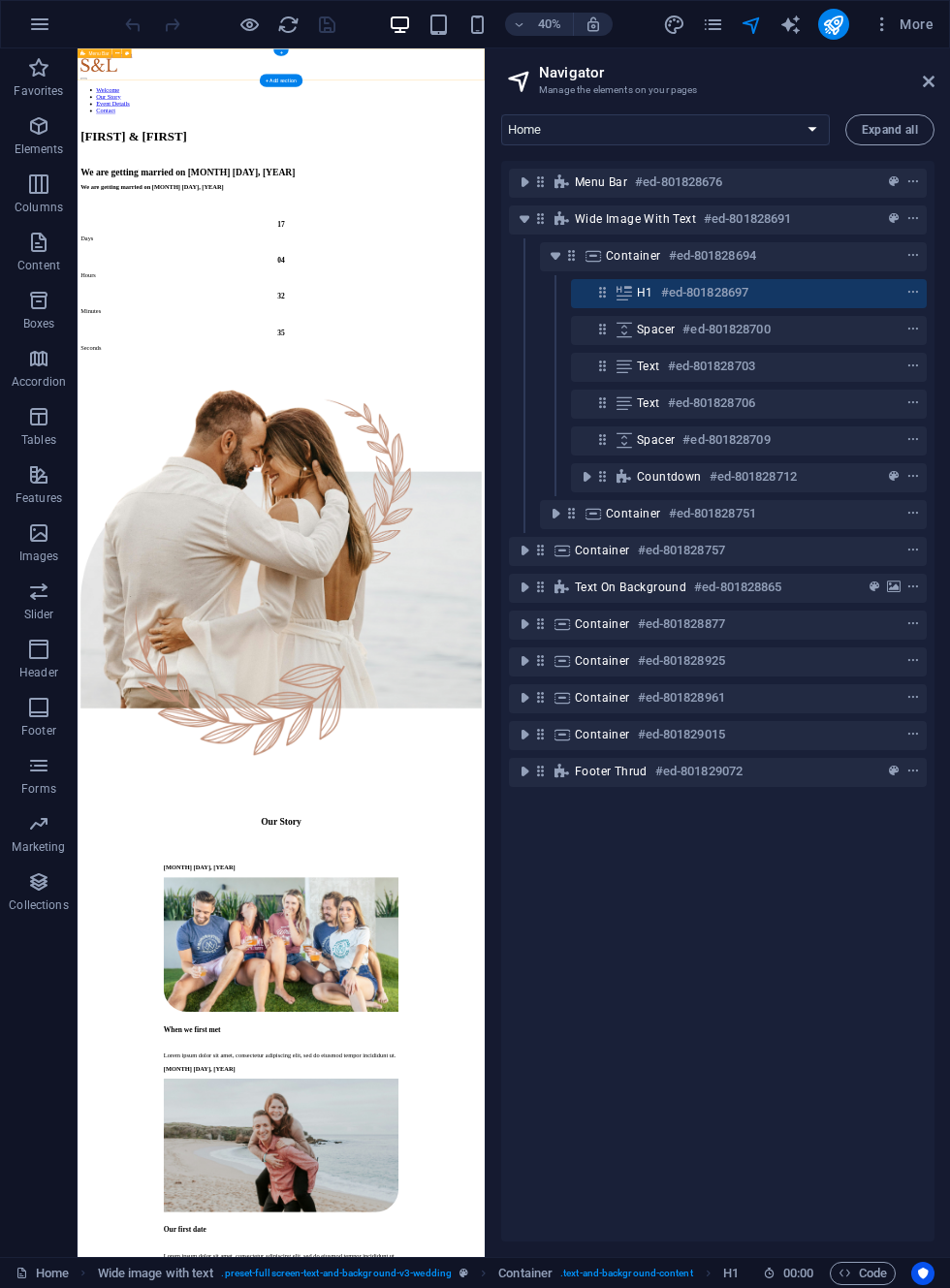 click at bounding box center [913, 182] 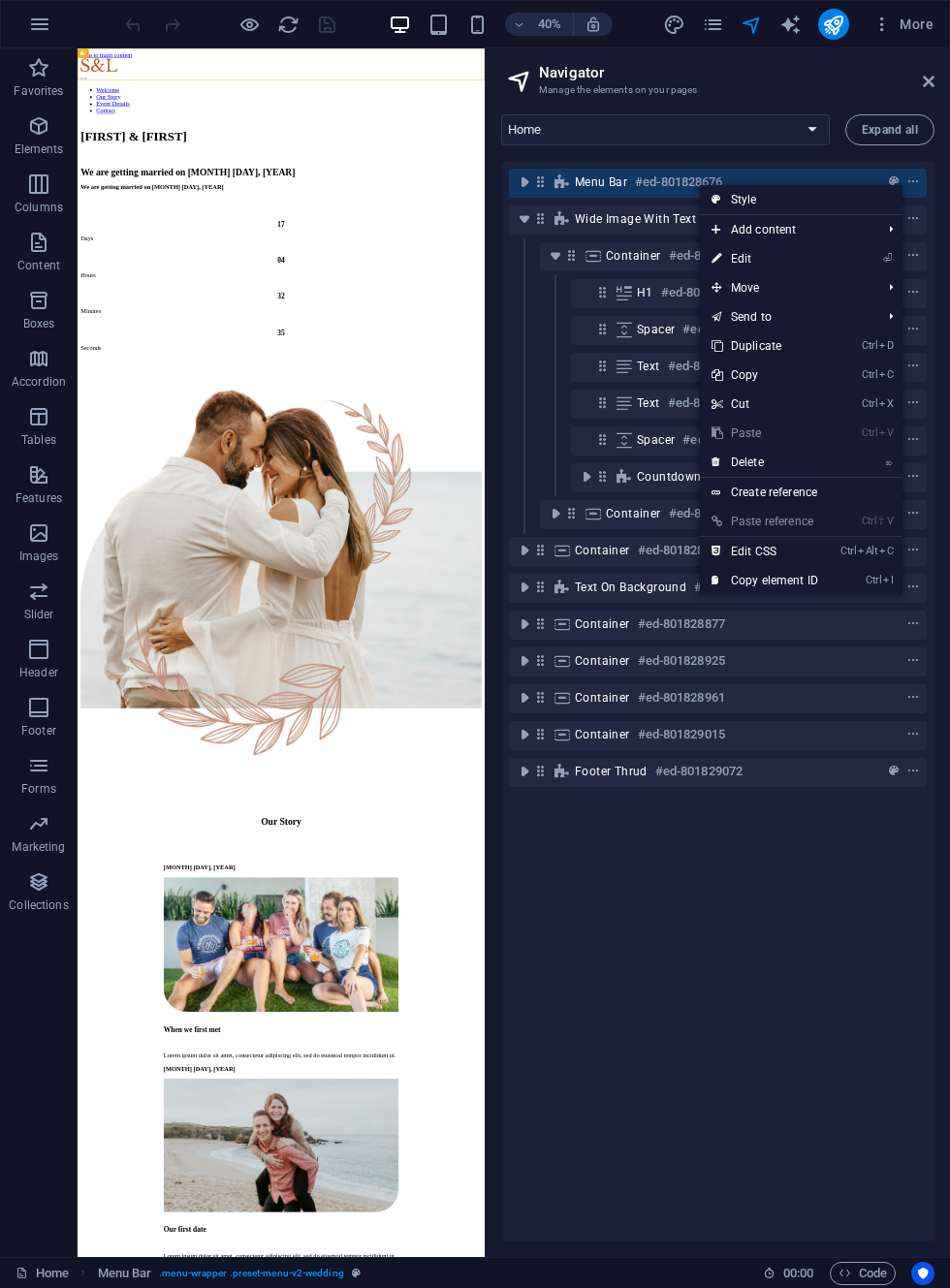 click on "Menu Bar #ed-801828676 Wide image with text #ed-801828691 Container #ed-801828694 H1 #ed-801828697 Spacer #ed-801828700 Text #ed-801828703 Text #ed-801828706 Spacer #ed-801828709 Countdown #ed-801828712 Container #ed-801828751 Container #ed-801828757 Text on background #ed-801828865 Container #ed-801828877 Container #ed-801828925 Container #ed-801828961 Container #ed-801829015 Footer Thrud #ed-801829072" at bounding box center (717, 701) 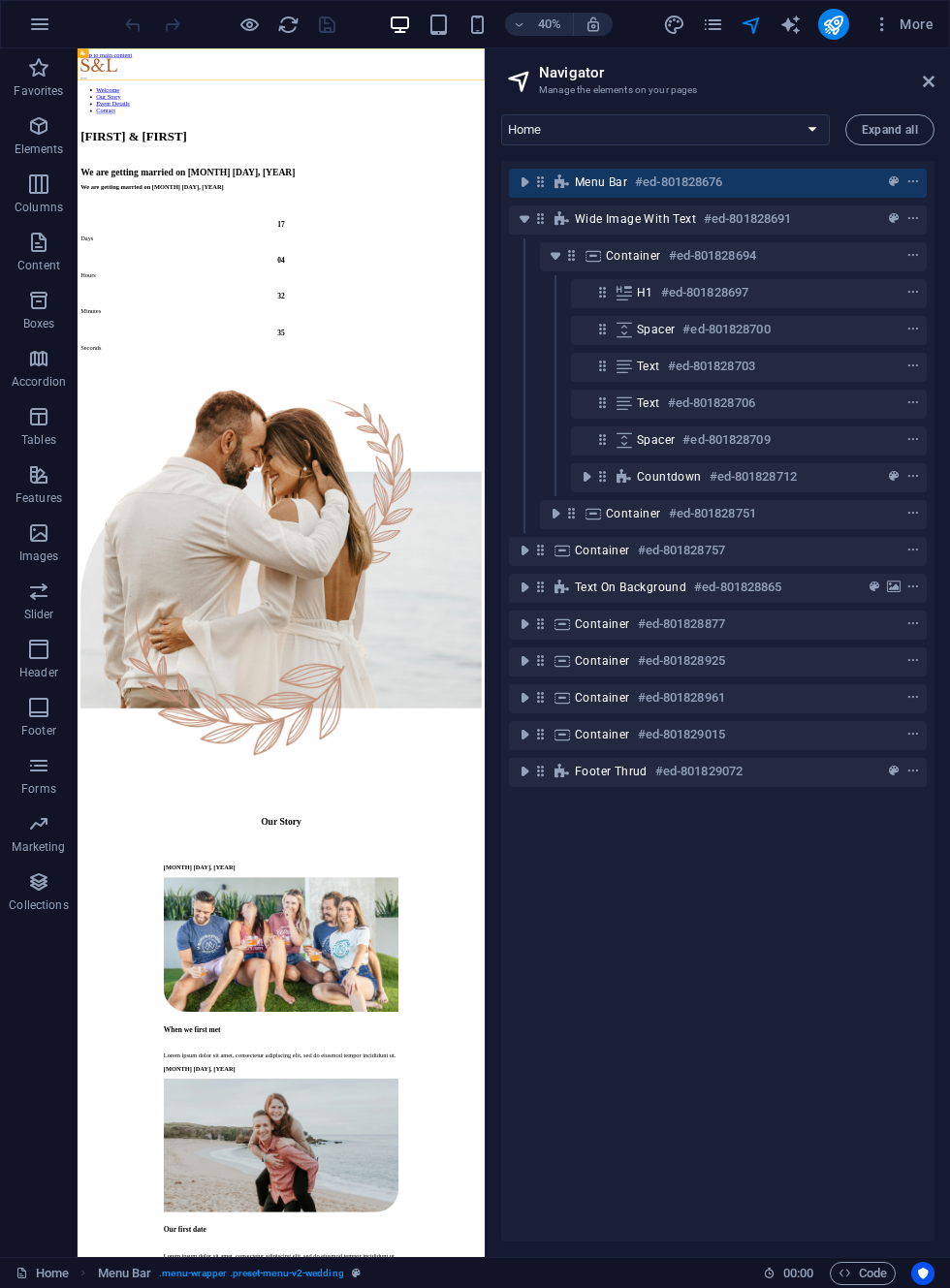 click at bounding box center [40, 24] 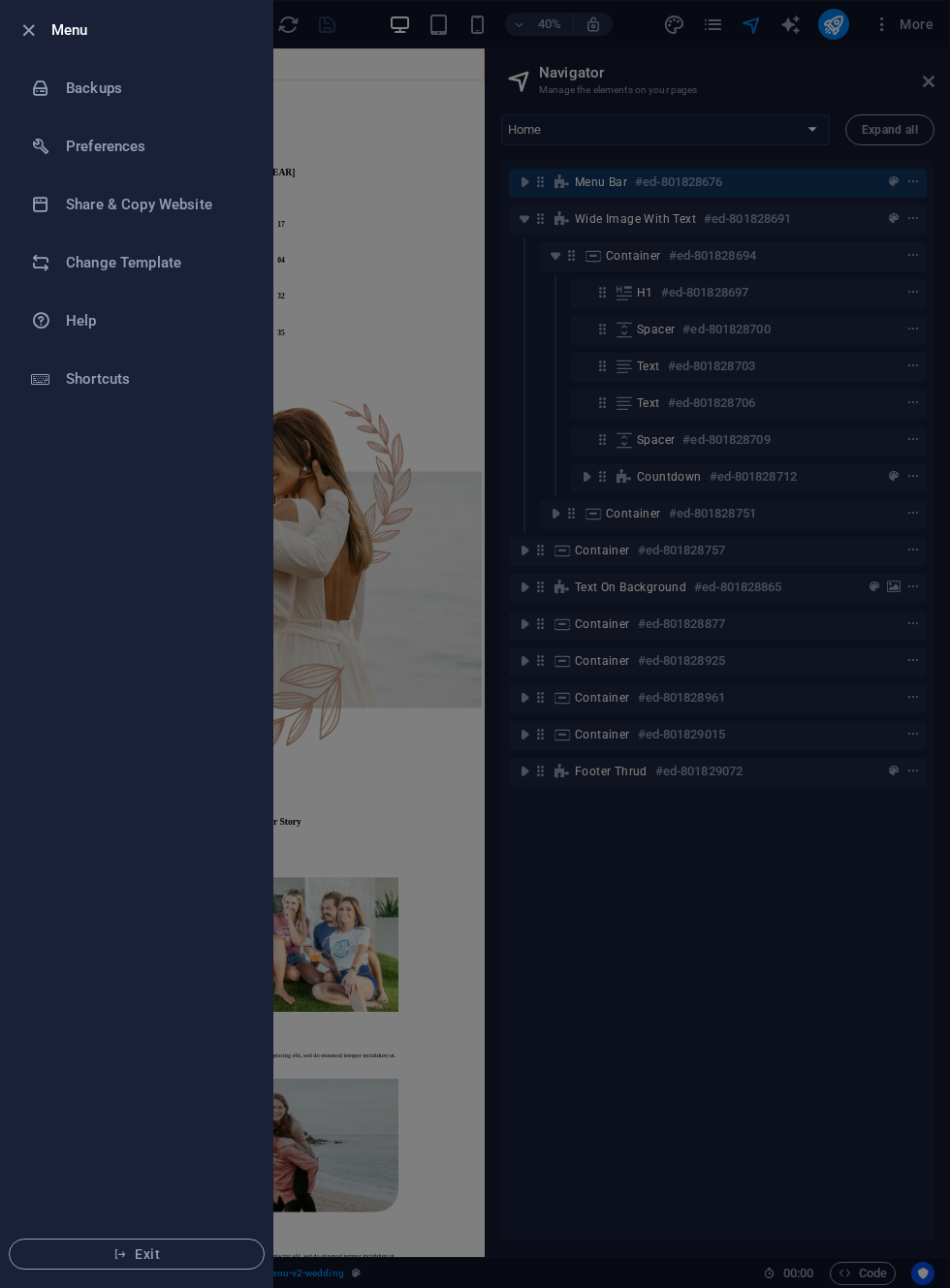 click on "Change Template" at bounding box center (155, 263) 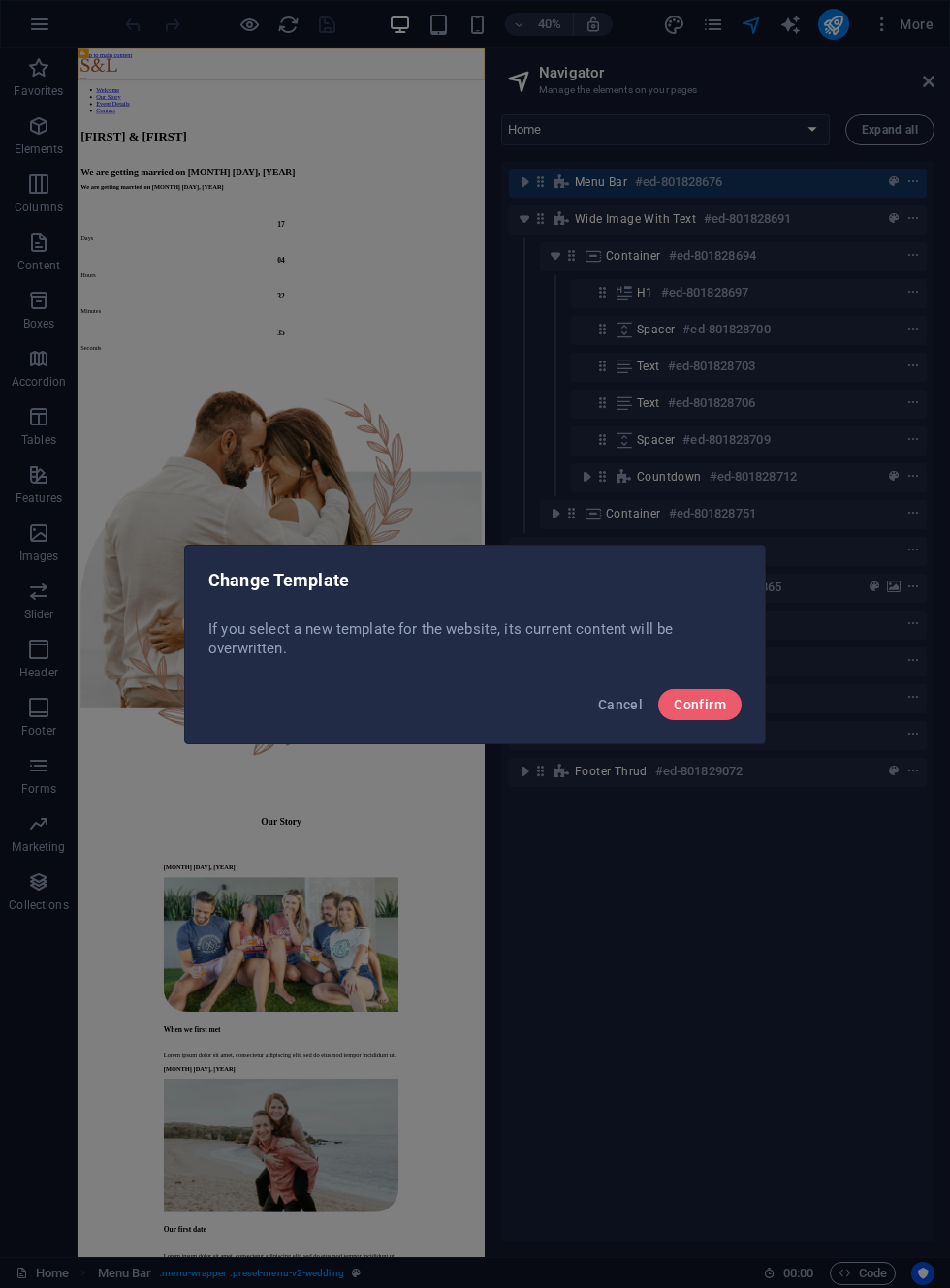 click on "Confirm" at bounding box center (700, 705) 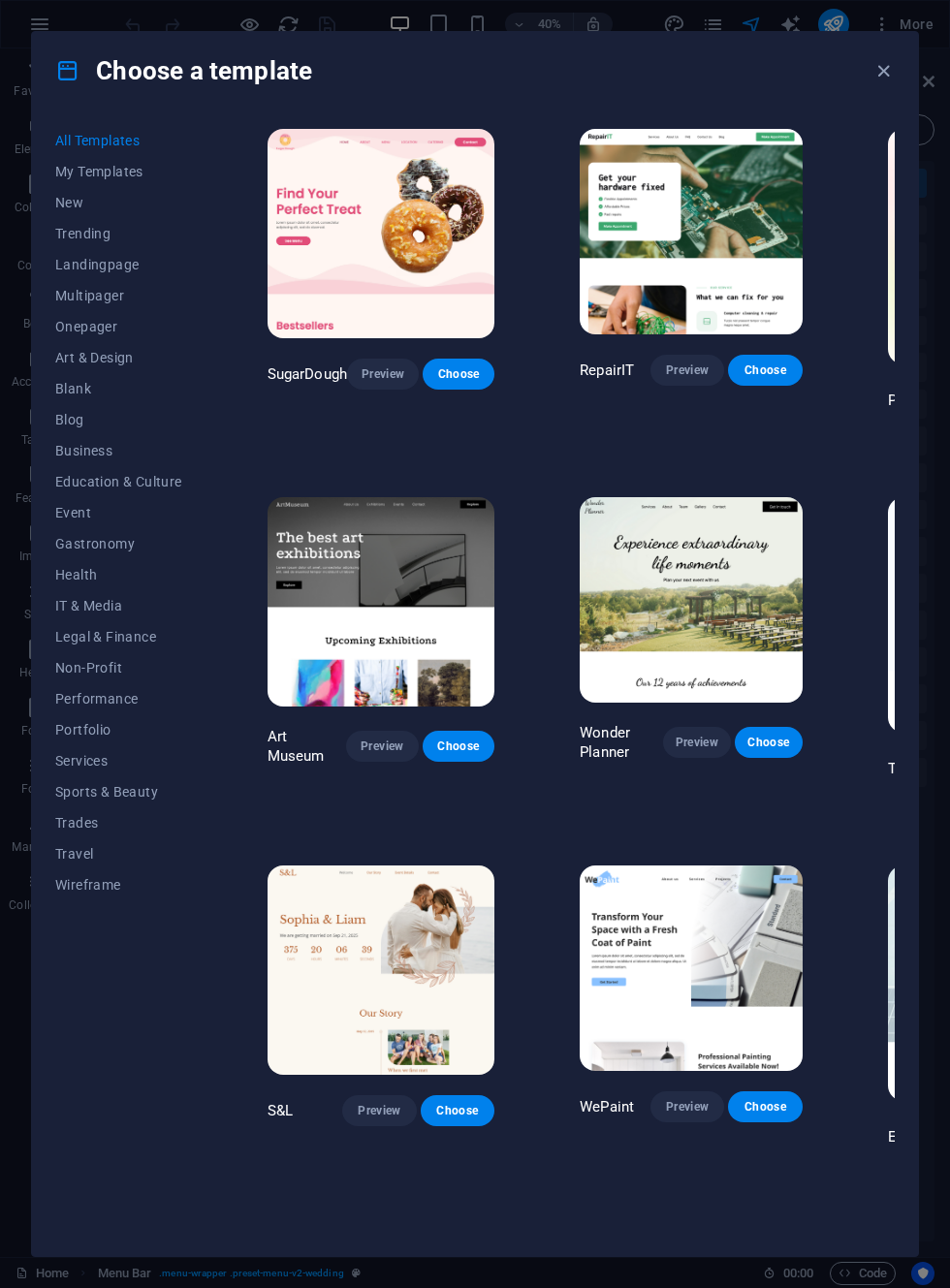 click on "New" at bounding box center (118, 203) 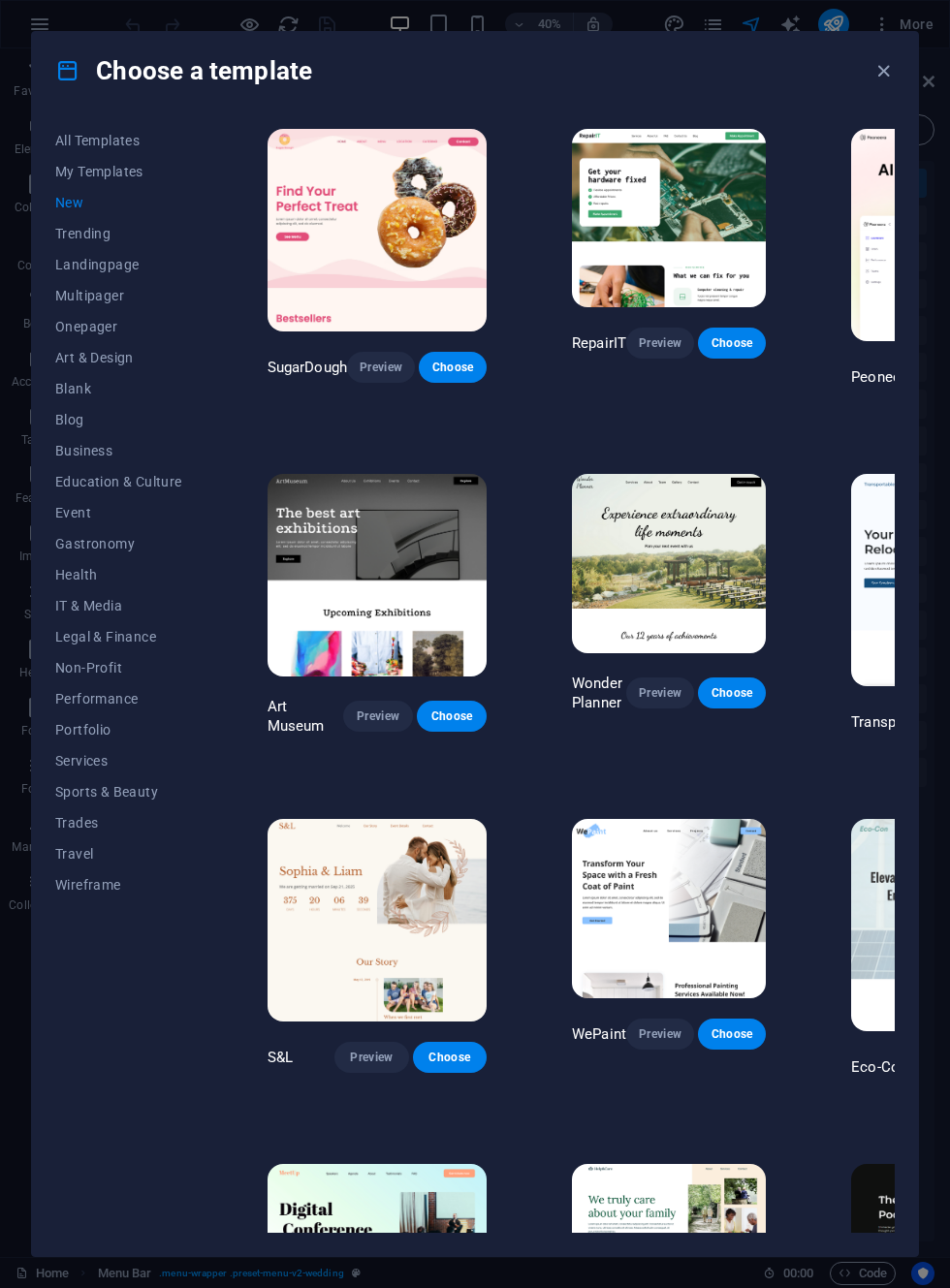 click on "My Templates" at bounding box center [118, 172] 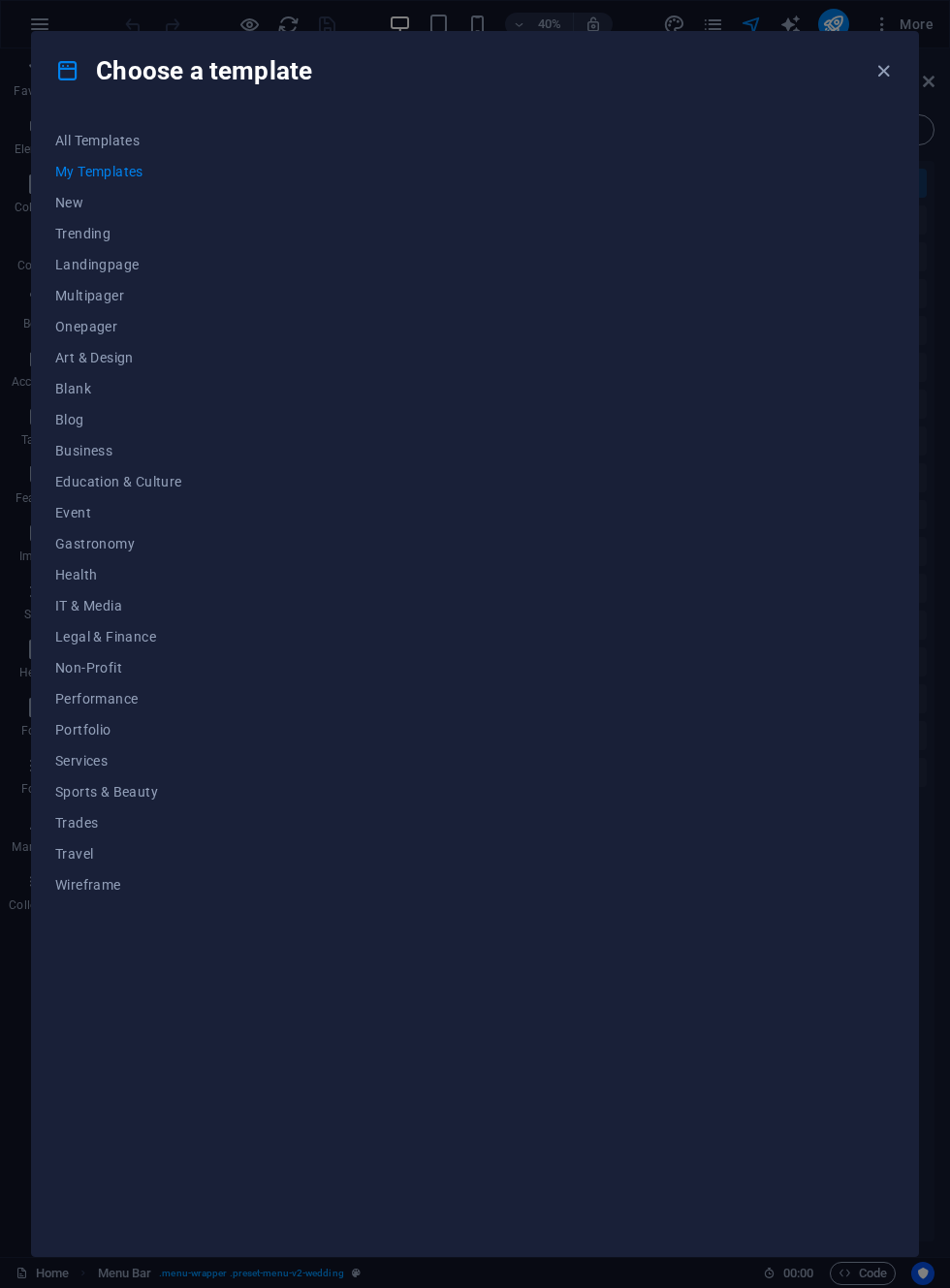 click on "New" at bounding box center (118, 203) 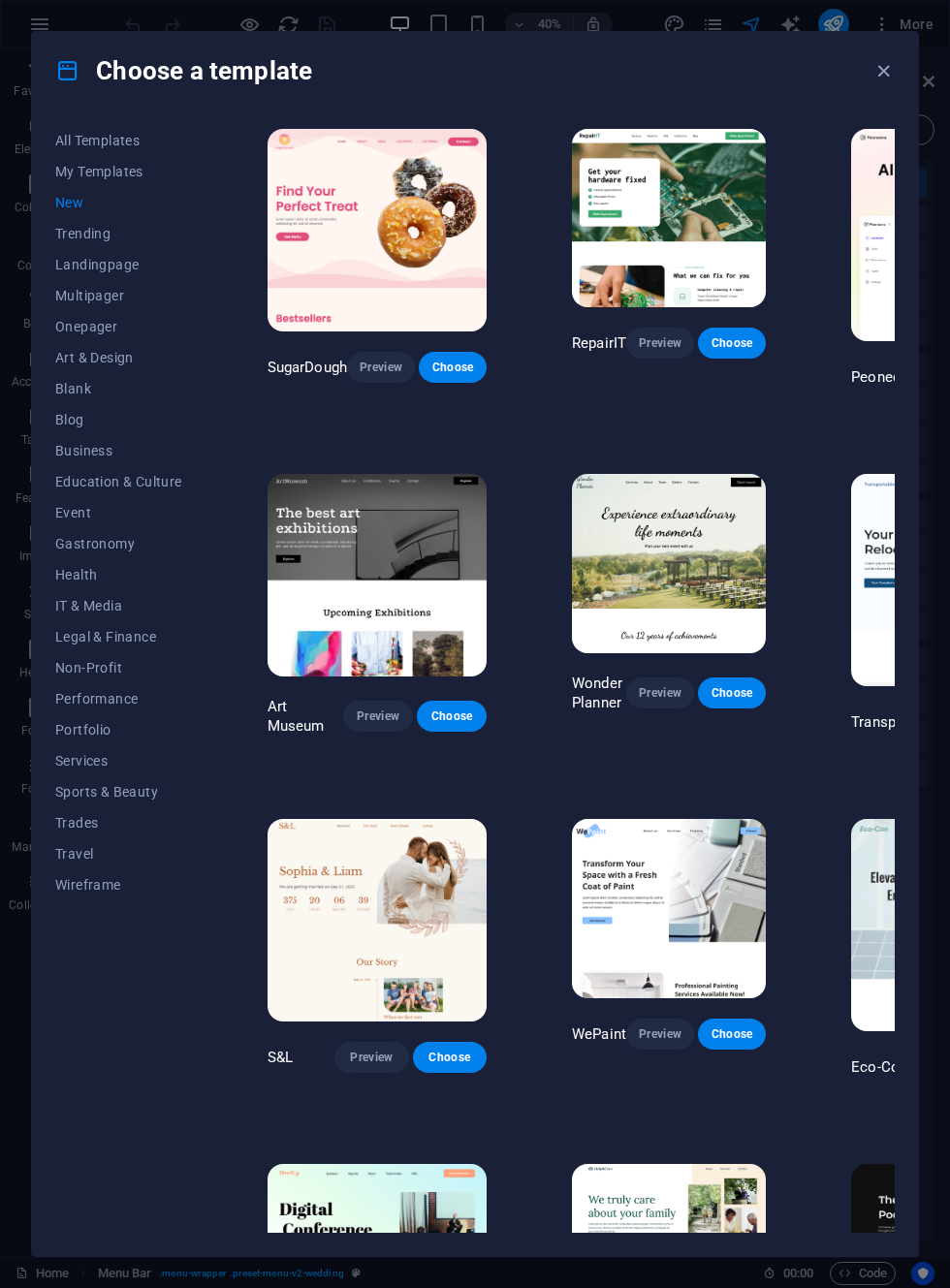 click on "Blog" at bounding box center (118, 420) 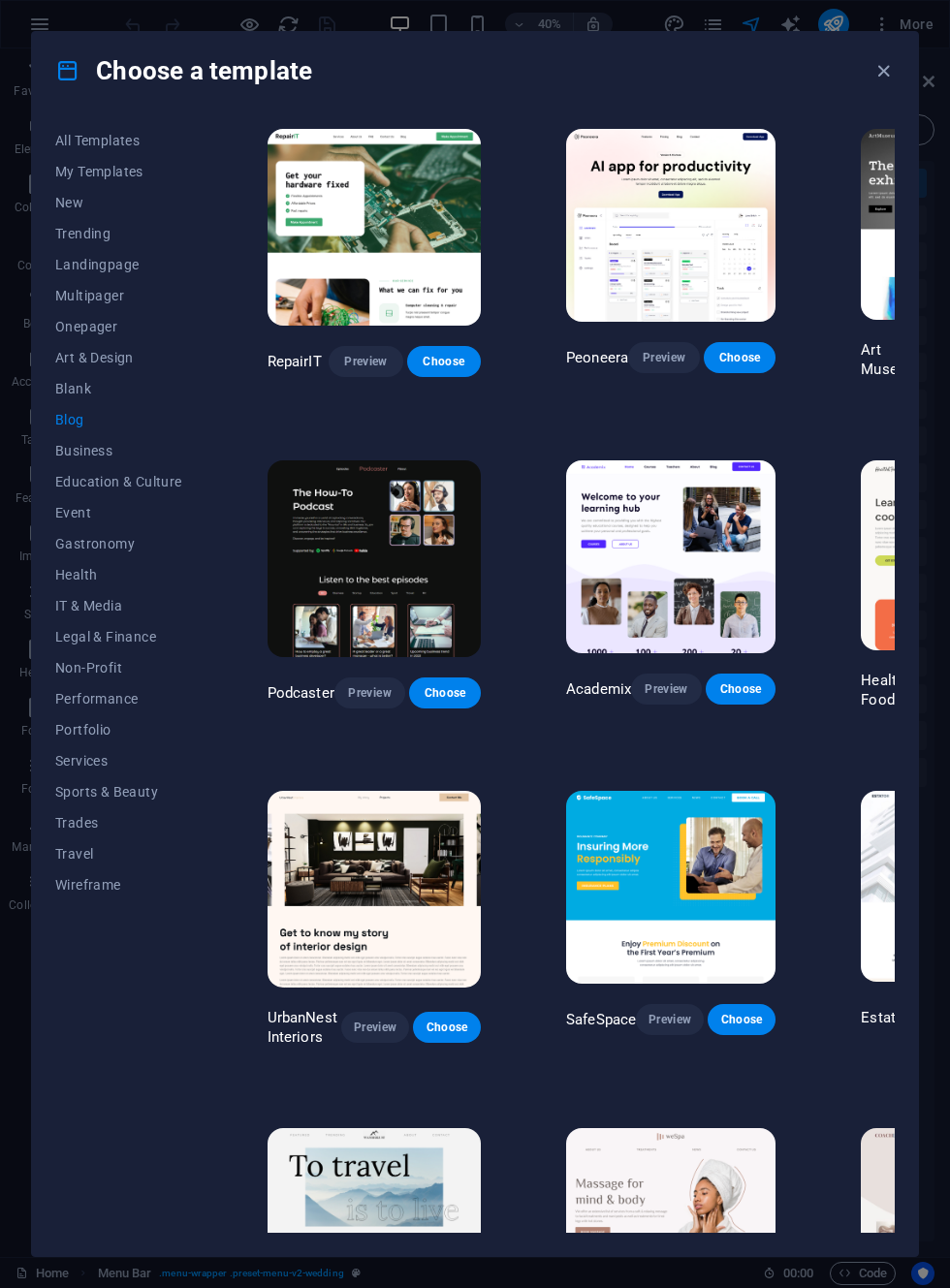 click on "Event" at bounding box center [118, 513] 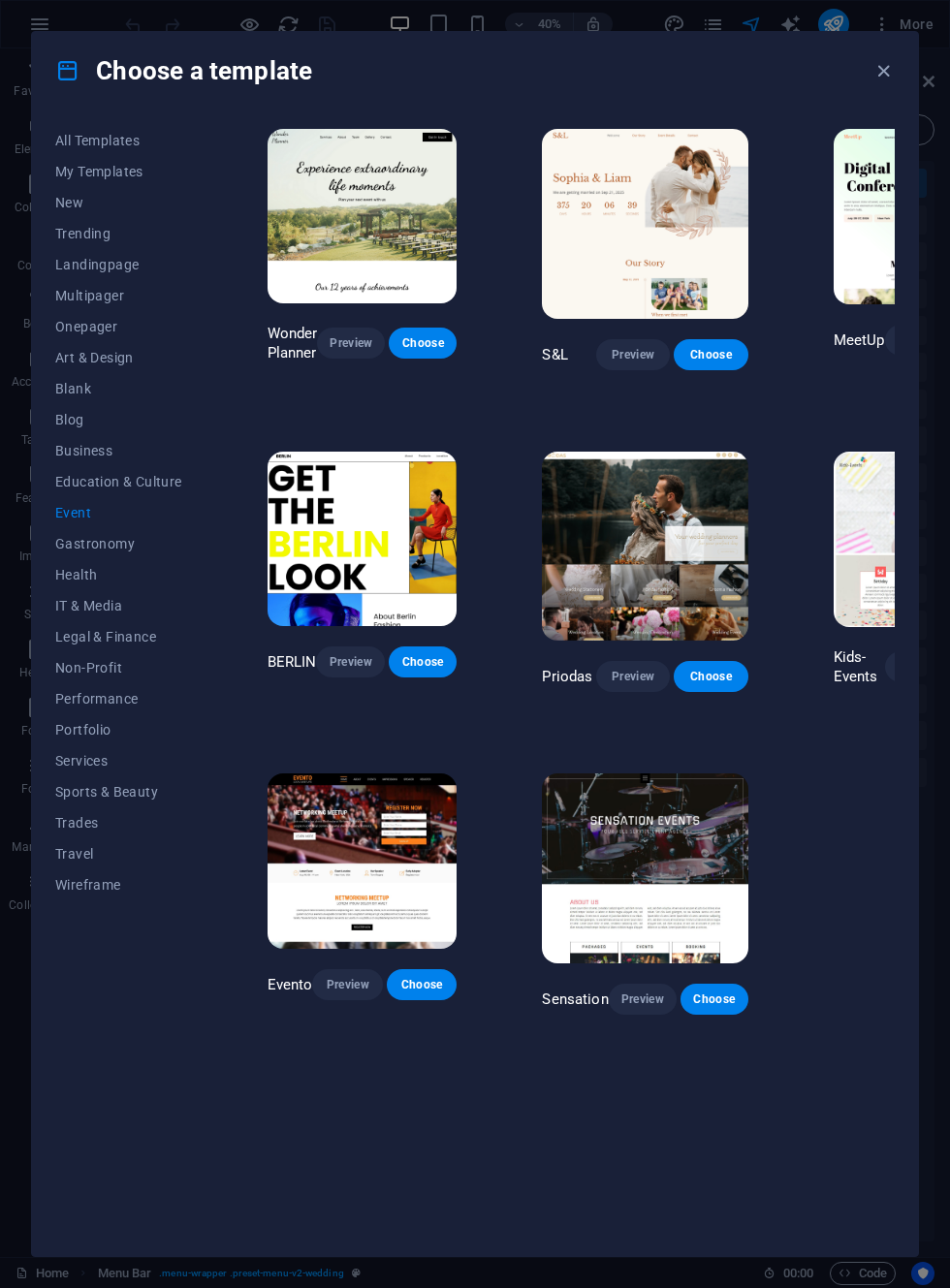 click on "Sports & Beauty" at bounding box center [118, 792] 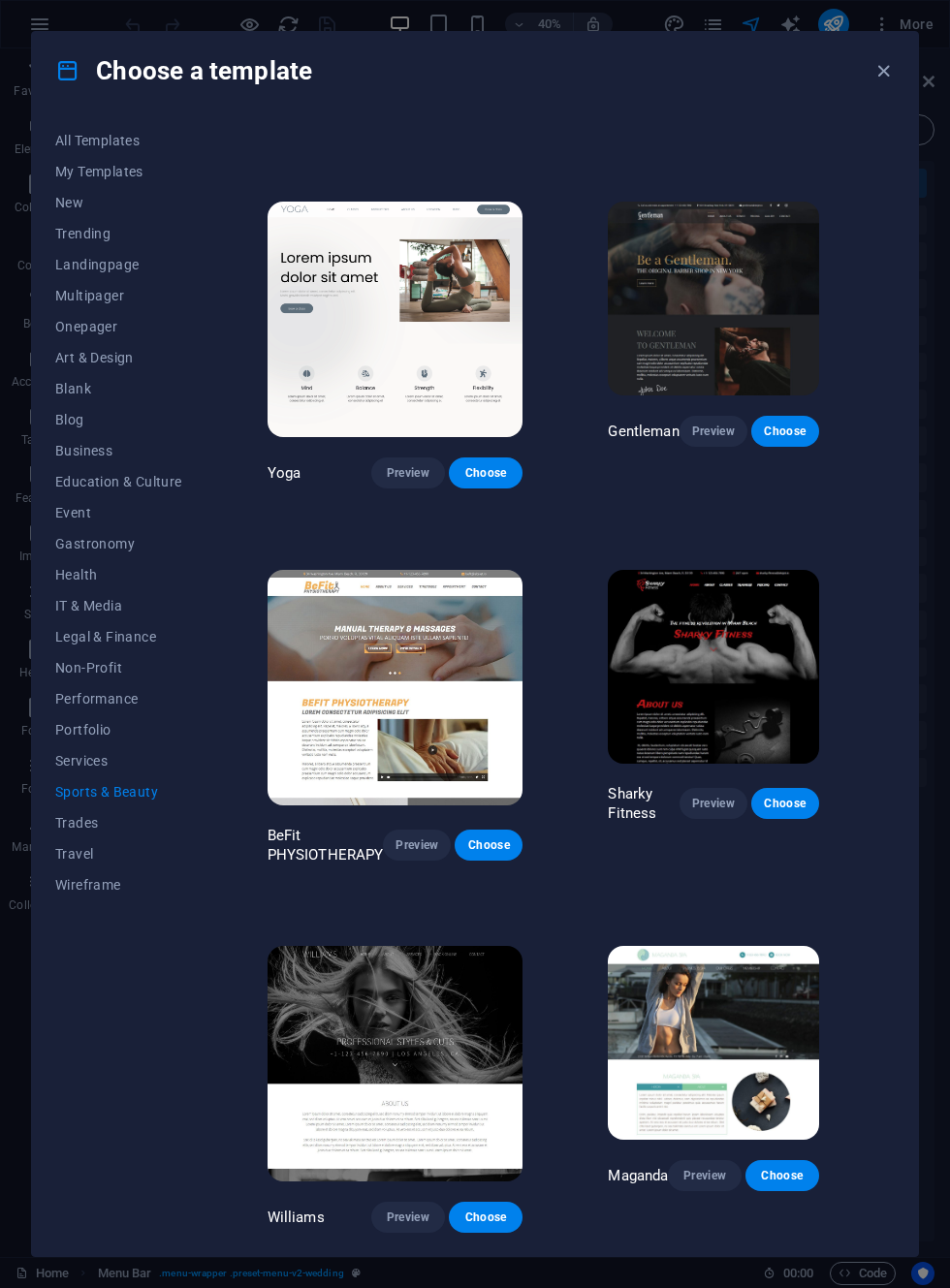 scroll, scrollTop: 672, scrollLeft: 0, axis: vertical 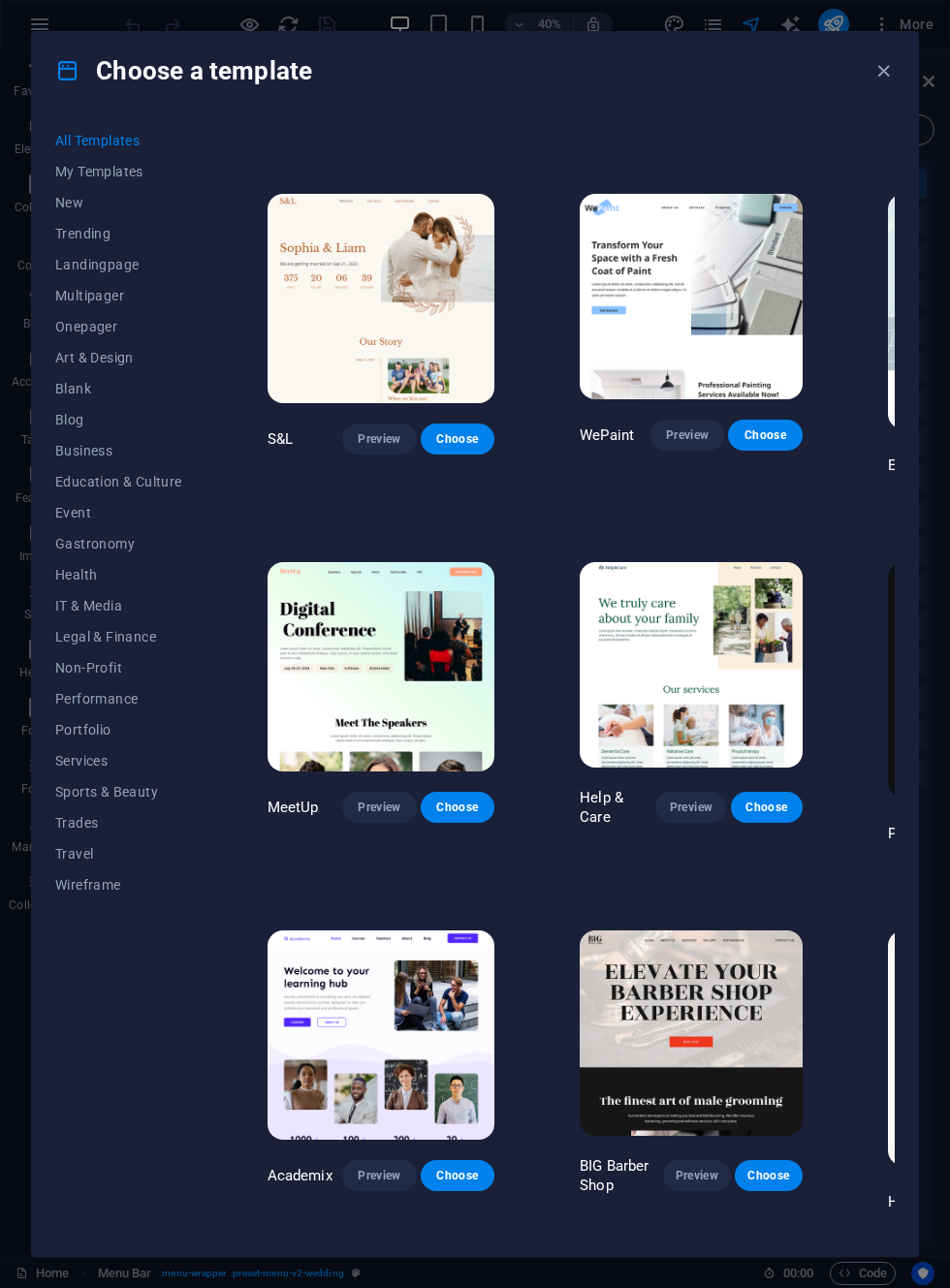 click on "Multipager" at bounding box center (118, 296) 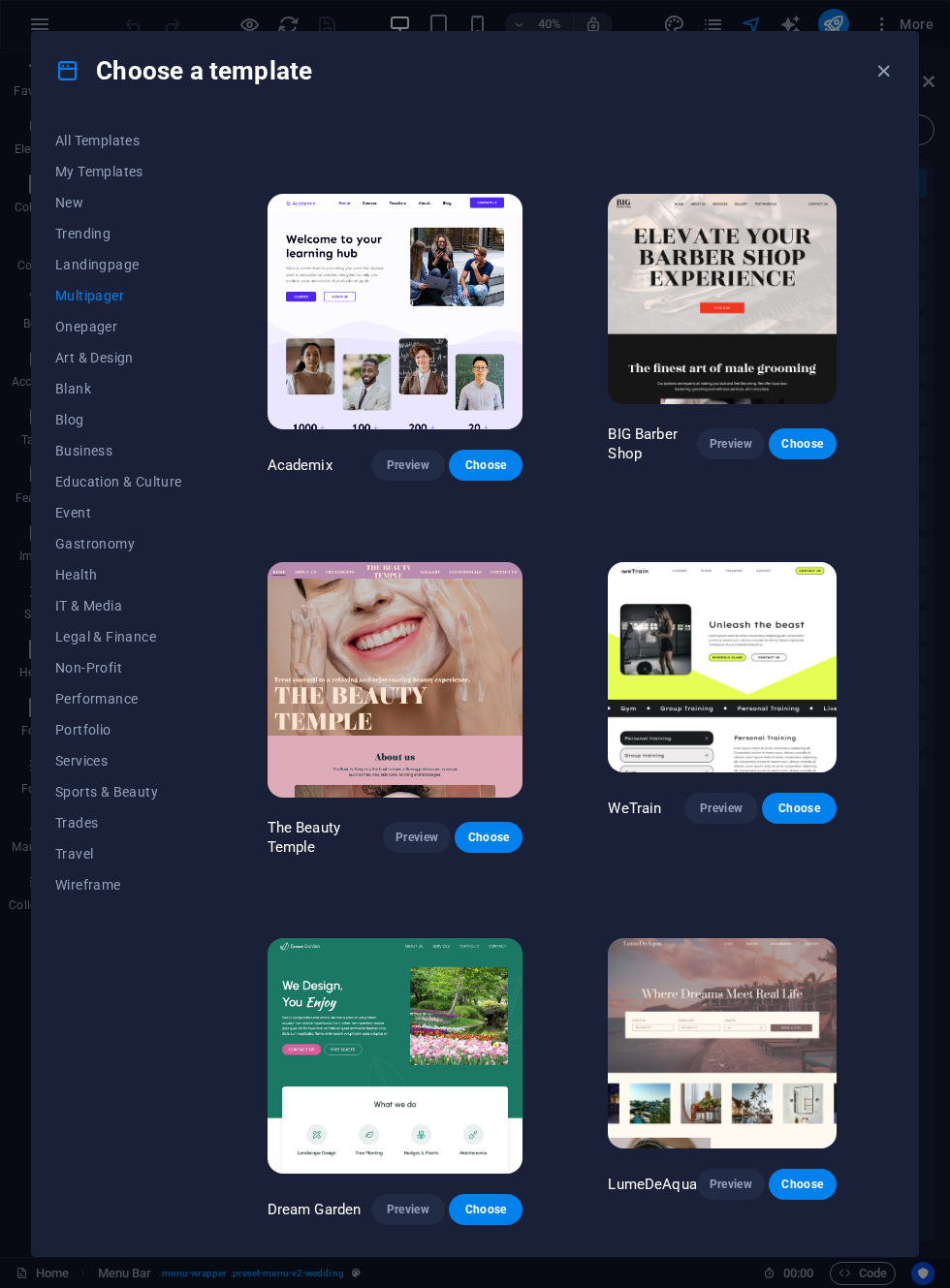 click on "Blog" at bounding box center (118, 420) 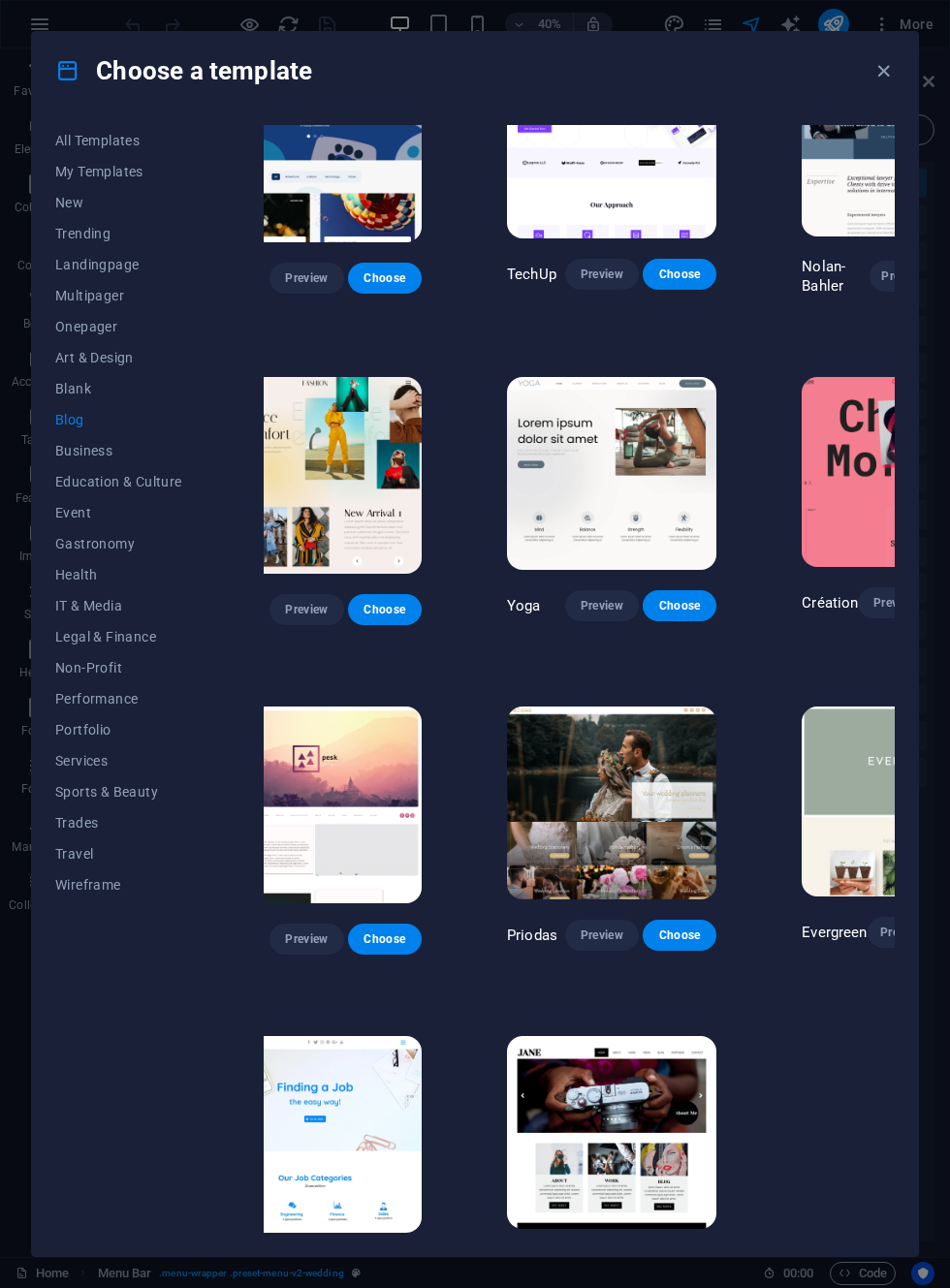 scroll, scrollTop: 1414, scrollLeft: 57, axis: both 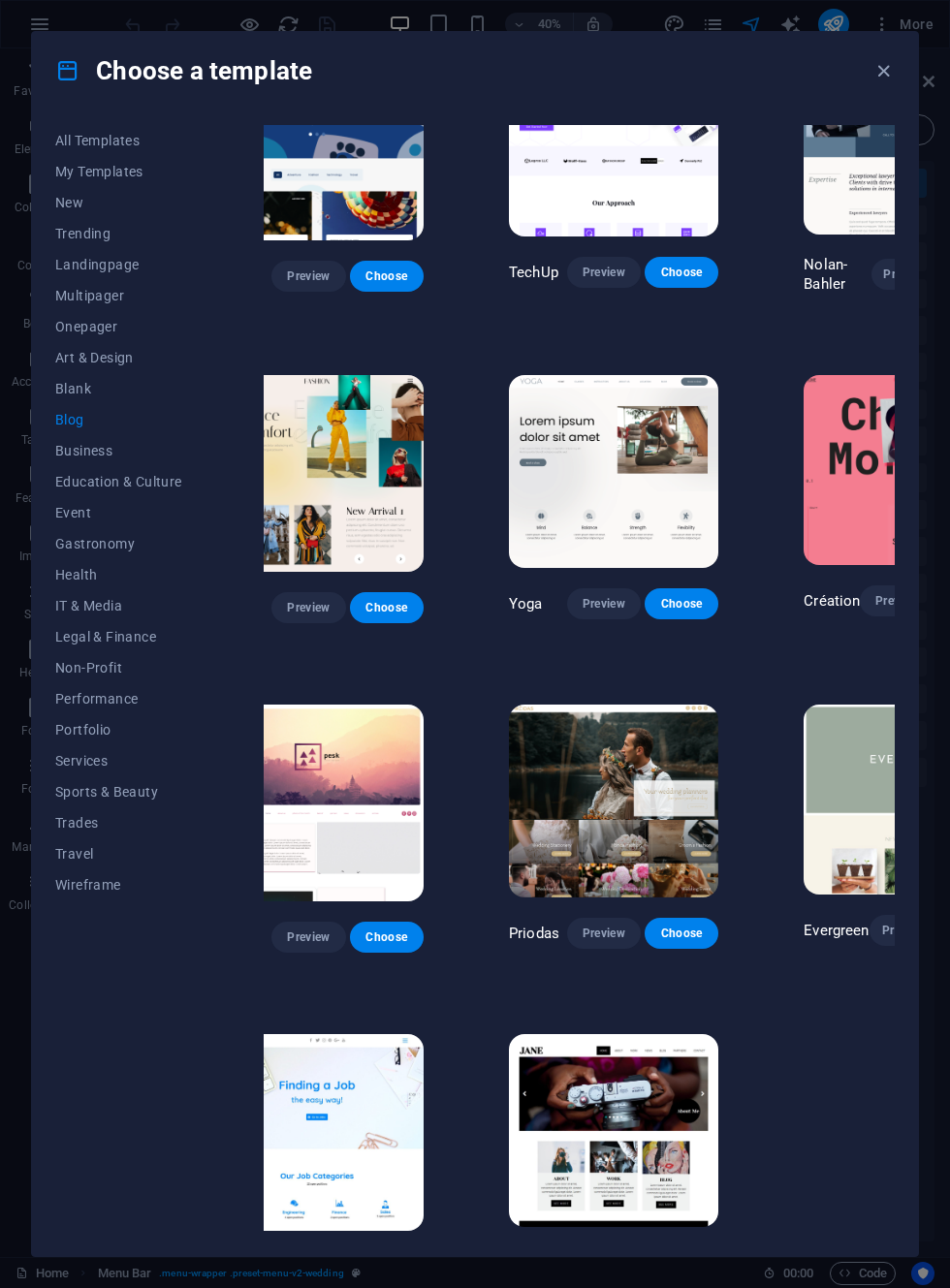 click on "Portfolio" at bounding box center (118, 730) 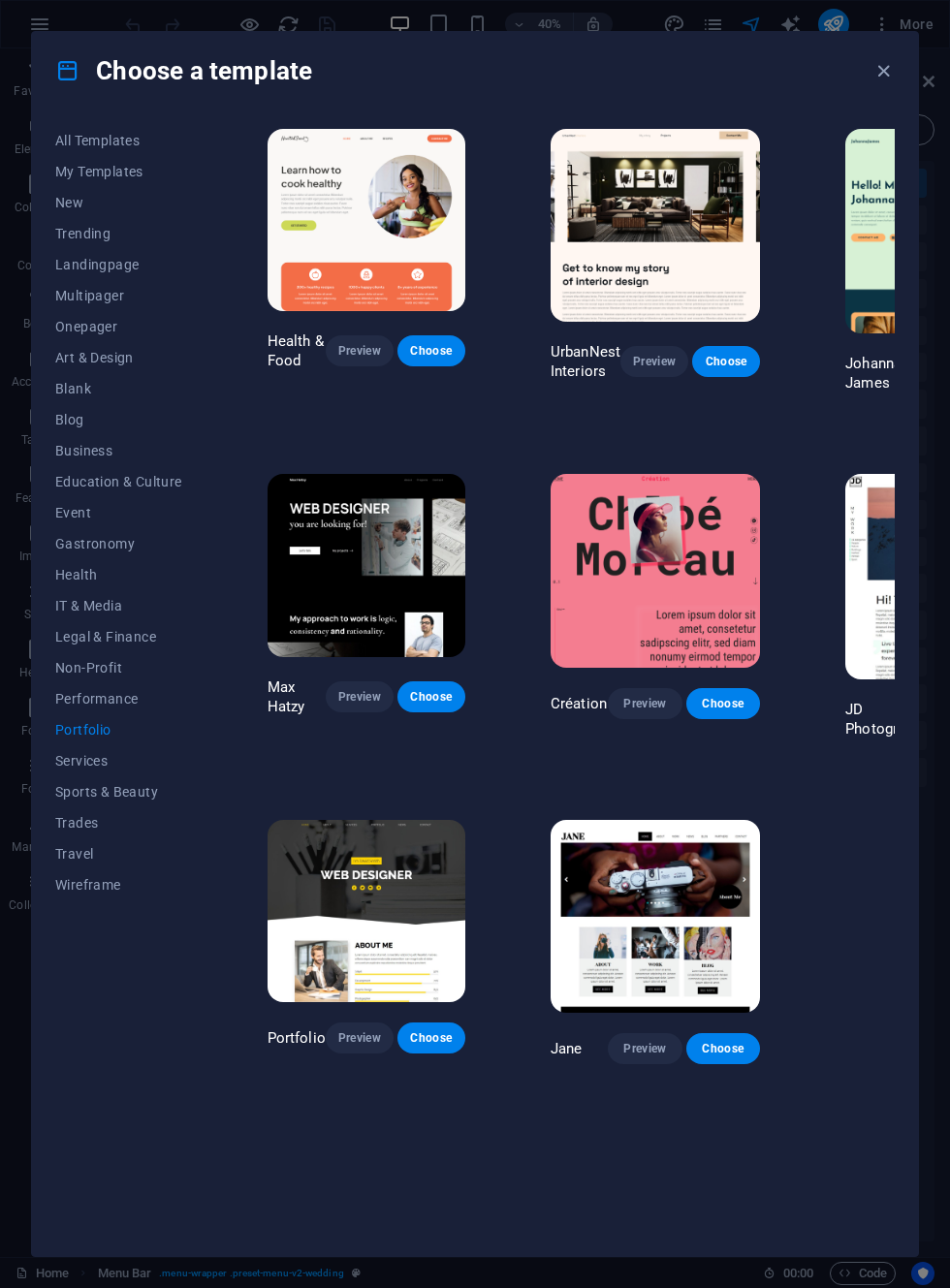 scroll, scrollTop: 0, scrollLeft: 0, axis: both 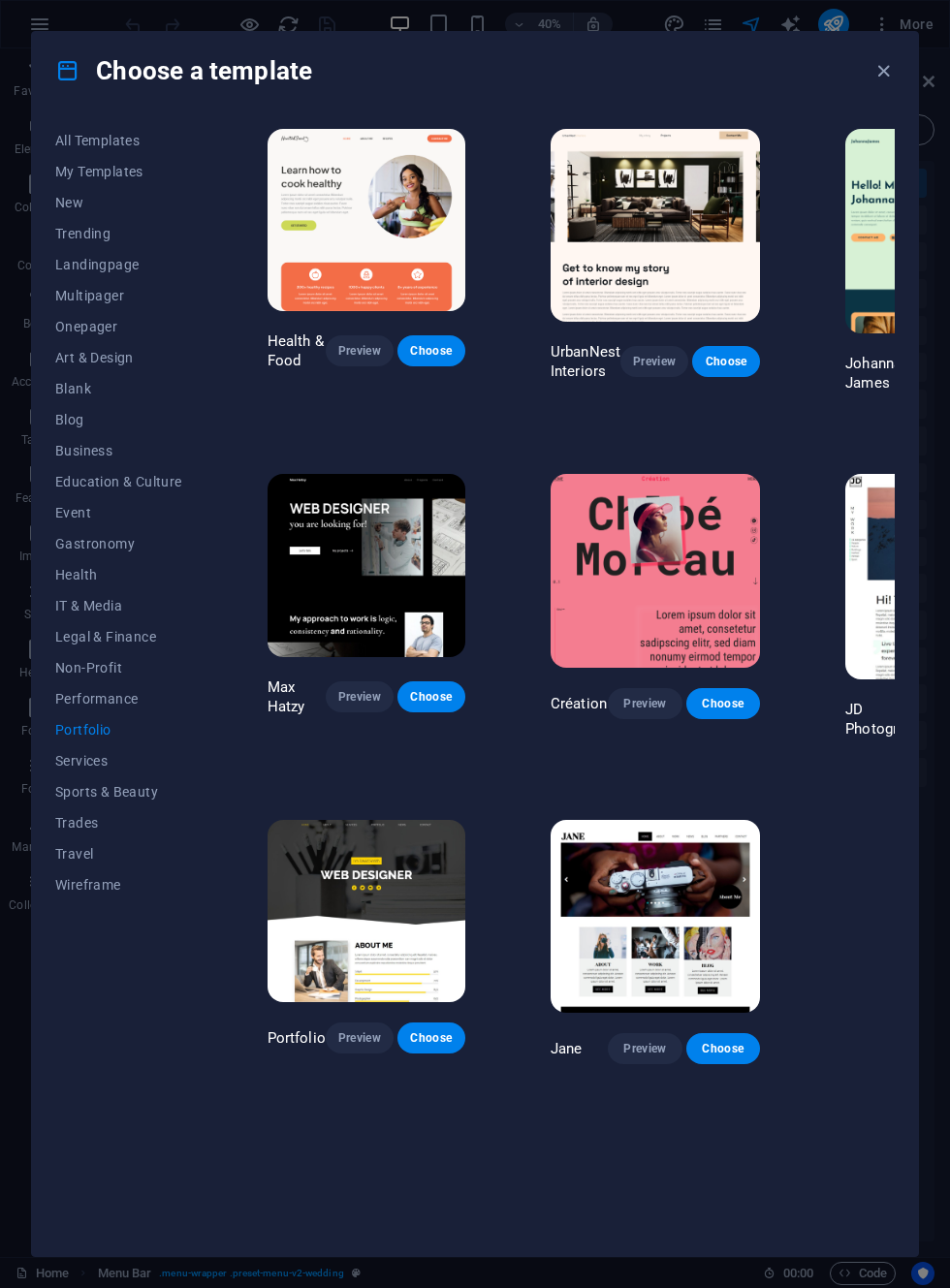 click on "Blank" at bounding box center [118, 389] 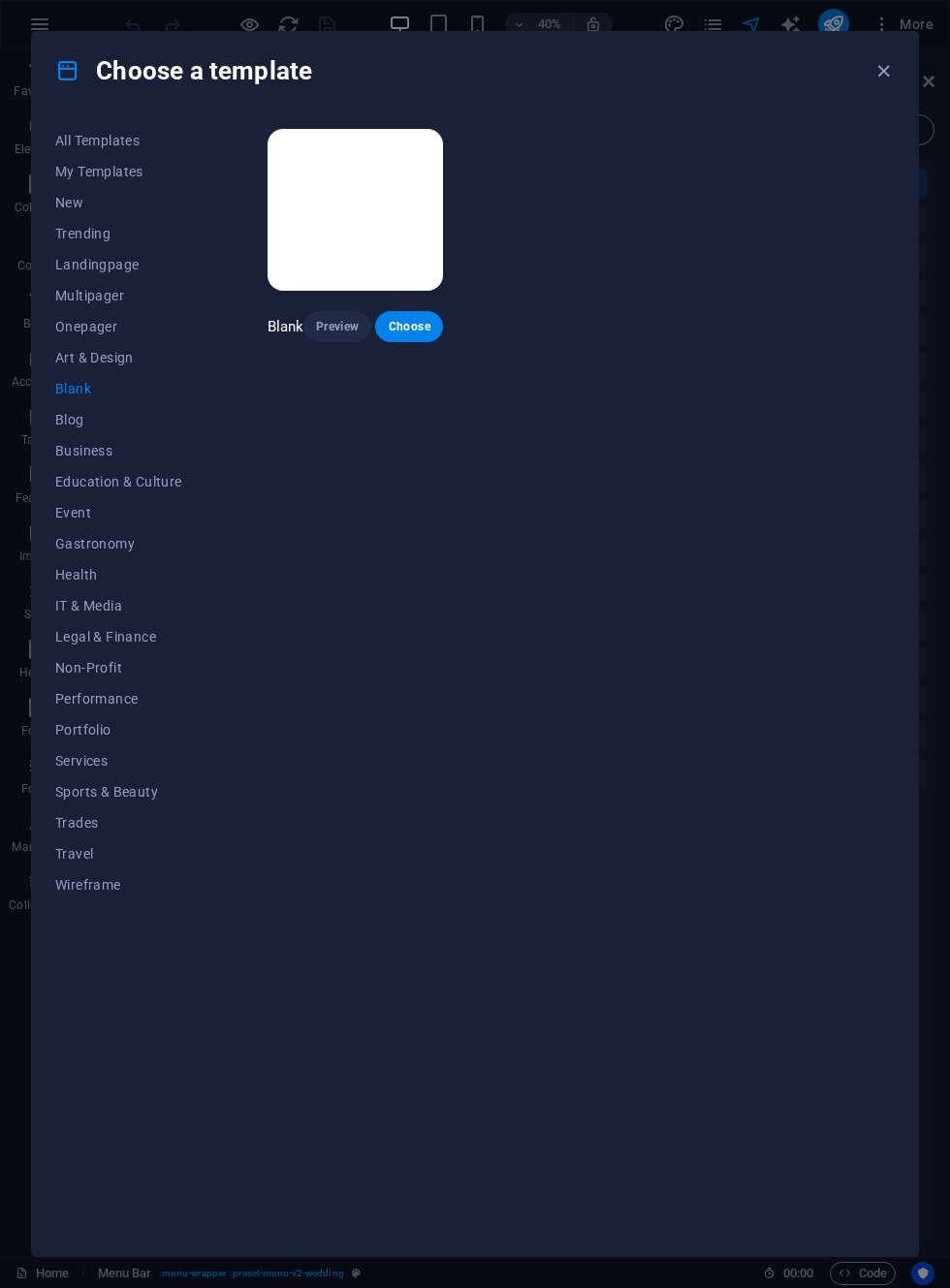 click on "Art & Design" at bounding box center (118, 358) 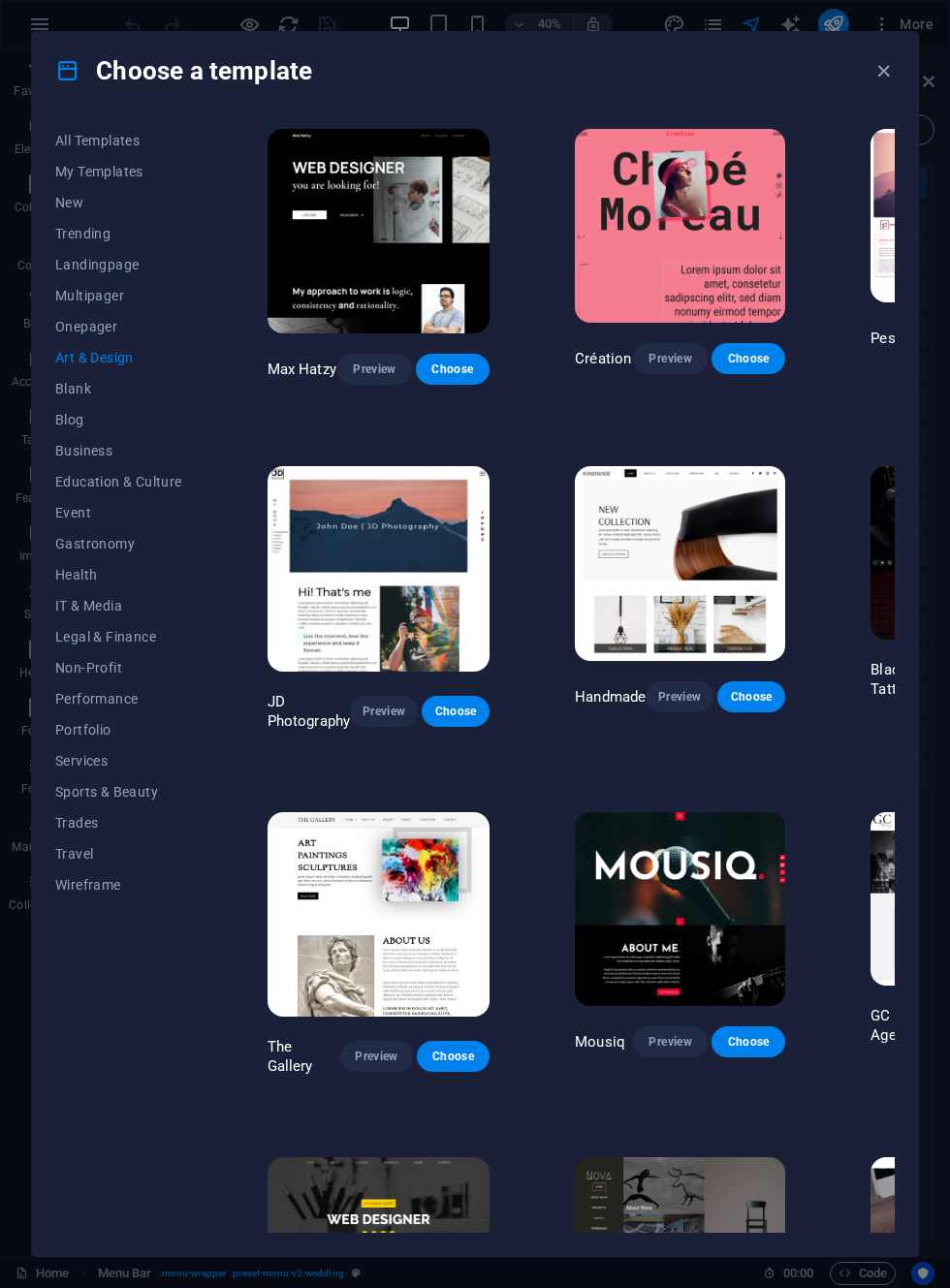 click on "Multipager" at bounding box center (118, 296) 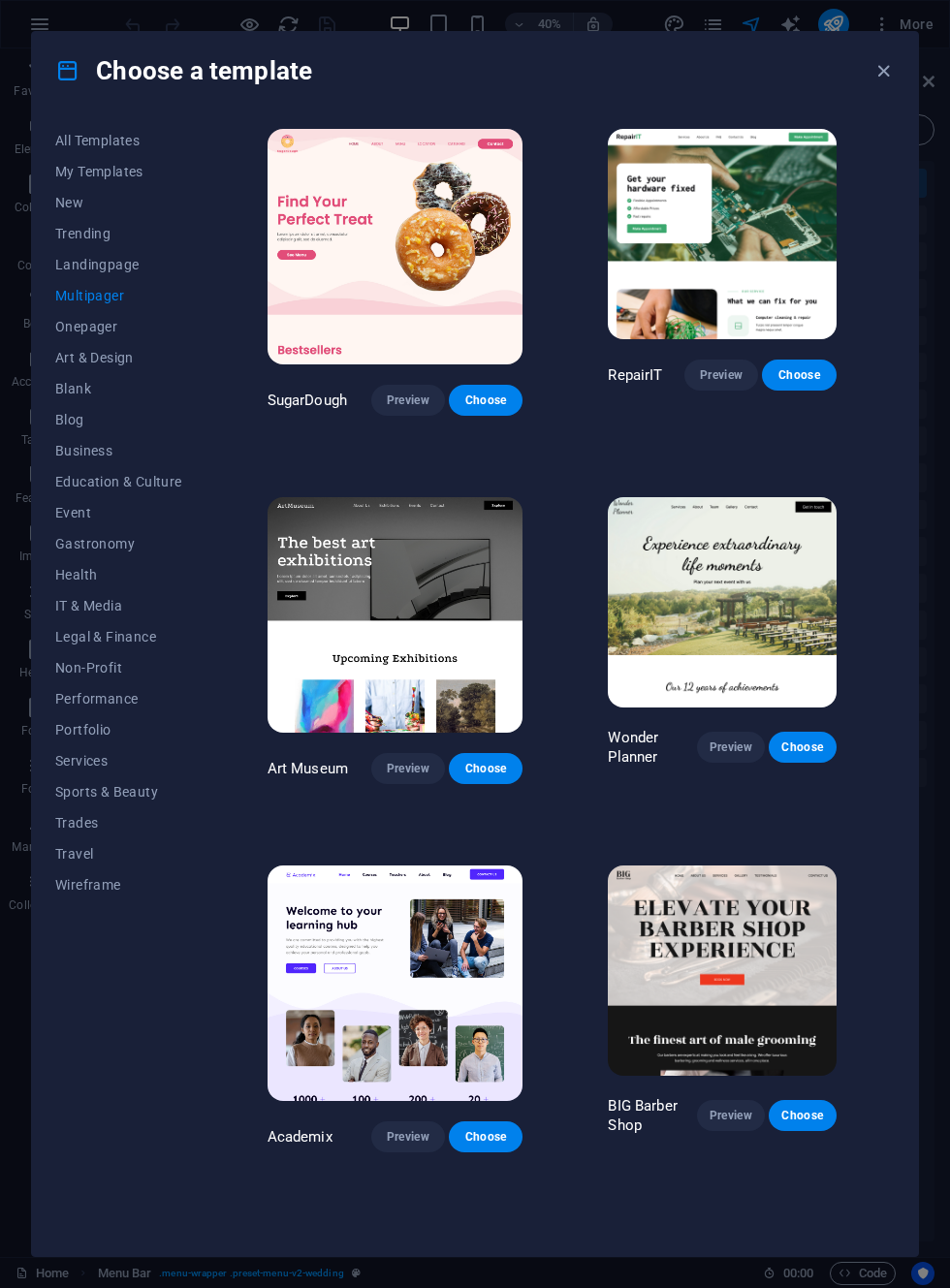 click on "Onepager" at bounding box center [118, 327] 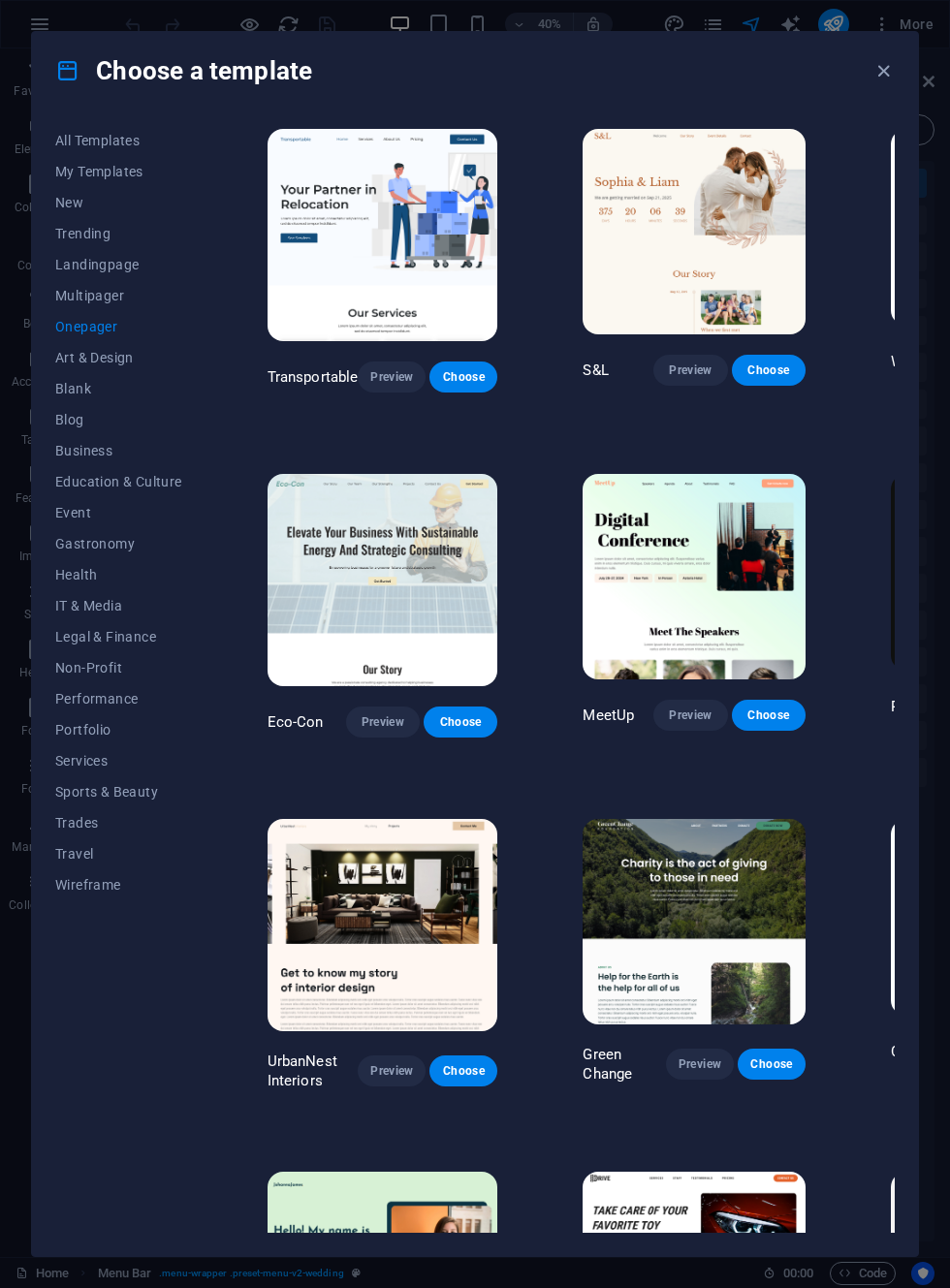 click on "Event" at bounding box center [118, 513] 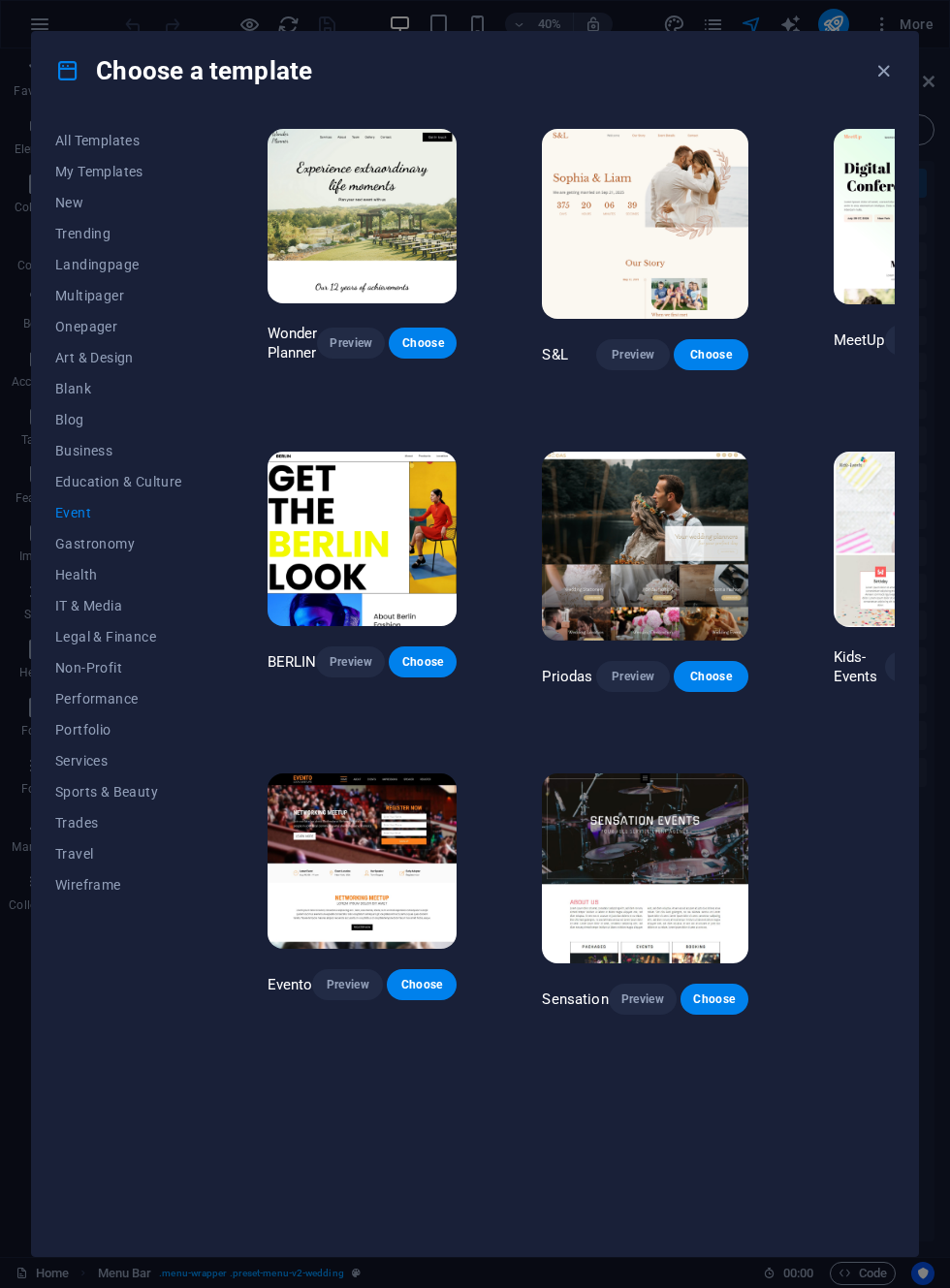 click on "Blog" at bounding box center [118, 420] 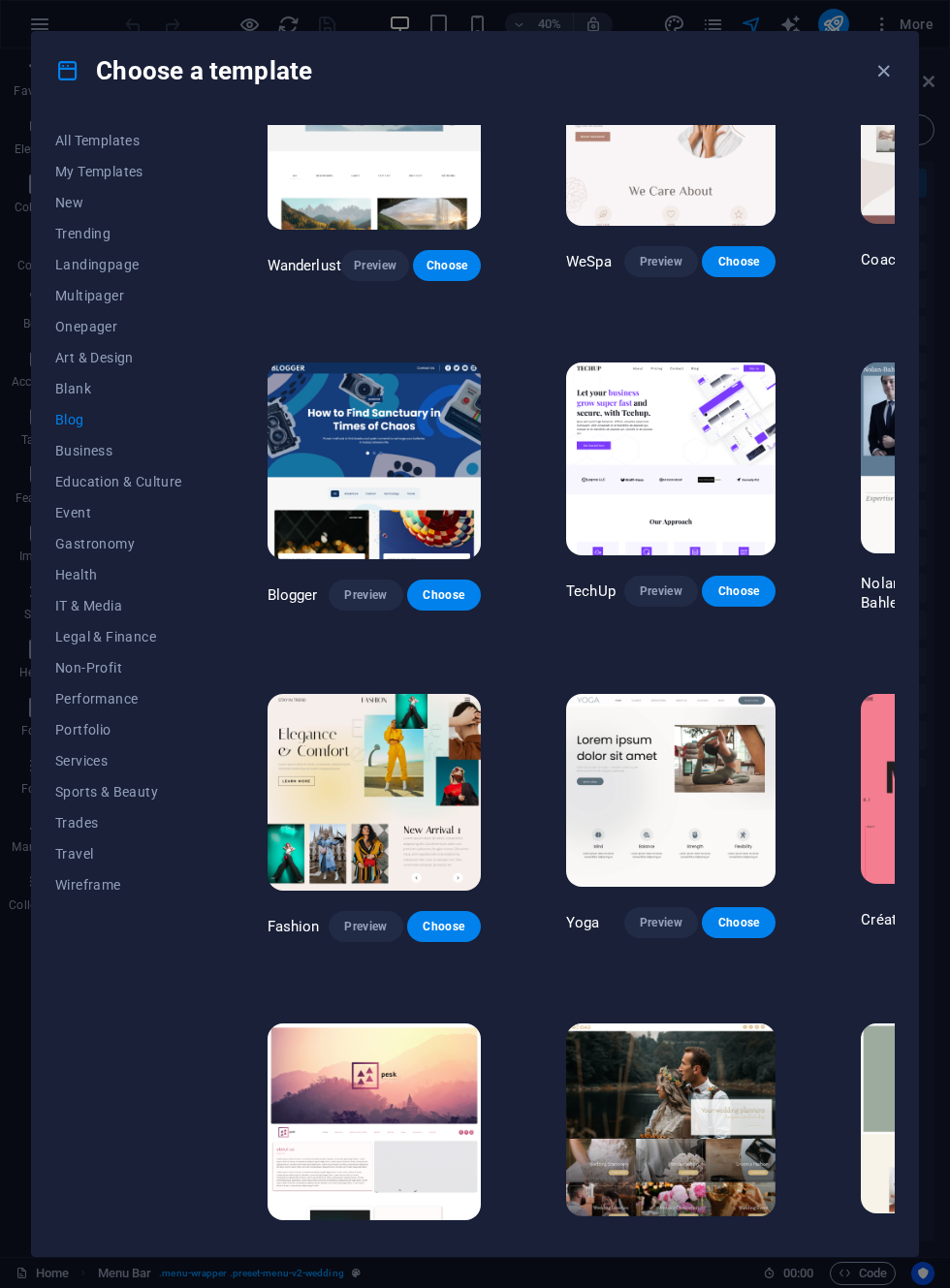 scroll, scrollTop: 1099, scrollLeft: 0, axis: vertical 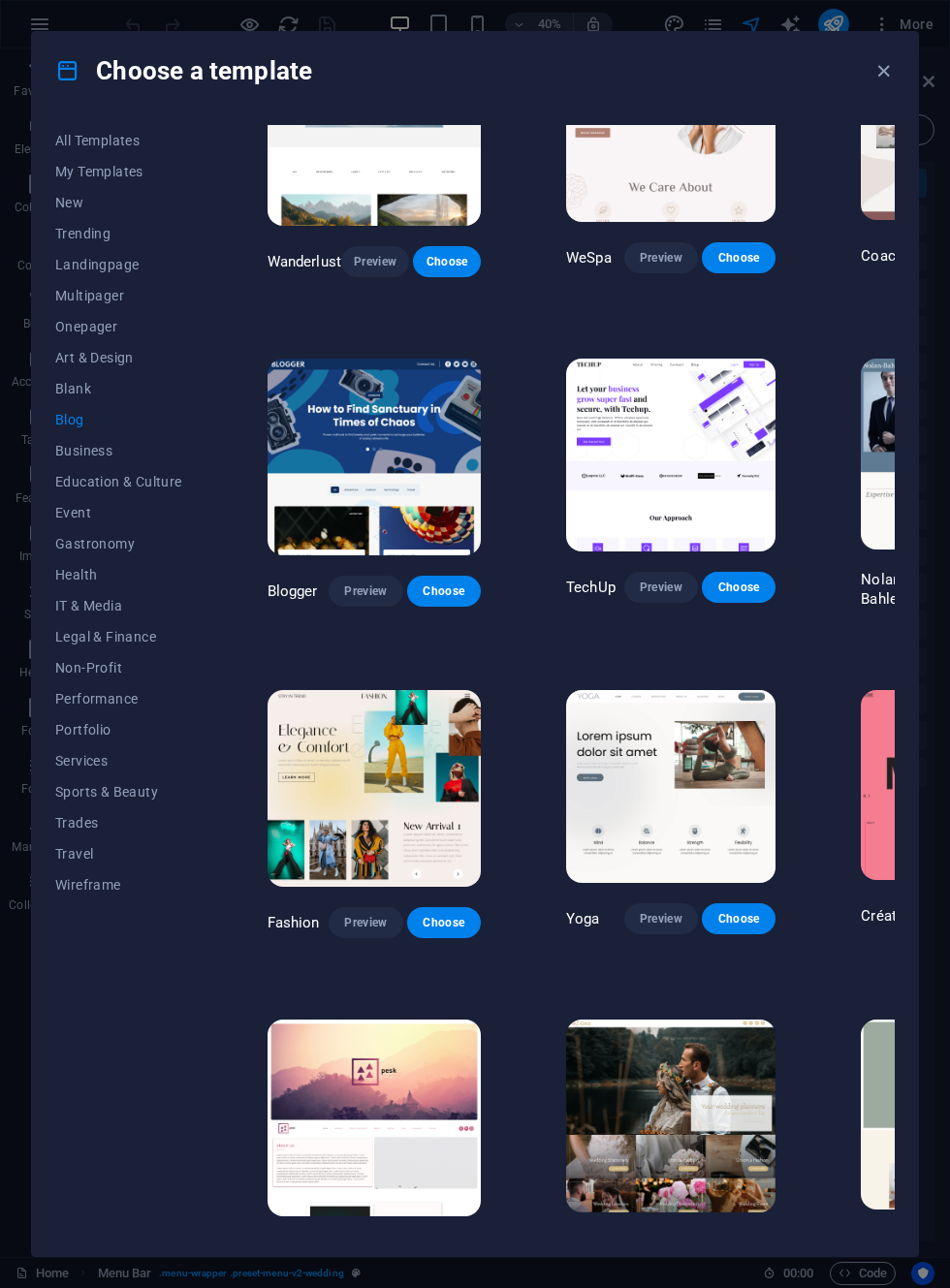 click on "RepairIT Preview Choose Peoneera Preview Choose Art Museum Preview Choose Podcaster Preview Choose Academix Preview Choose Health & Food Preview Choose UrbanNest Interiors Preview Choose SafeSpace Preview Choose Estator Preview Choose Wanderlust Preview Choose WeSpa Preview Choose CoachLife Preview Choose Blogger Preview Choose TechUp Preview Choose Nolan-Bahler Preview Choose Fashion Preview Choose Yoga Preview Choose Création Preview Choose Pesk Preview Choose Priodas Preview Choose Evergreen Preview Choose Opus Preview Choose Jane Preview Choose" at bounding box center [603, 311] 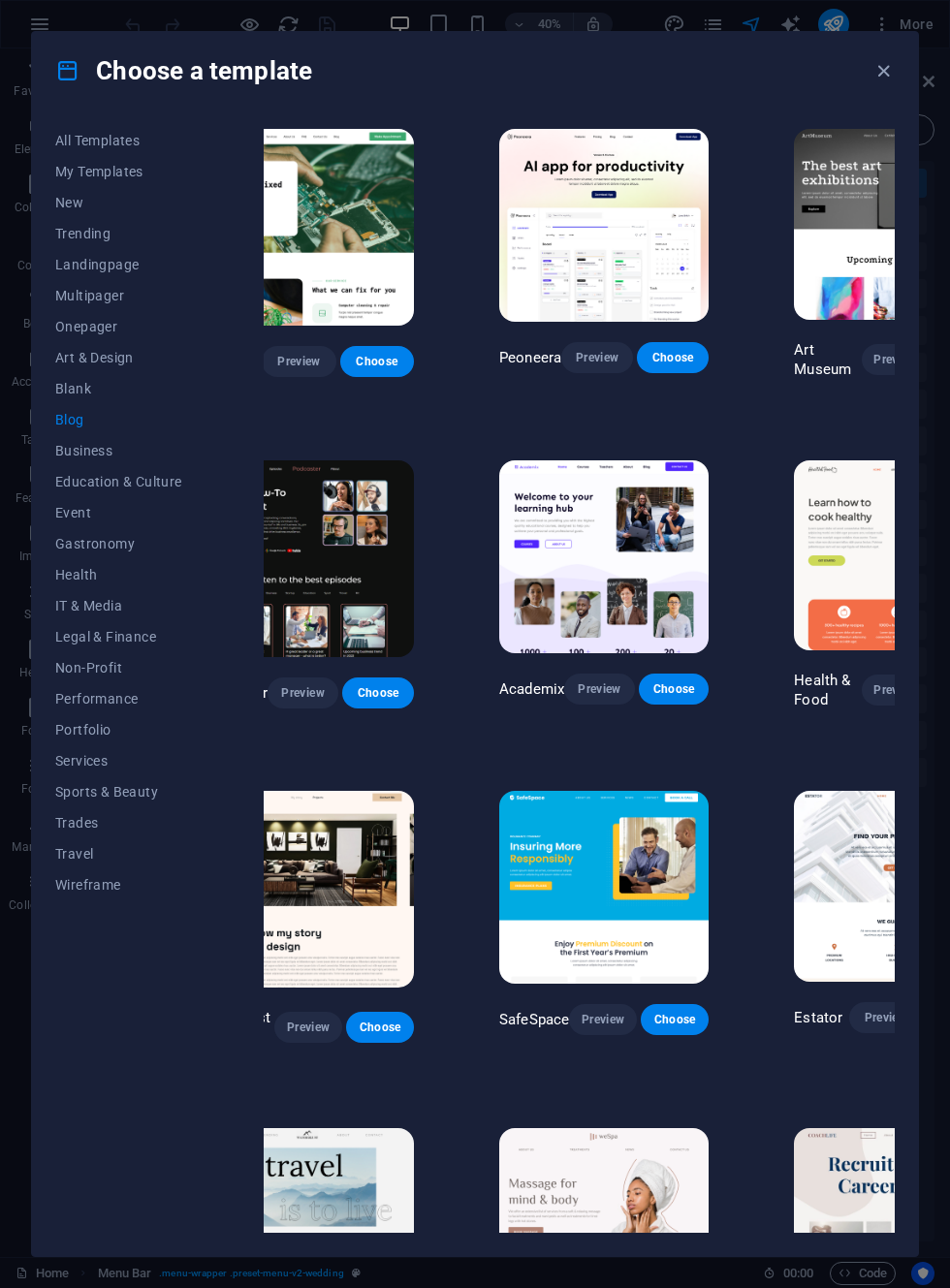 scroll, scrollTop: 0, scrollLeft: 66, axis: horizontal 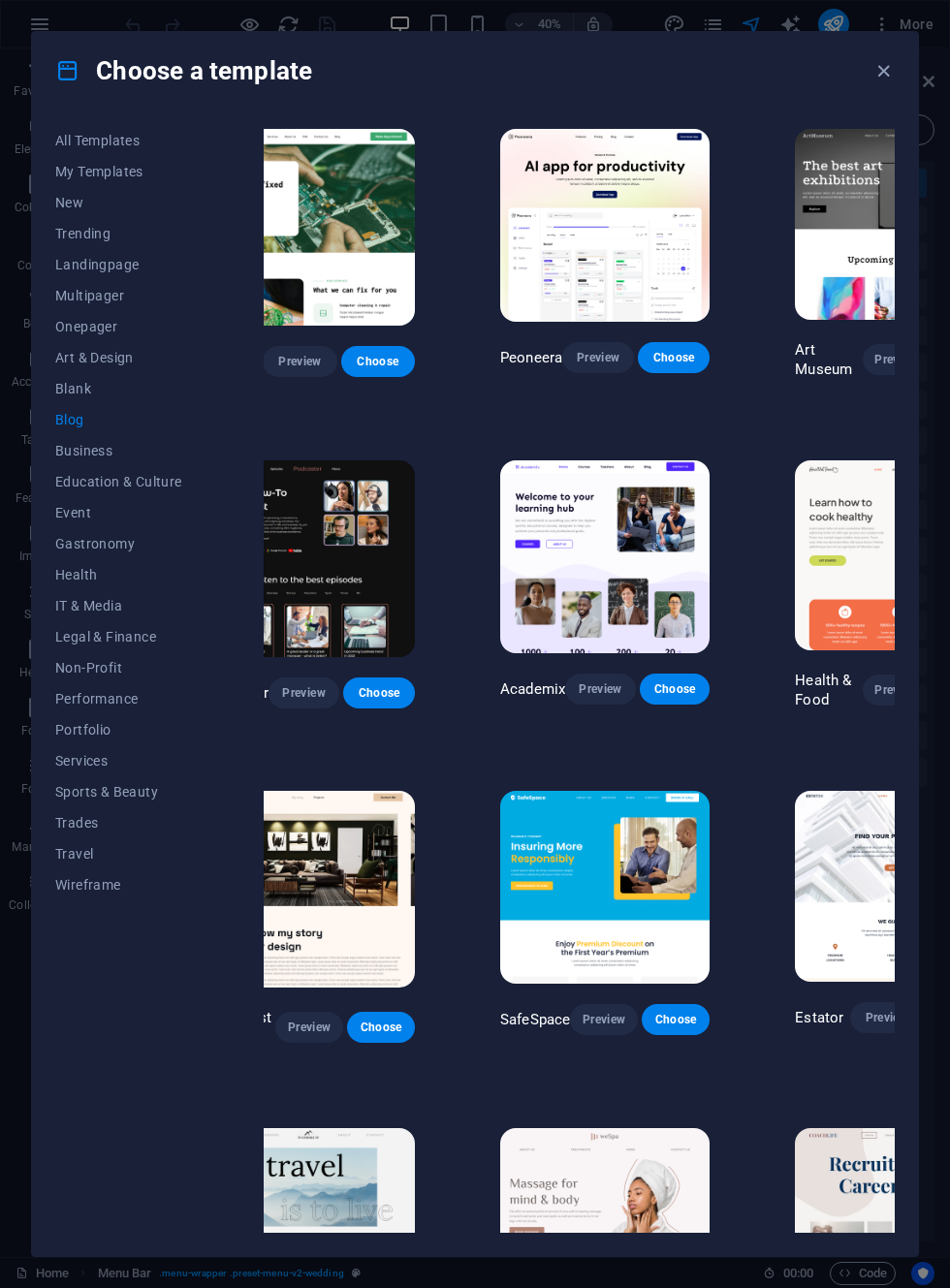 click on "Choose a template" at bounding box center (183, 71) 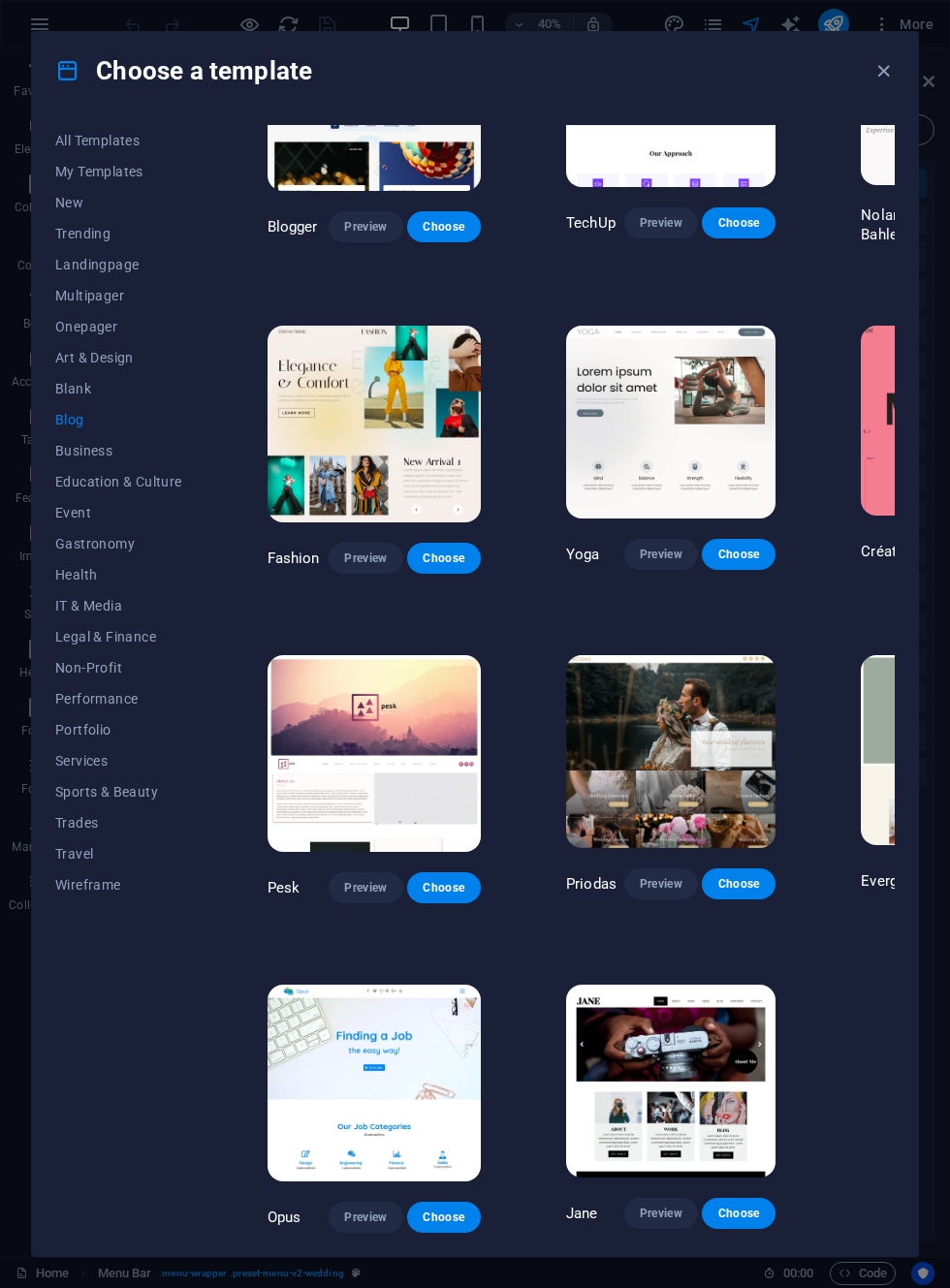 scroll, scrollTop: 1466, scrollLeft: 0, axis: vertical 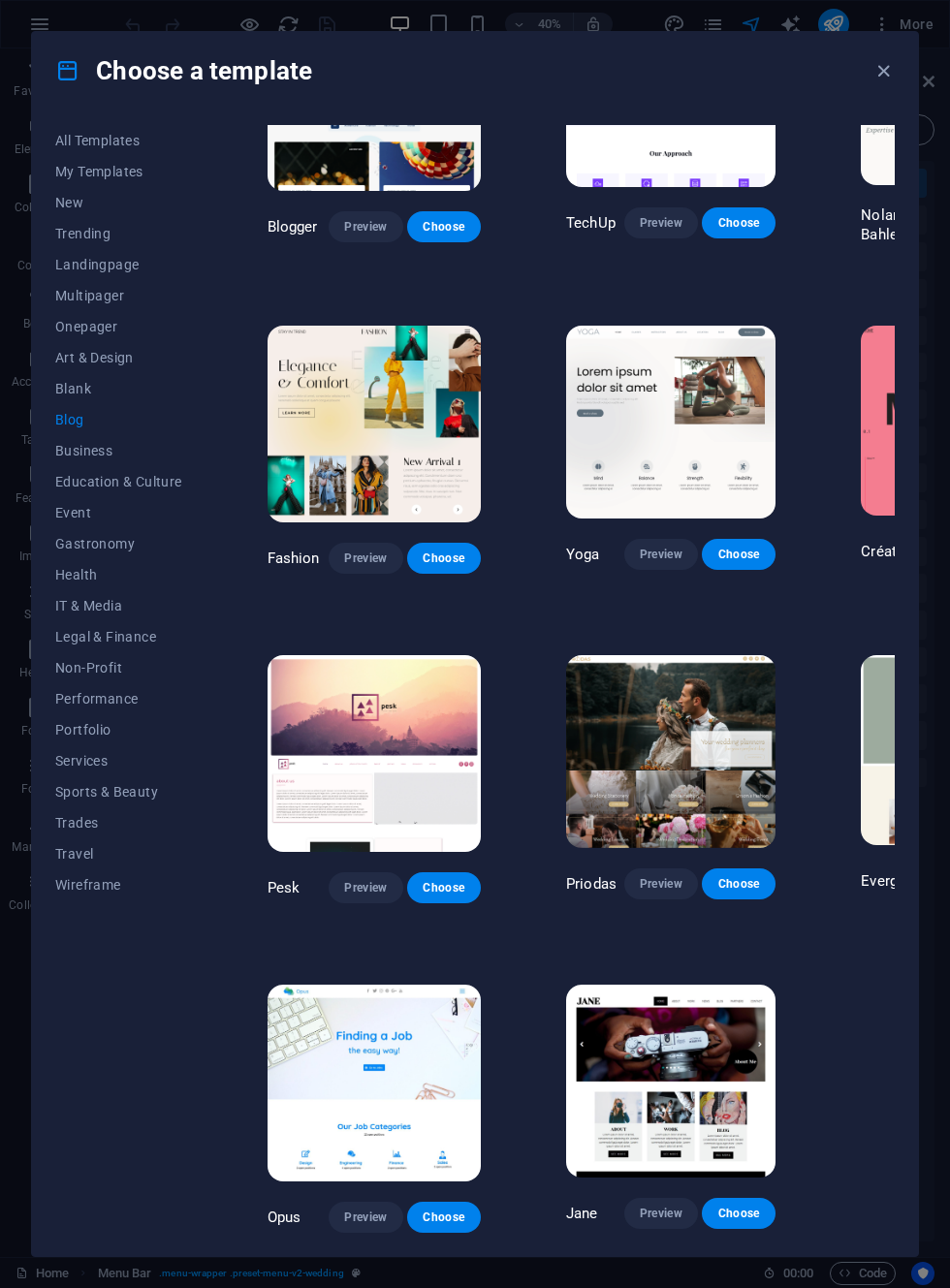 click on "Wireframe" at bounding box center (118, 885) 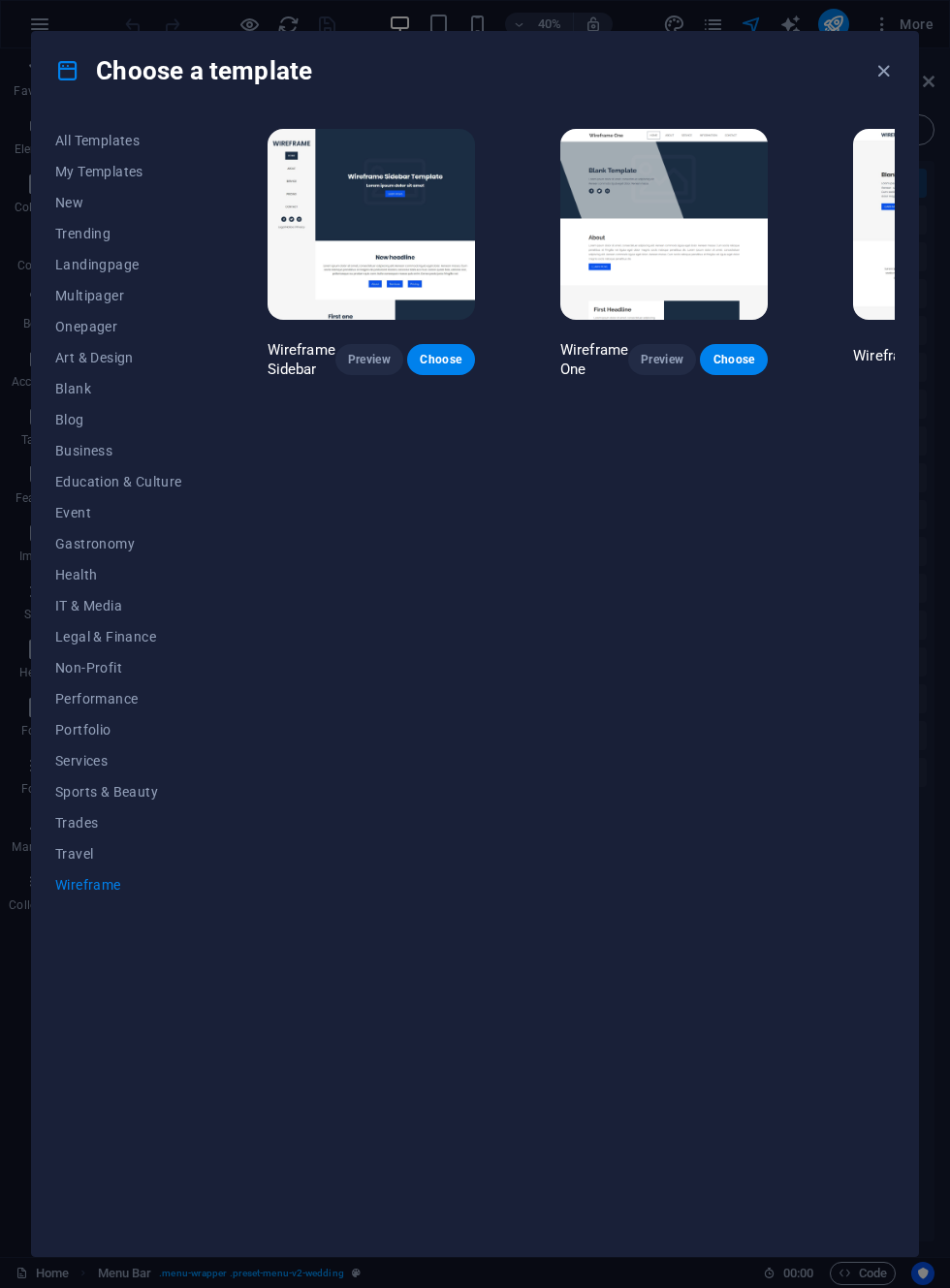 scroll, scrollTop: 0, scrollLeft: -2, axis: horizontal 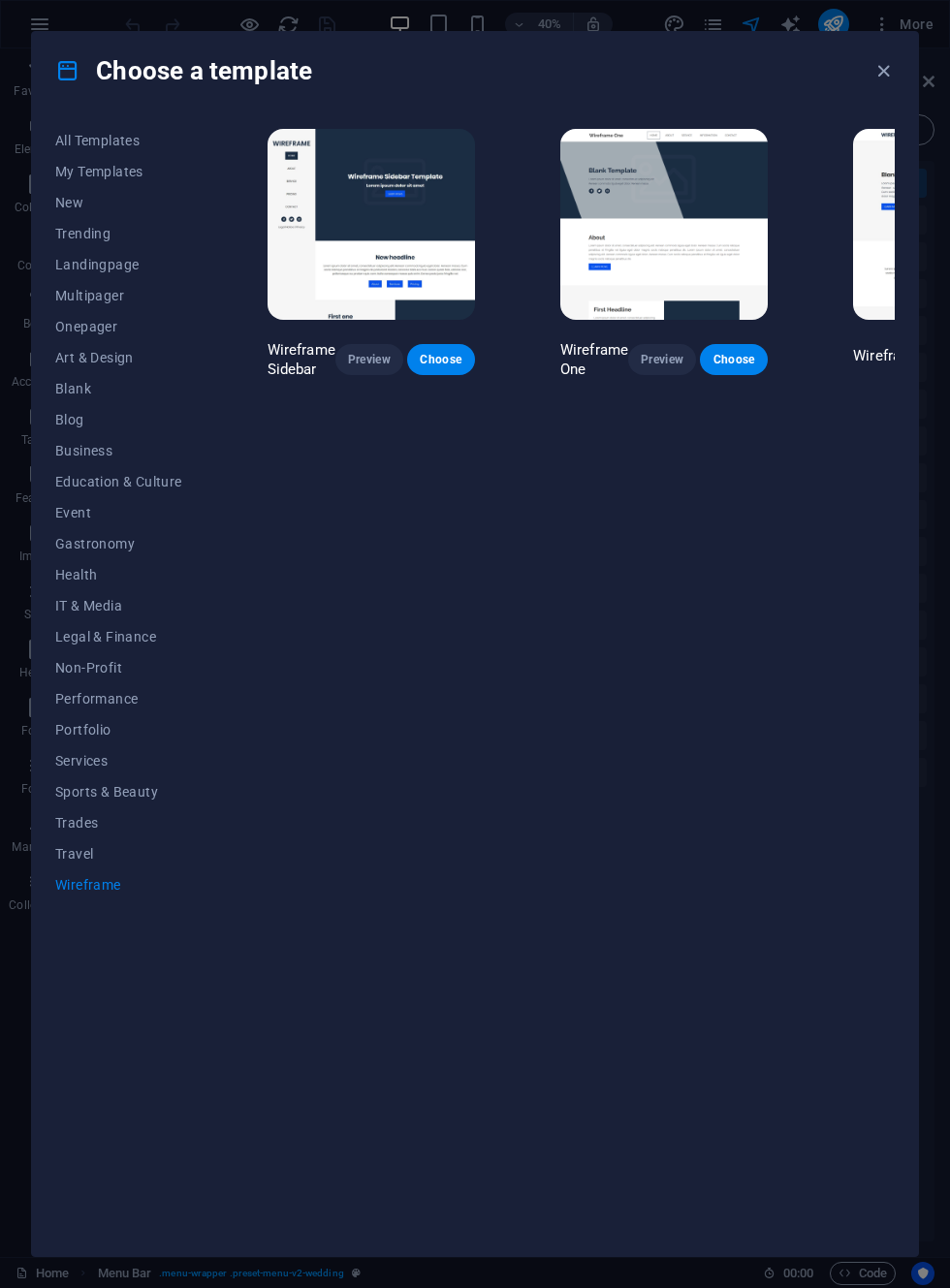 click on "Services" at bounding box center [118, 761] 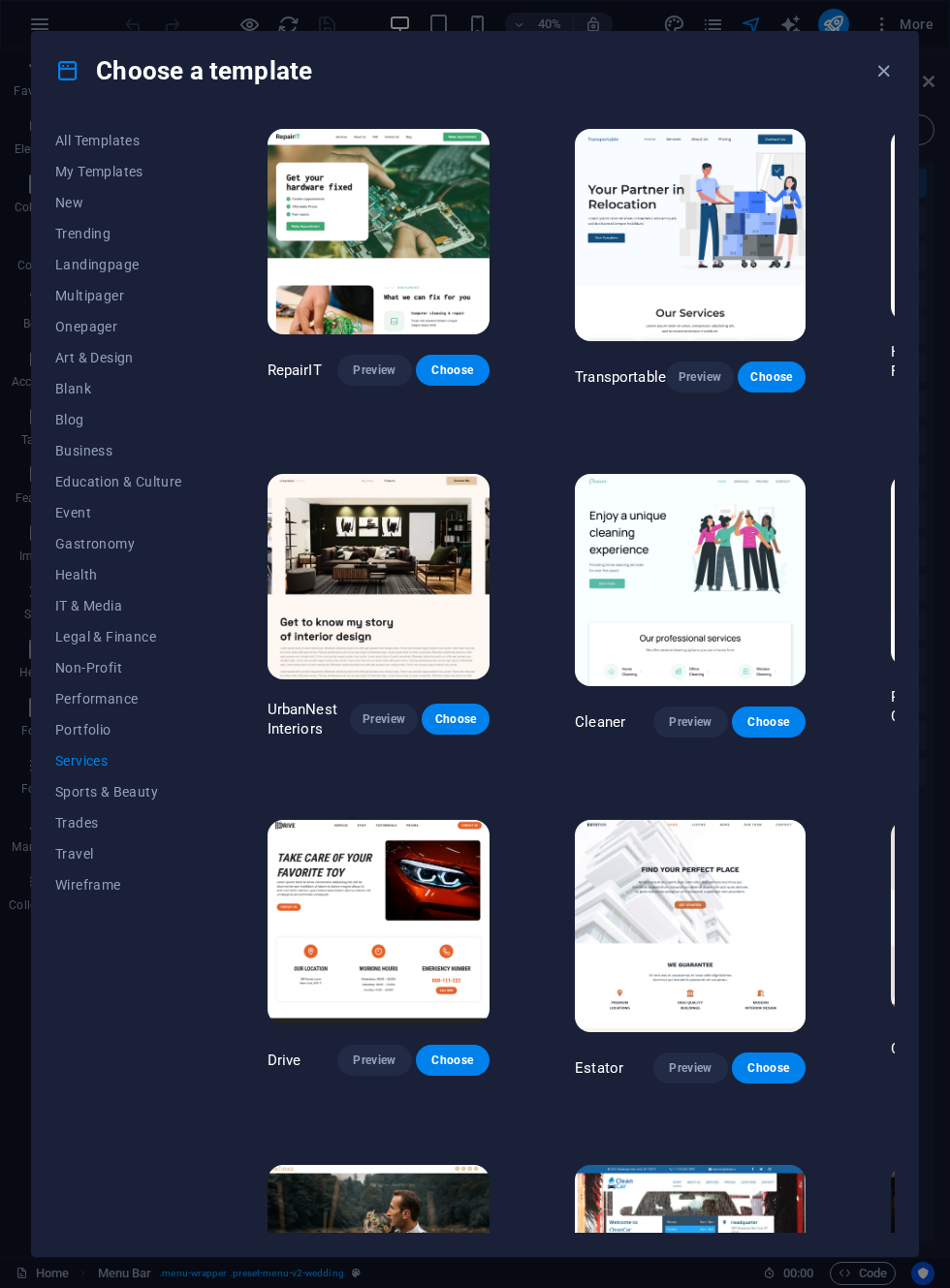 click on "Services" at bounding box center (118, 761) 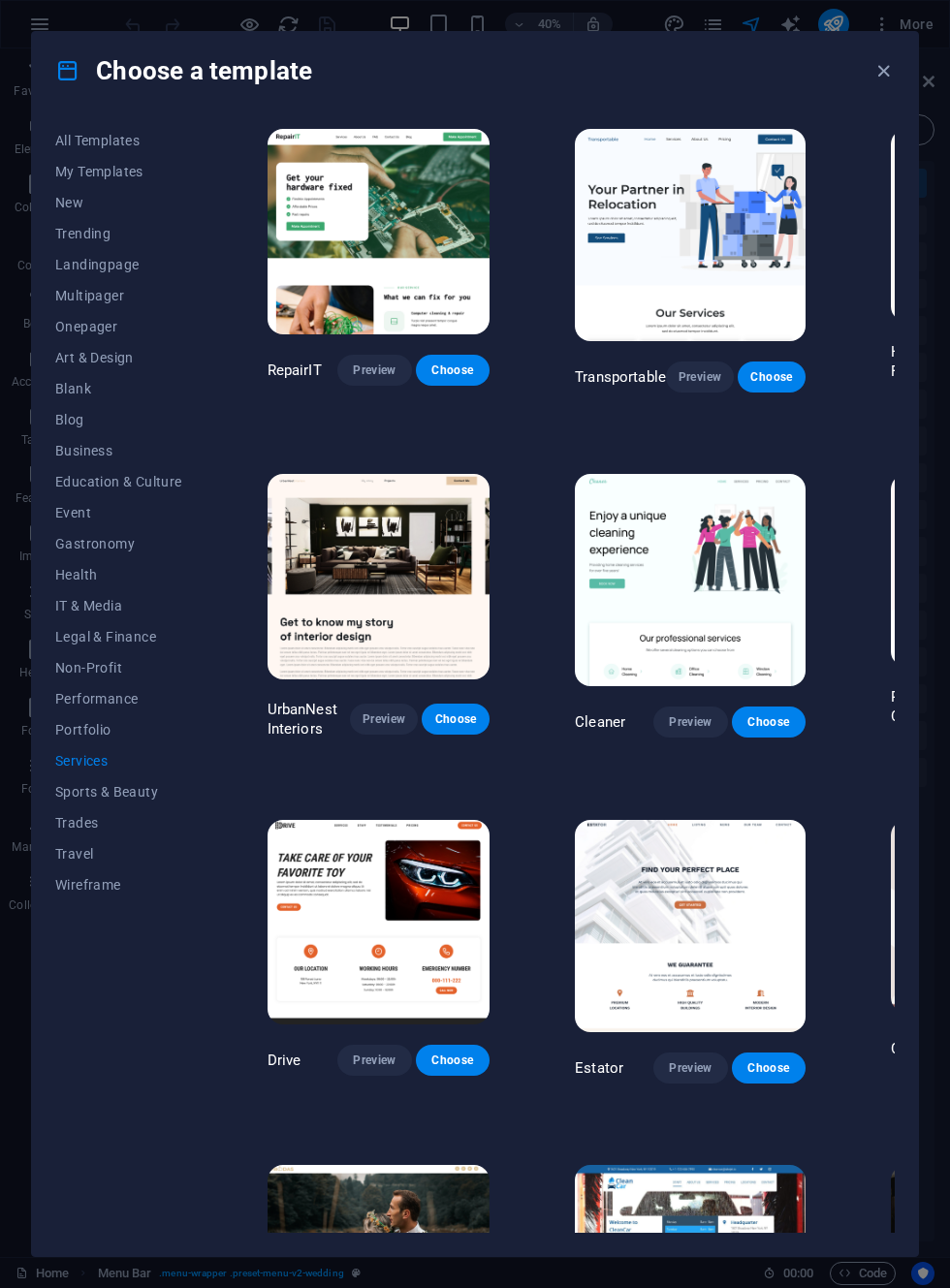 click on "Performance" at bounding box center (118, 699) 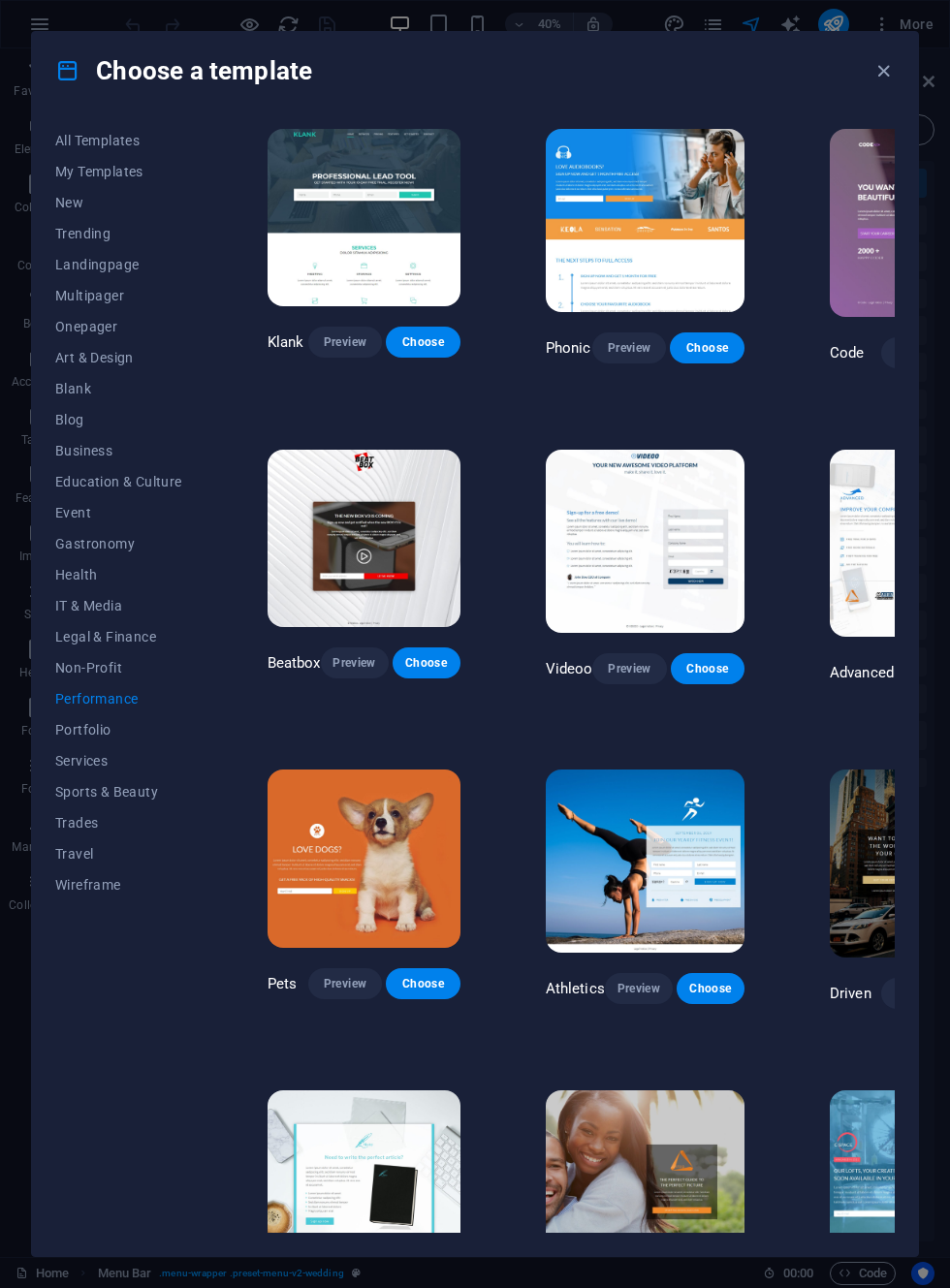 click on "Non-Profit" at bounding box center [118, 668] 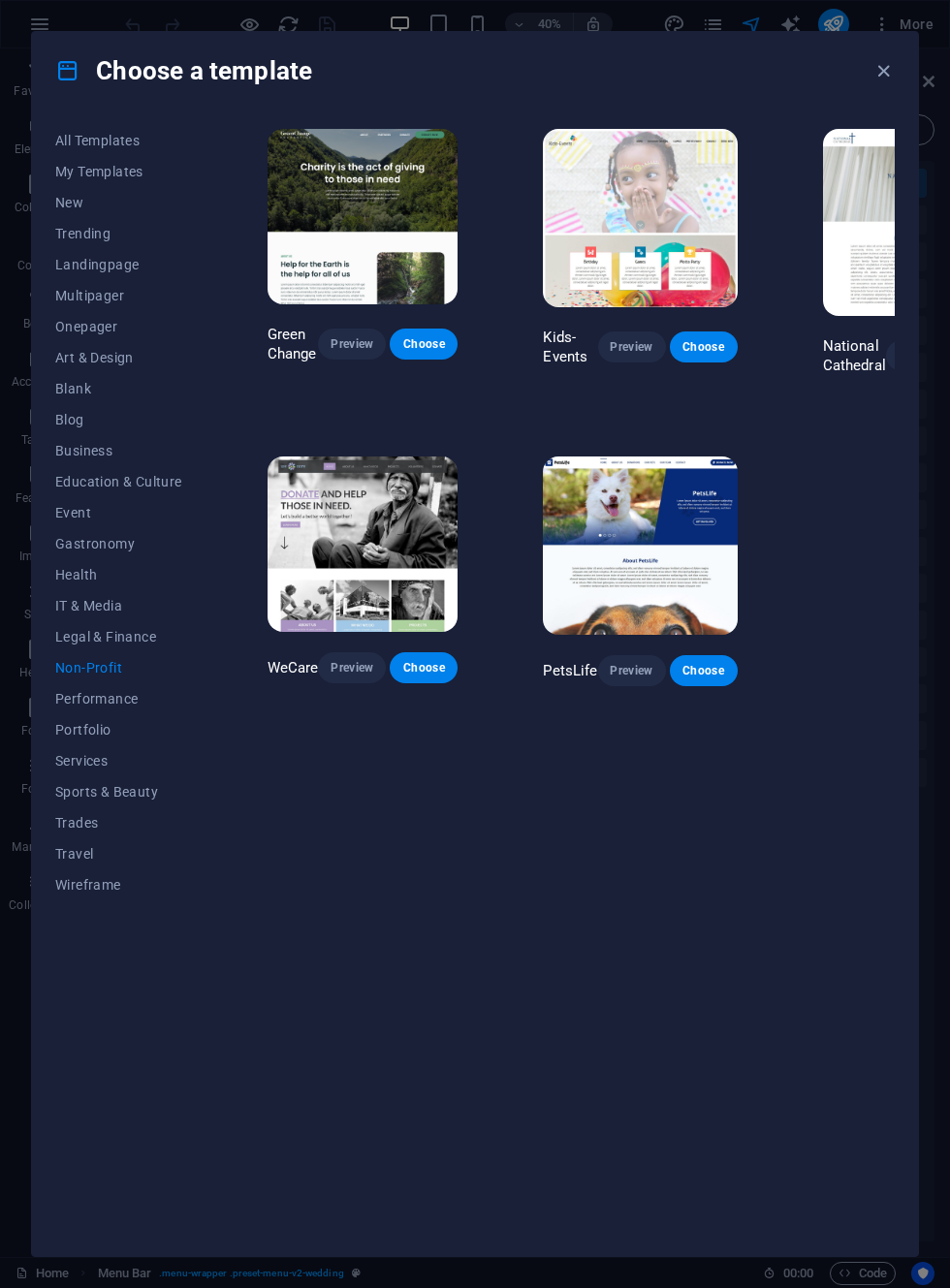 scroll, scrollTop: 0, scrollLeft: 0, axis: both 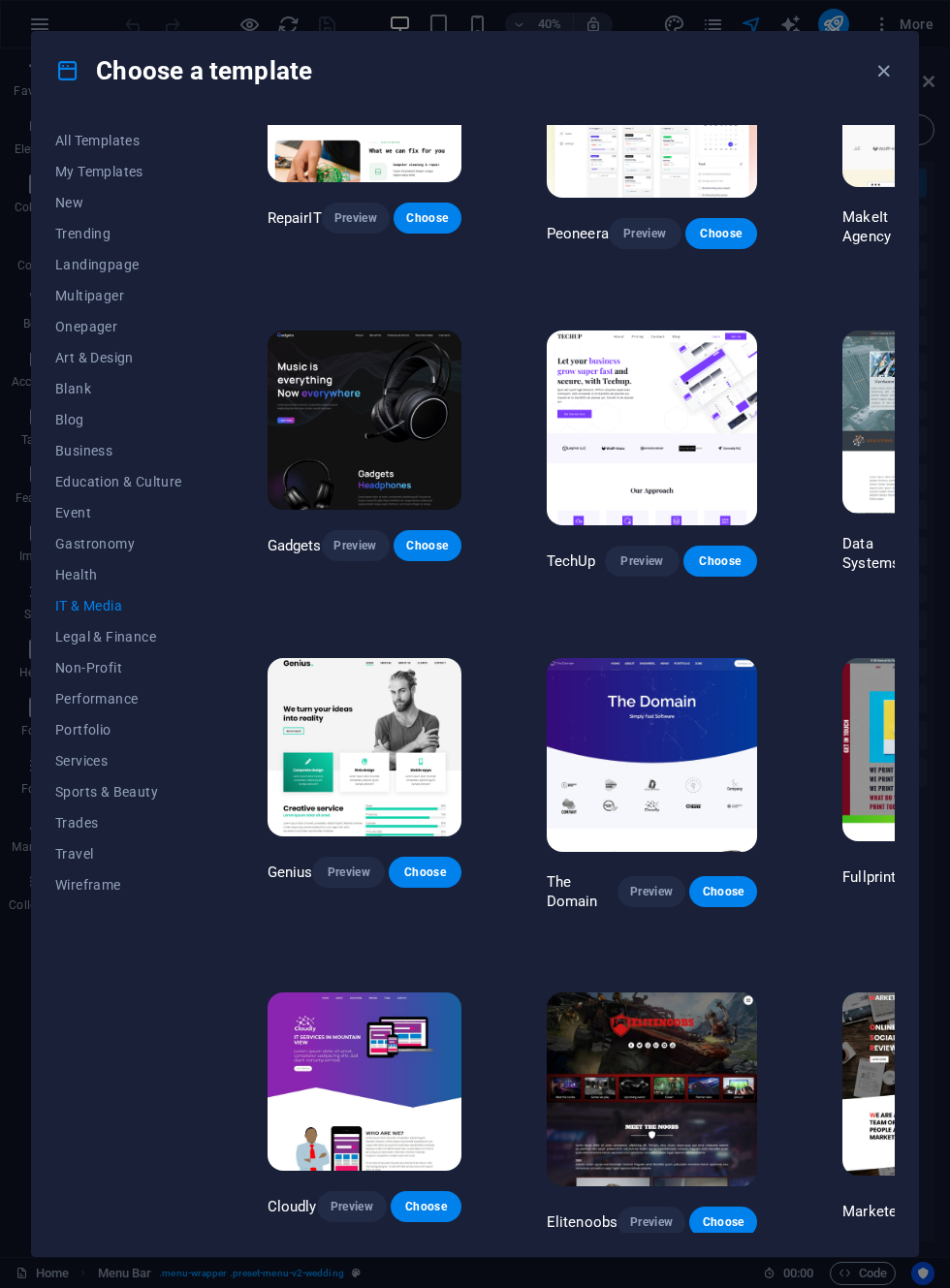 click on "Education & Culture" at bounding box center [118, 482] 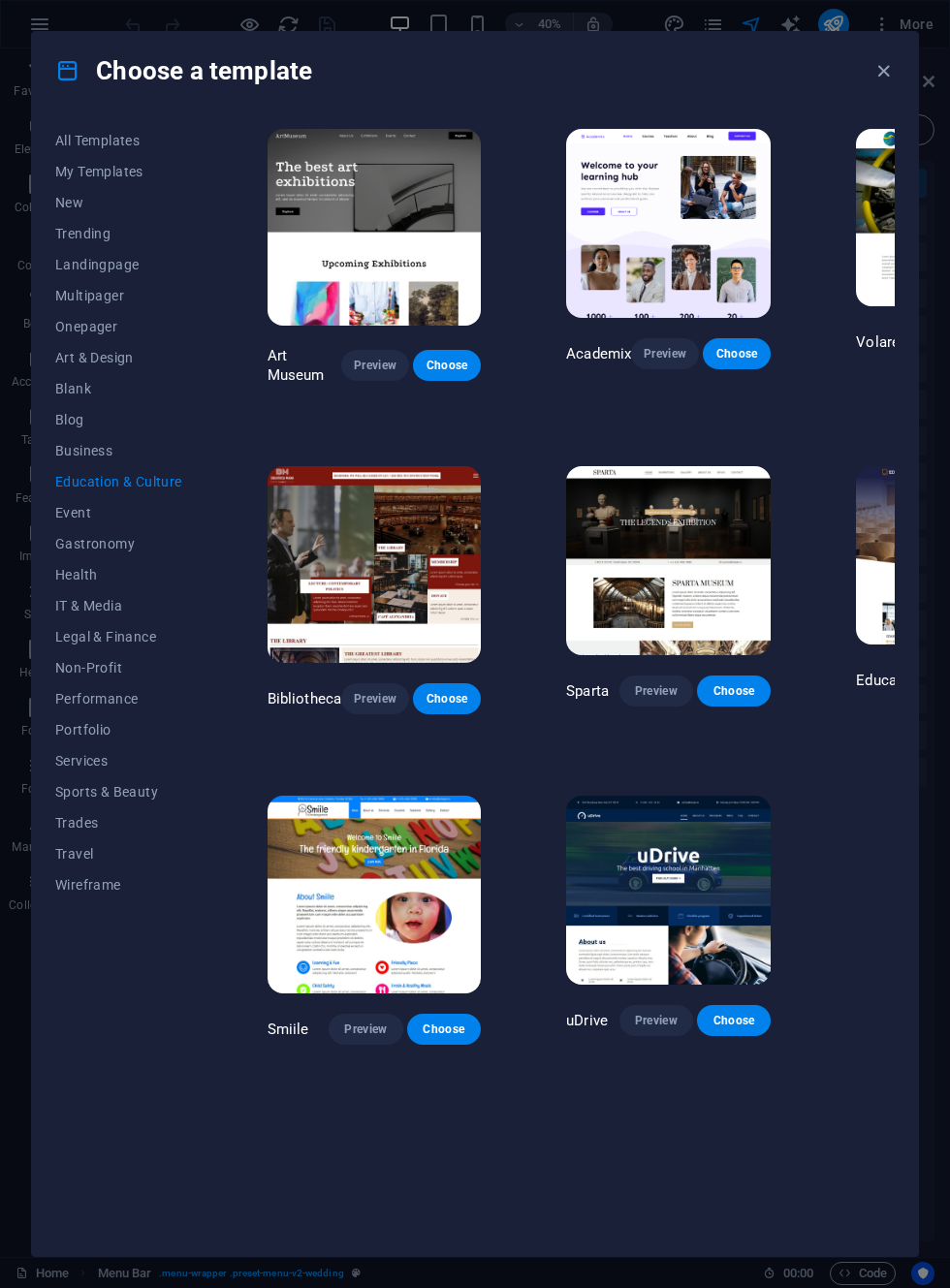 click on "New" at bounding box center (118, 203) 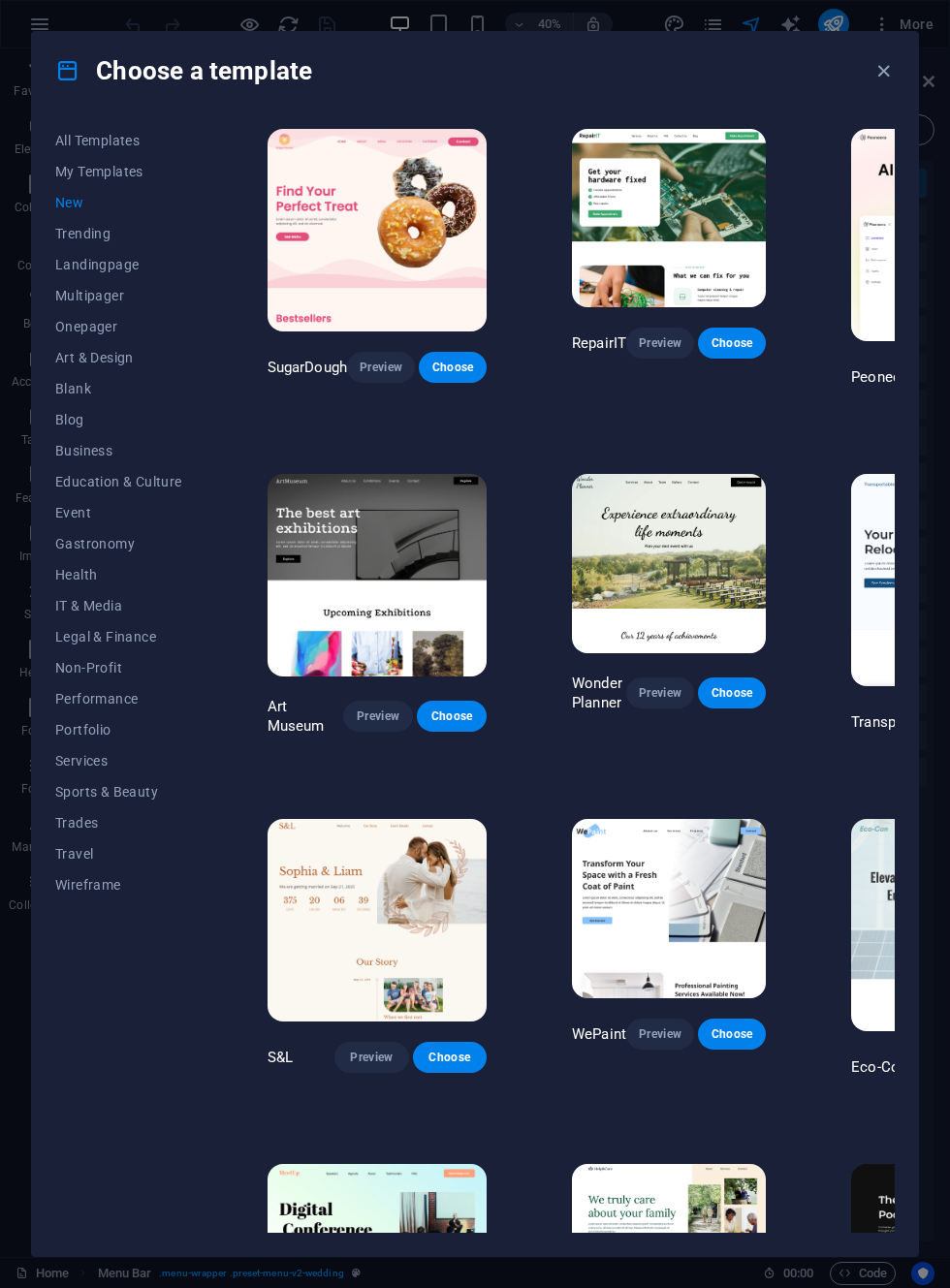 click on "Trending" at bounding box center (118, 234) 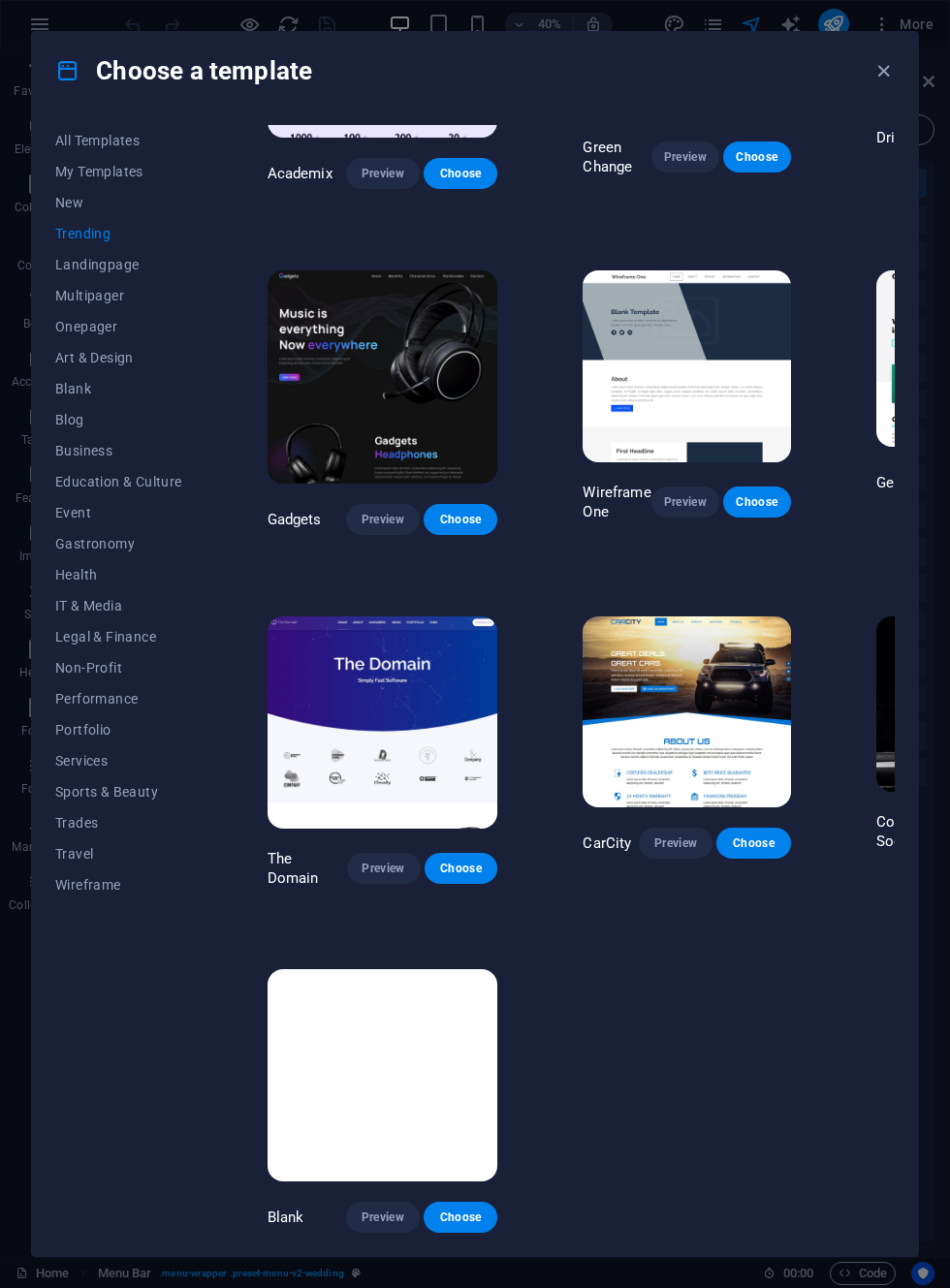scroll, scrollTop: 898, scrollLeft: 0, axis: vertical 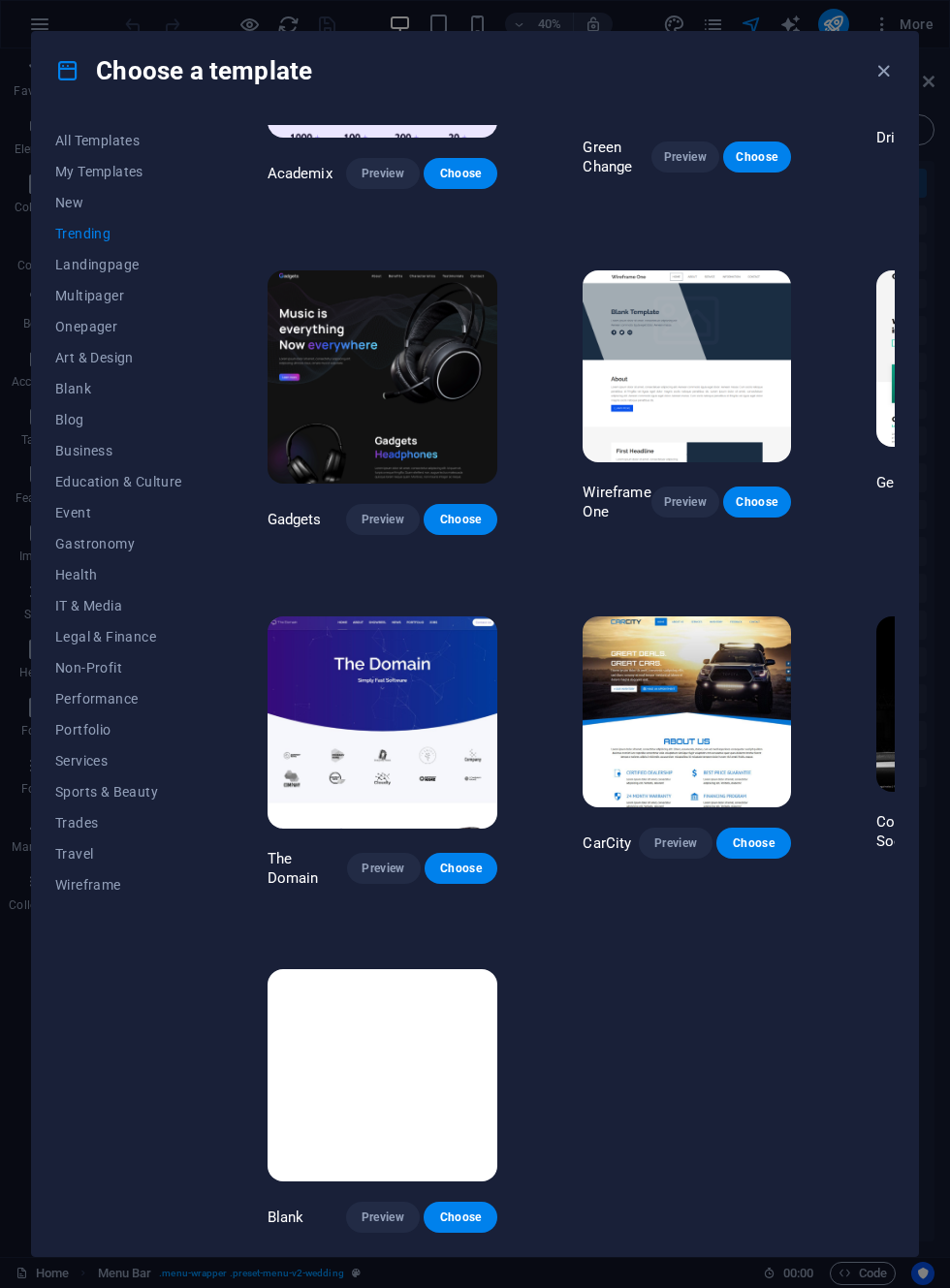 click on "Business" at bounding box center (118, 451) 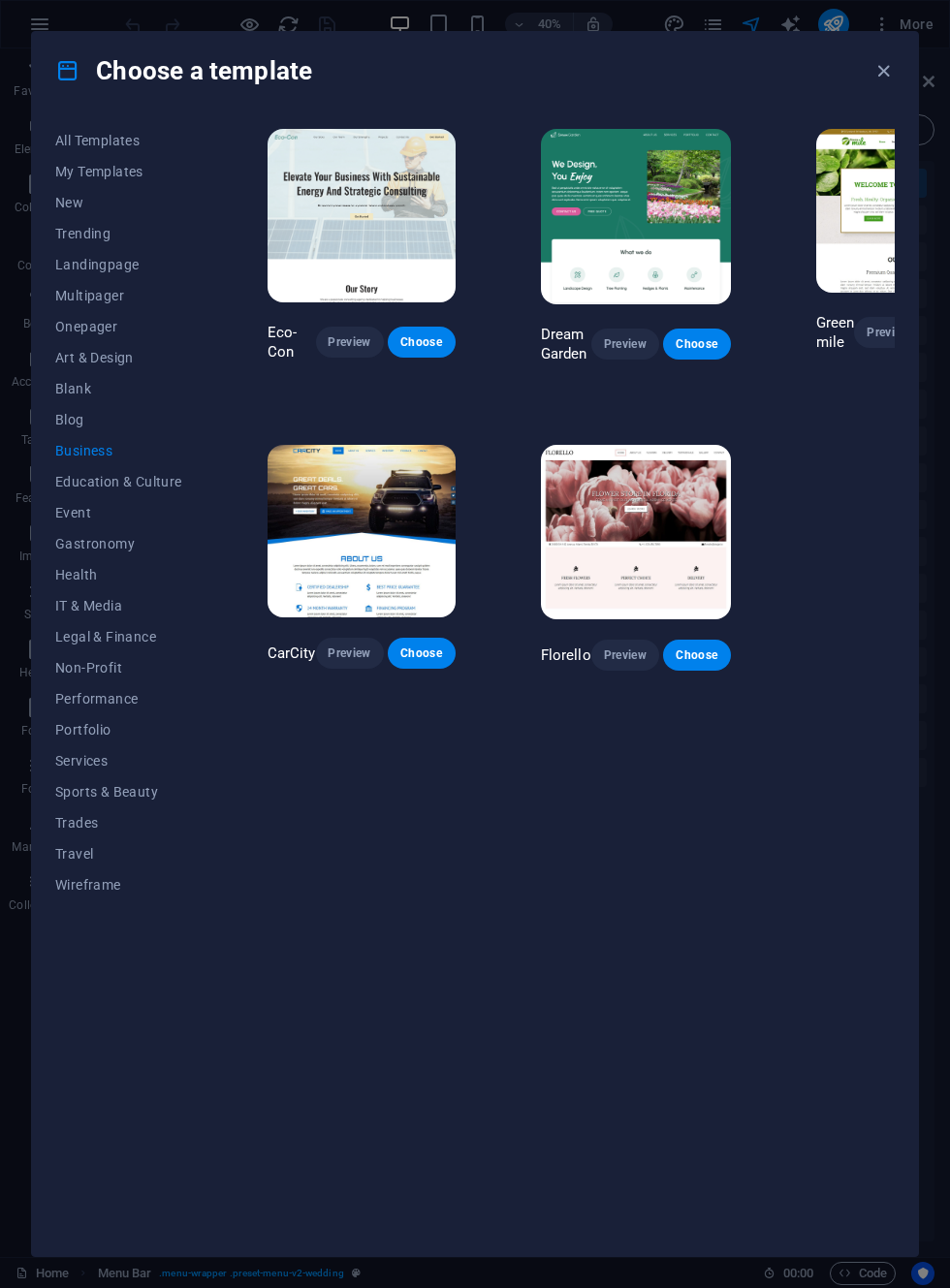 scroll, scrollTop: 0, scrollLeft: 0, axis: both 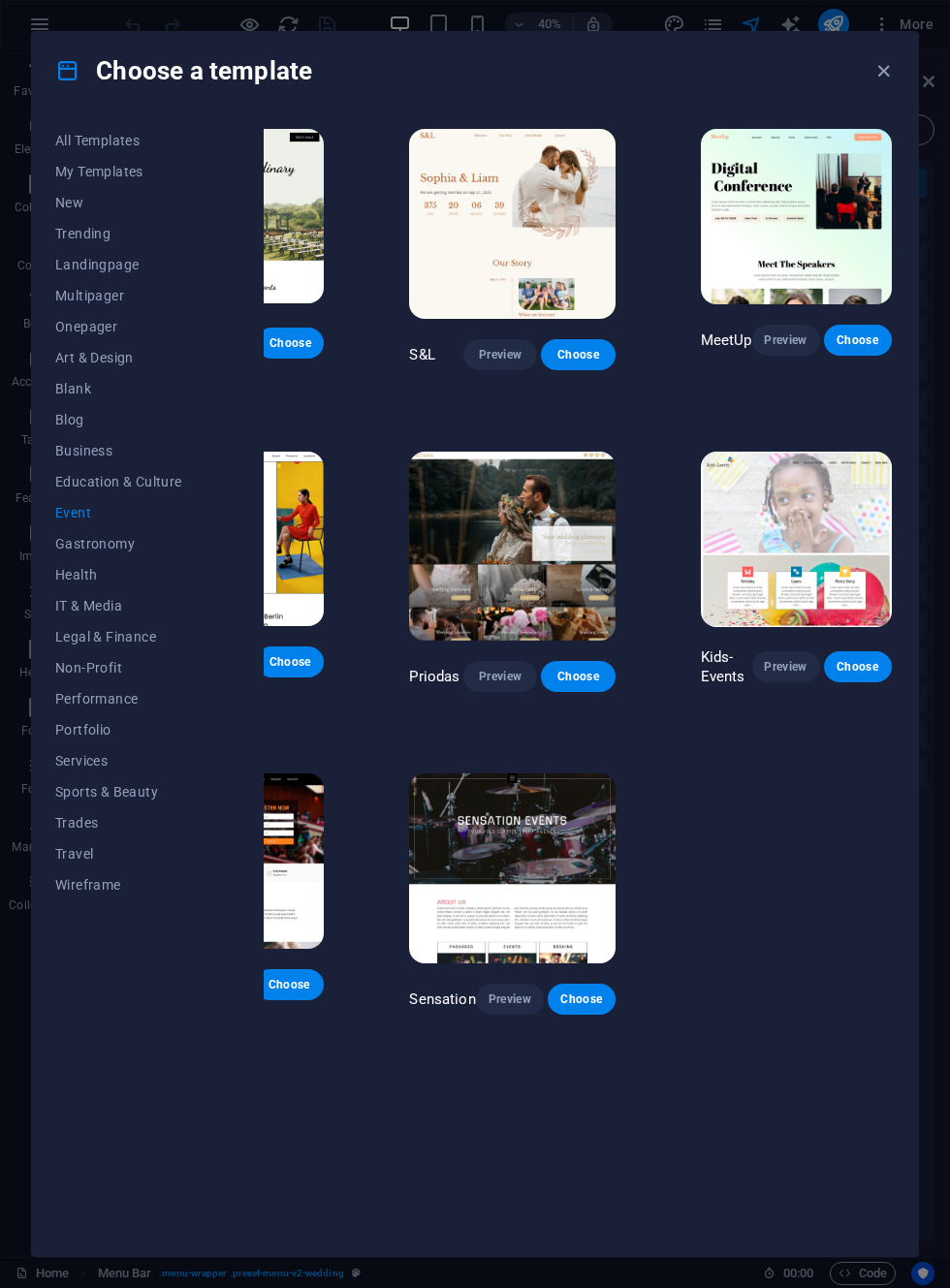 click on "Trades" at bounding box center [118, 823] 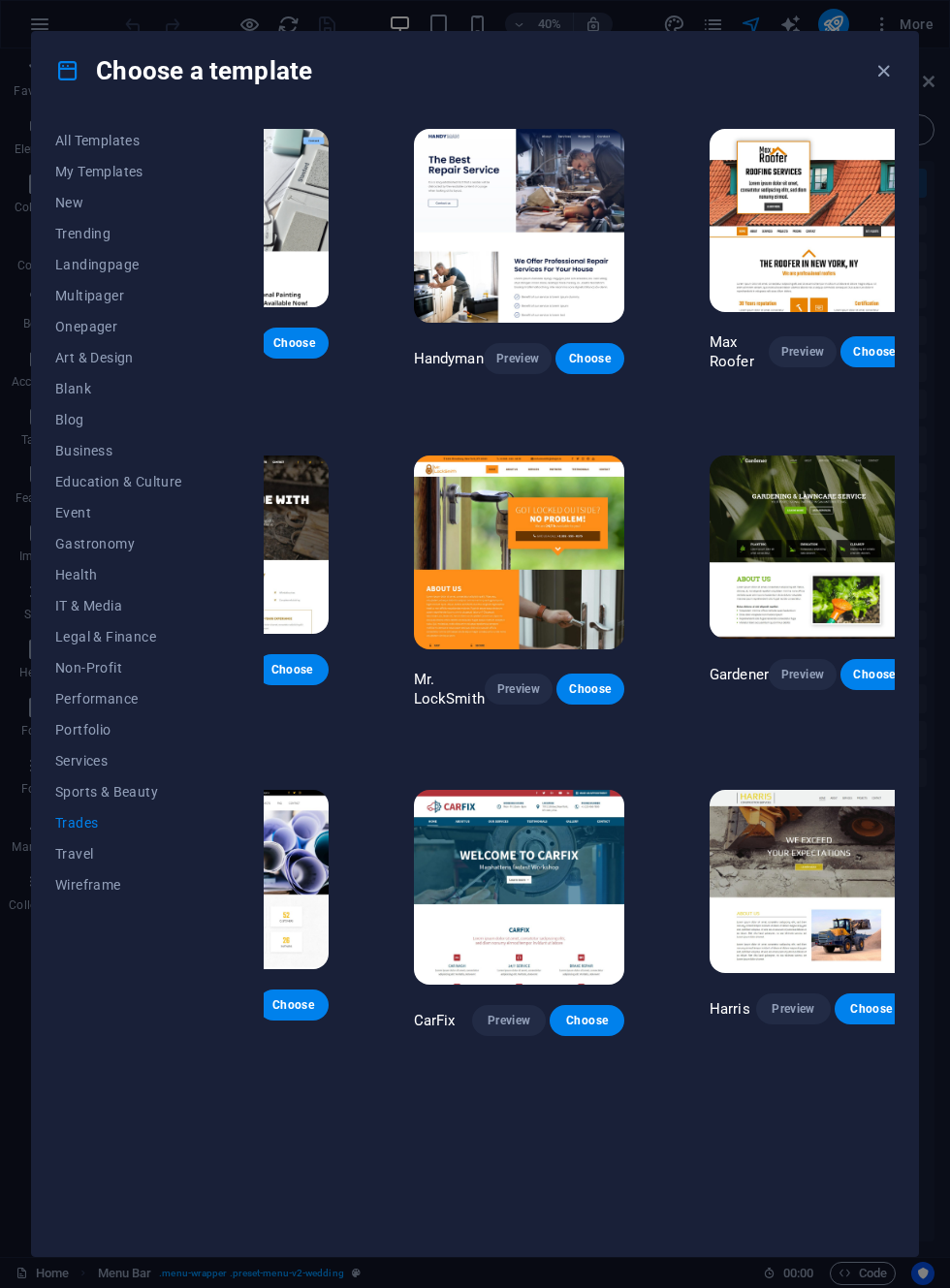 click on "Sports & Beauty" at bounding box center [118, 792] 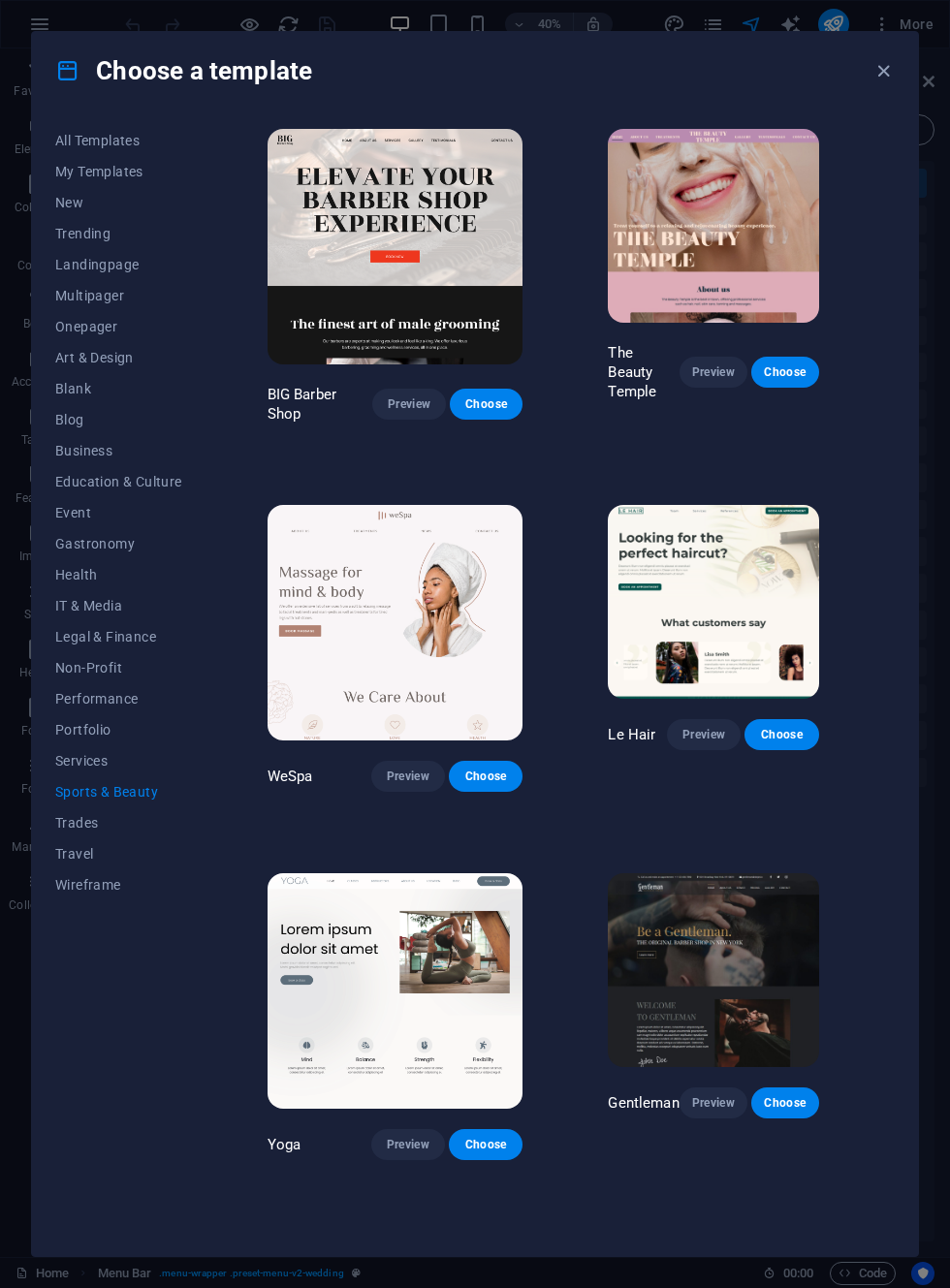 scroll, scrollTop: 0, scrollLeft: 0, axis: both 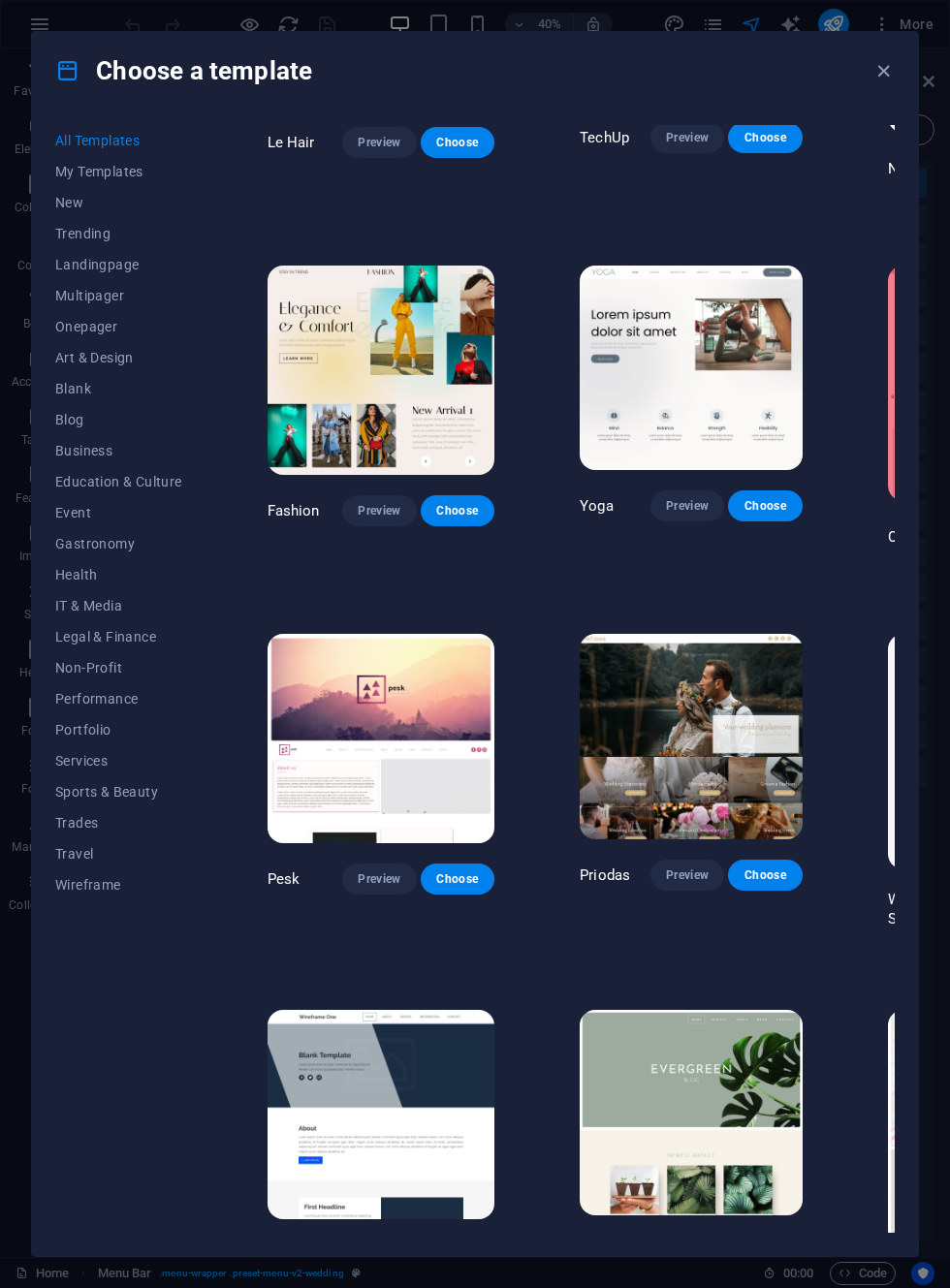 click at bounding box center [883, 71] 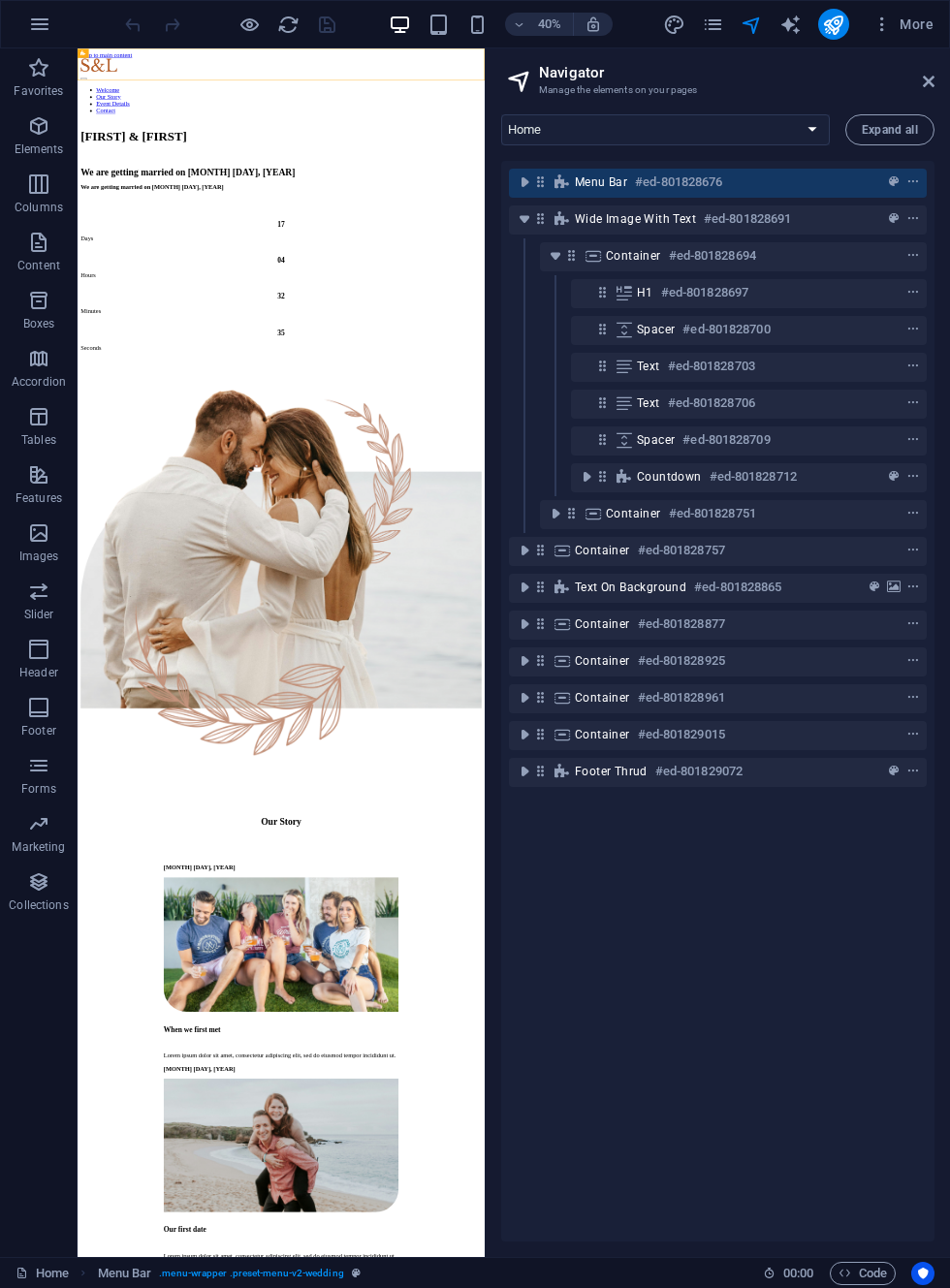 click on "Expand all" at bounding box center (890, 130) 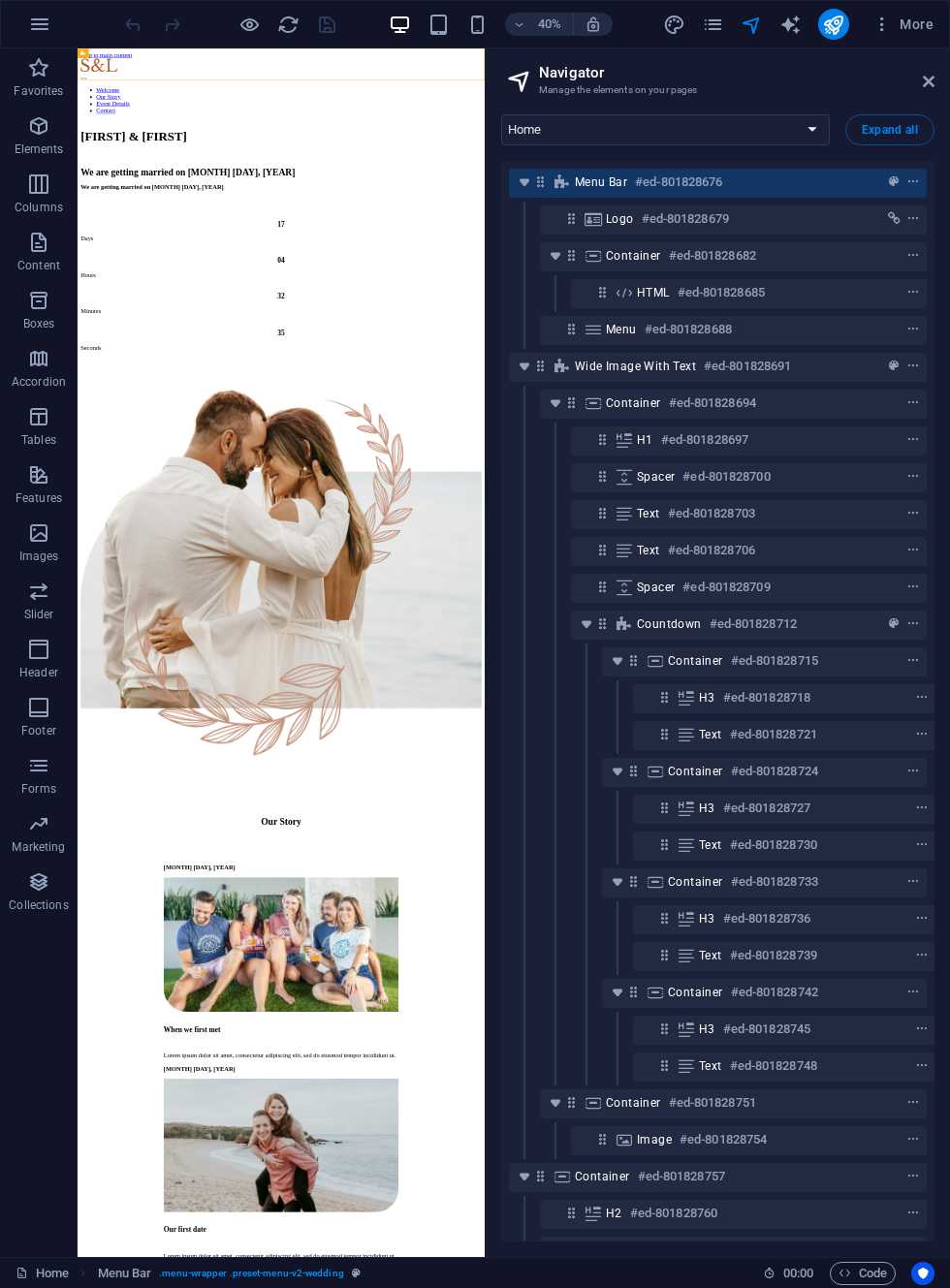 click at bounding box center [288, 24] 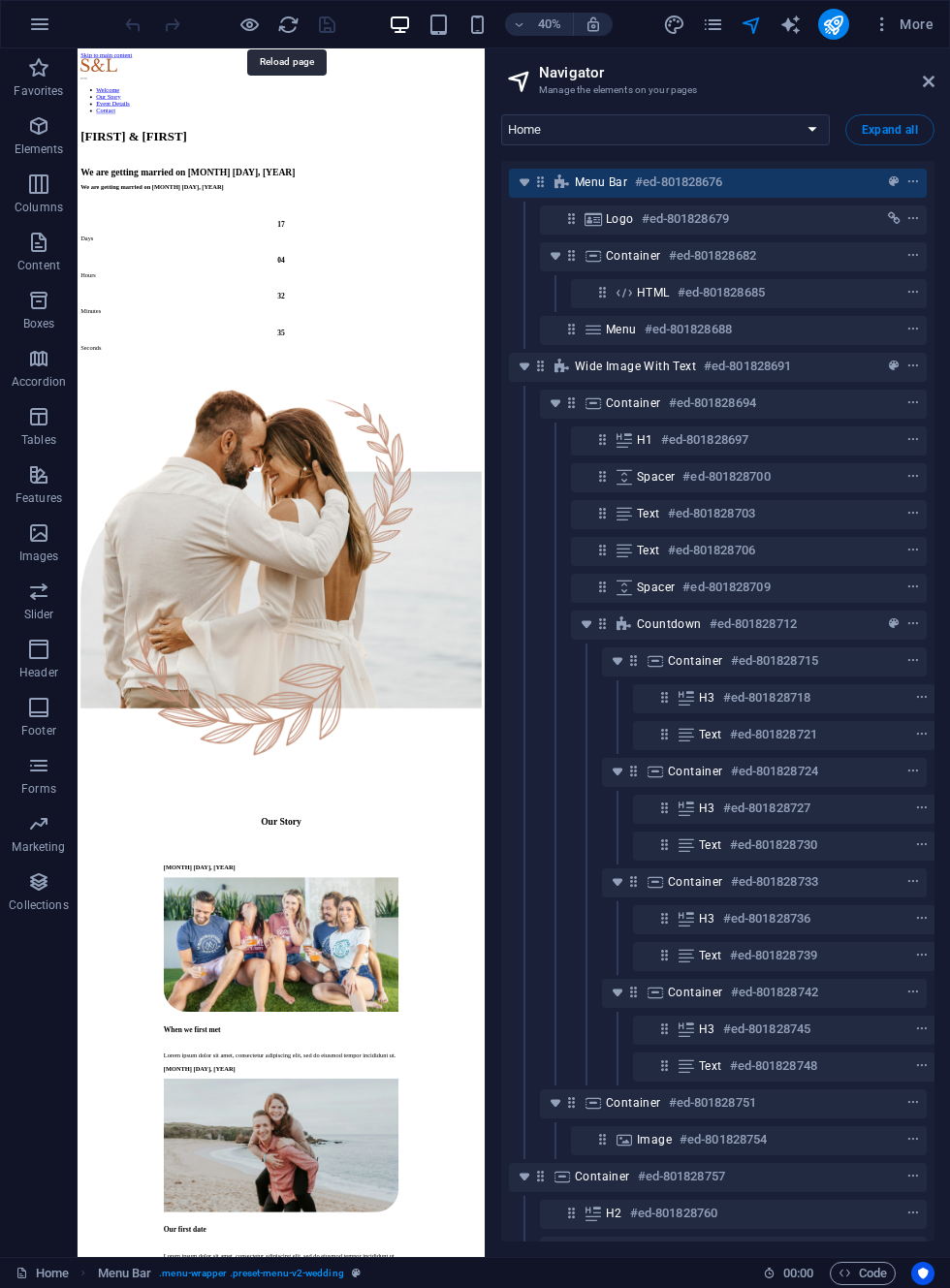 scroll, scrollTop: 0, scrollLeft: 0, axis: both 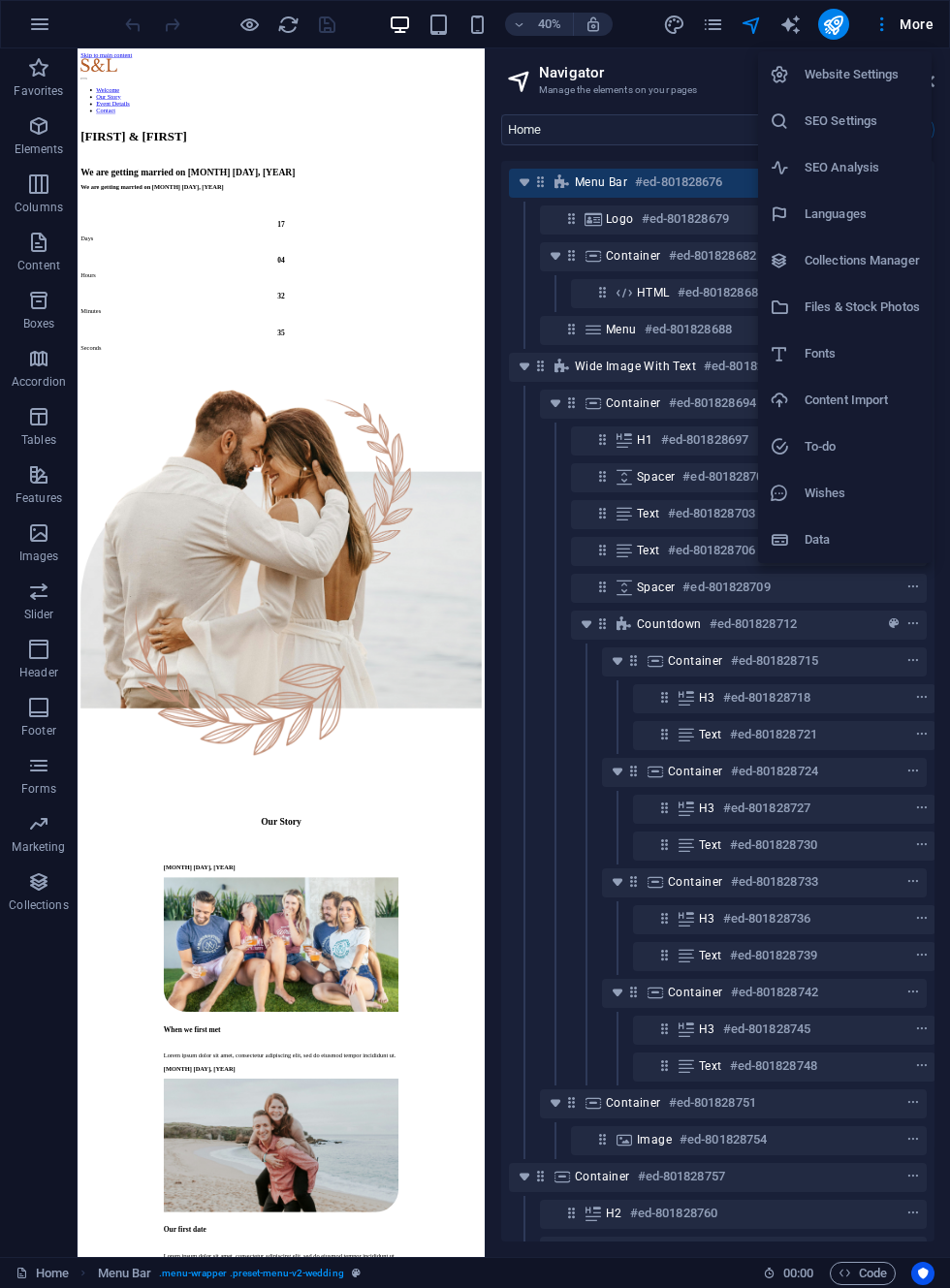 click on "Data" at bounding box center (862, 540) 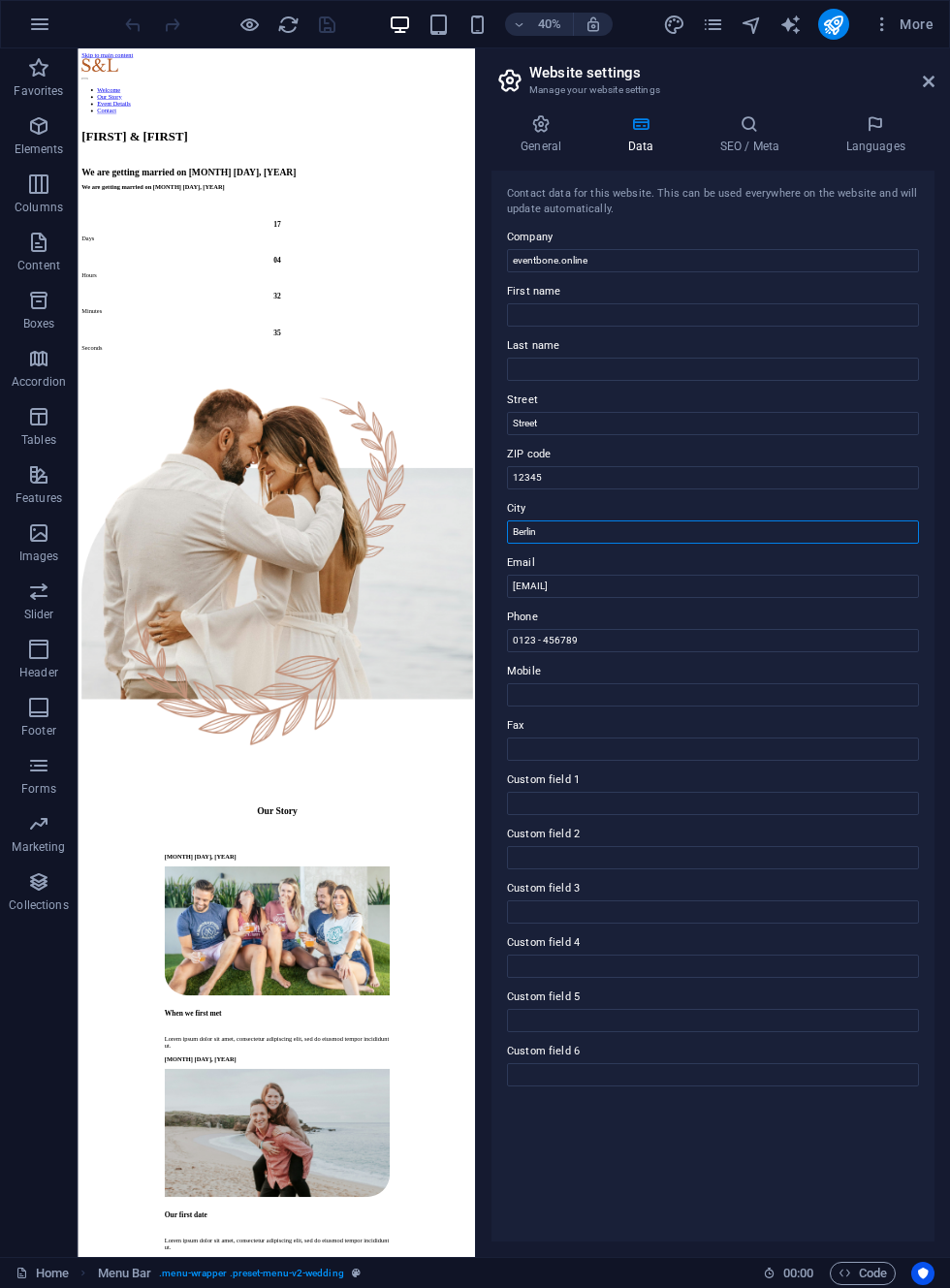 click on "Berlin" at bounding box center [712, 532] 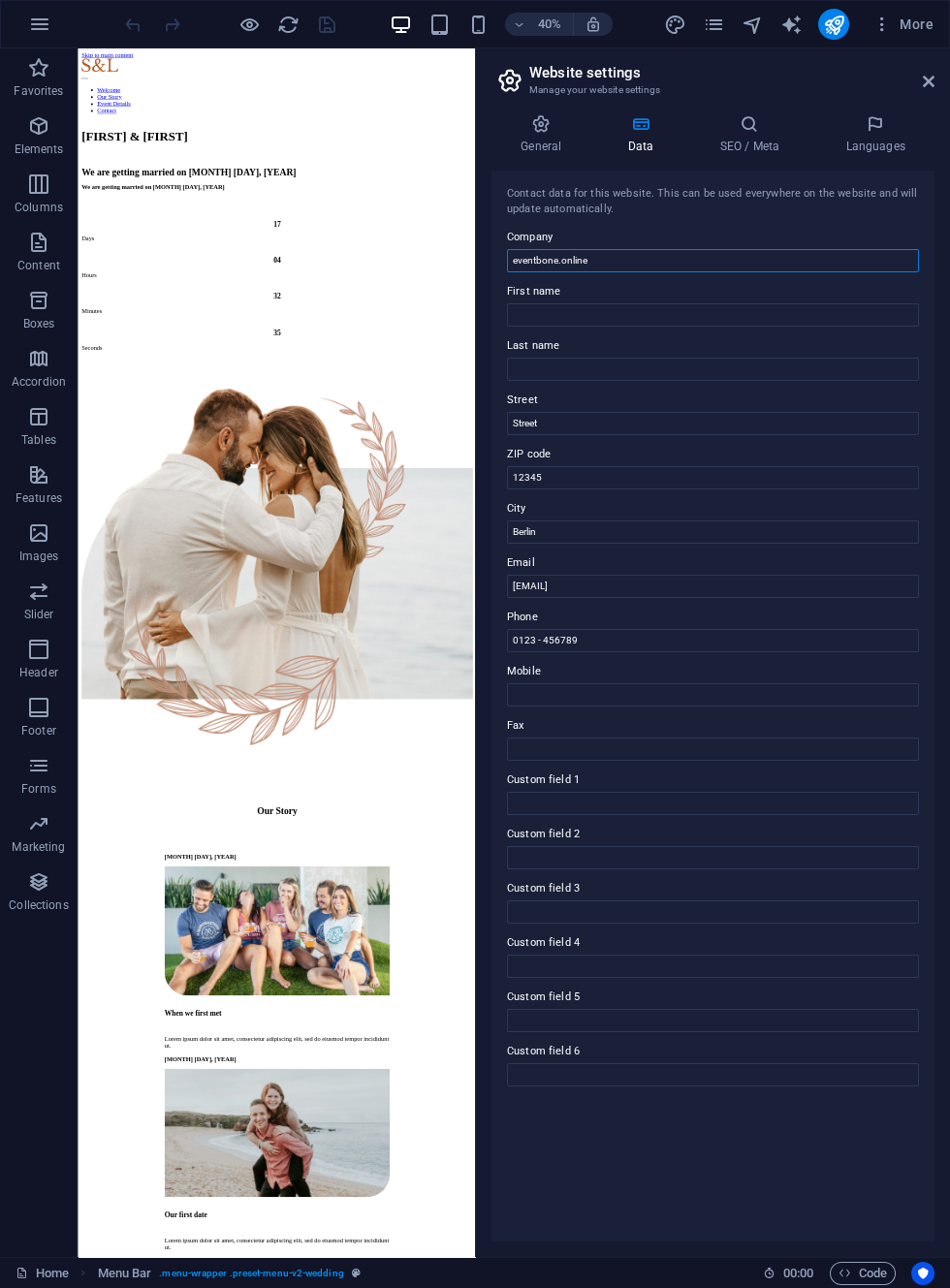 click on "eventbone.online" at bounding box center [712, 261] 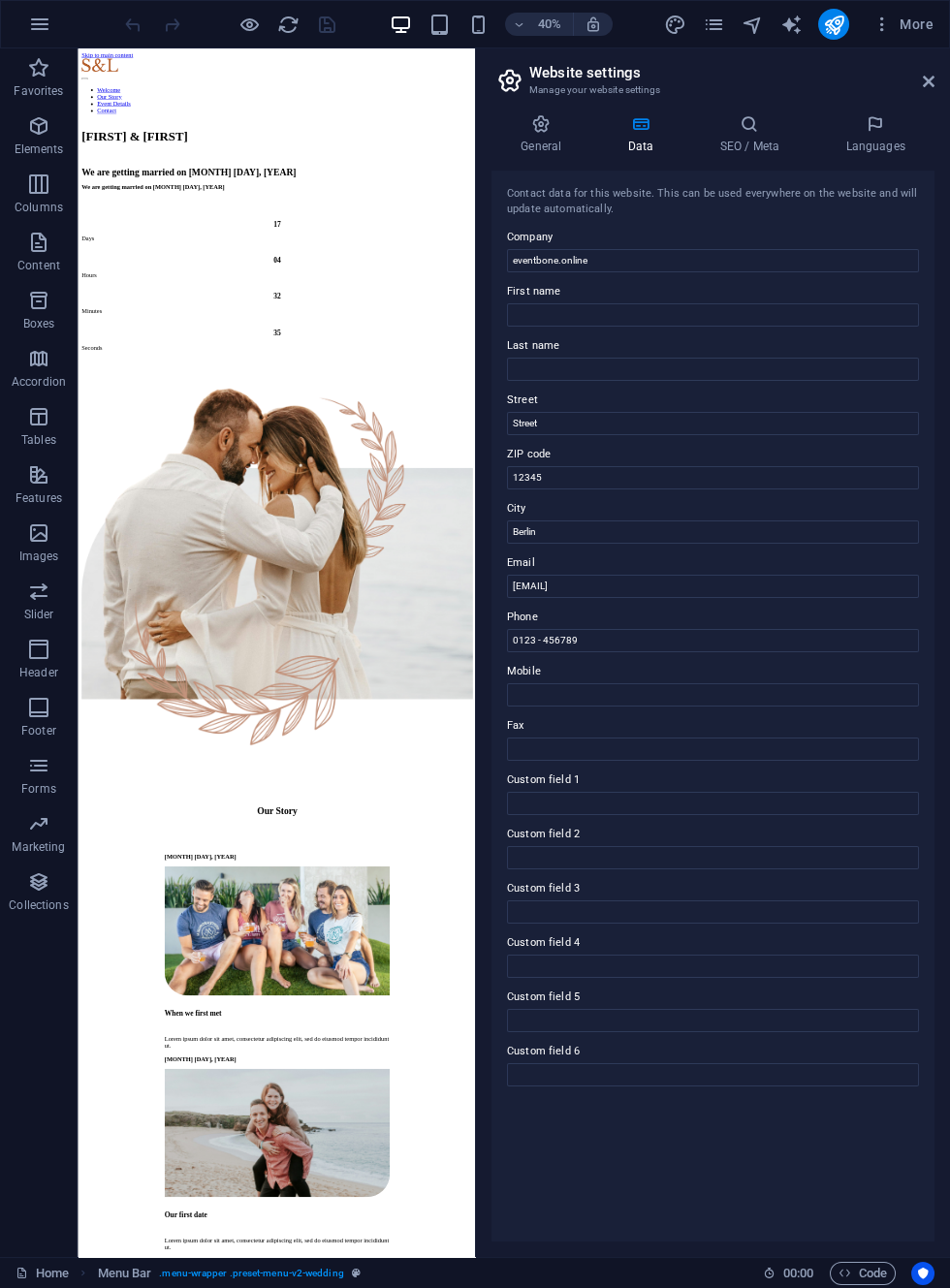click at bounding box center [541, 124] 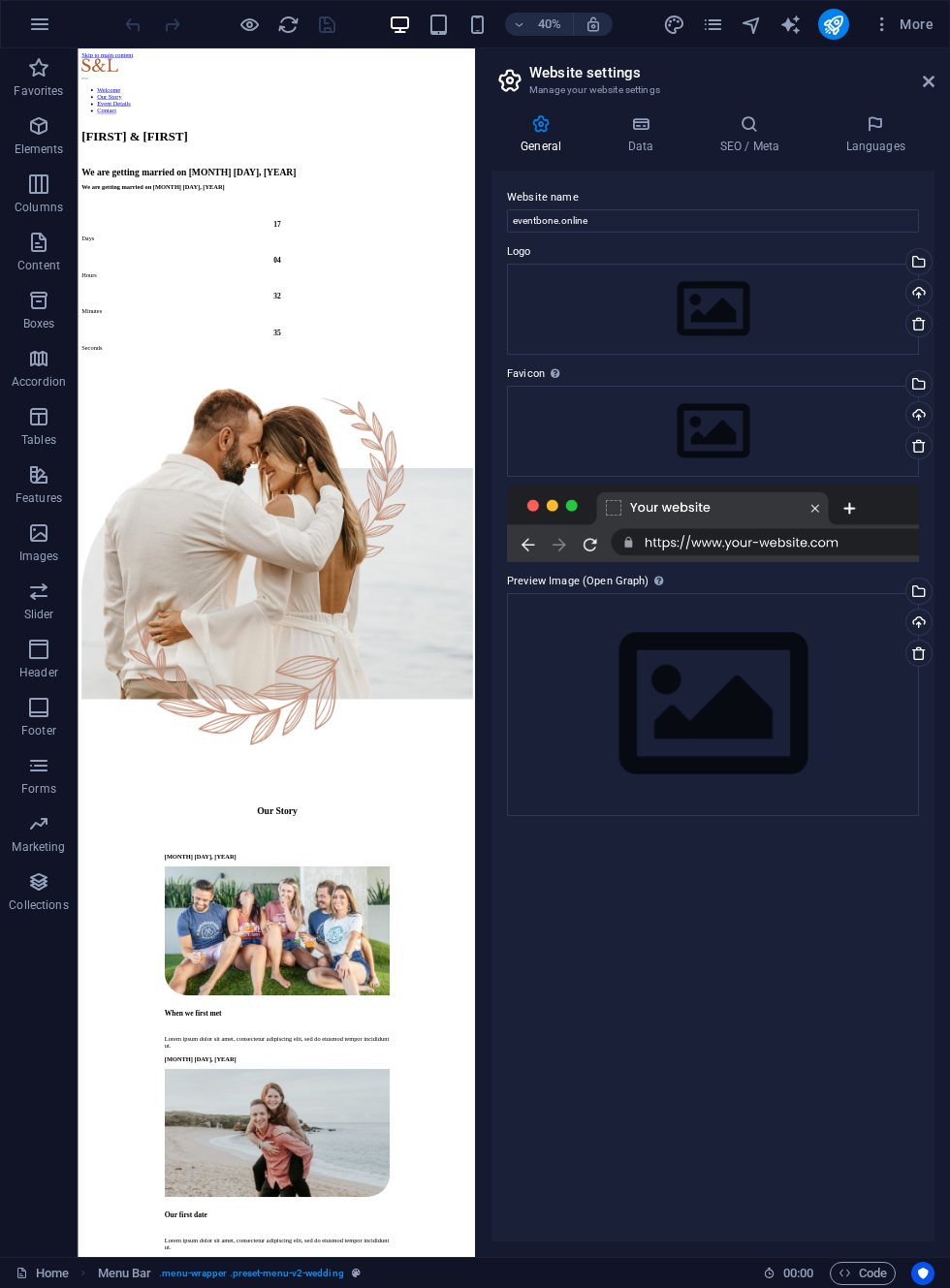 click on "Website name eventbone.online Logo Drag files here, click to choose files or select files from Files or our free stock photos & videos Select files from the file manager, stock photos, or upload file(s) Upload Favicon Set the favicon of your website here. A favicon is a small icon shown in the browser tab next to your website title. It helps visitors identify your website. Drag files here, click to choose files or select files from Files or our free stock photos & videos Select files from the file manager, stock photos, or upload file(s) Upload Preview Image (Open Graph) This image will be shown when the website is shared on social networks Drag files here, click to choose files or select files from Files or our free stock photos & videos Select files from the file manager, stock photos, or upload file(s) Upload" at bounding box center (712, 706) 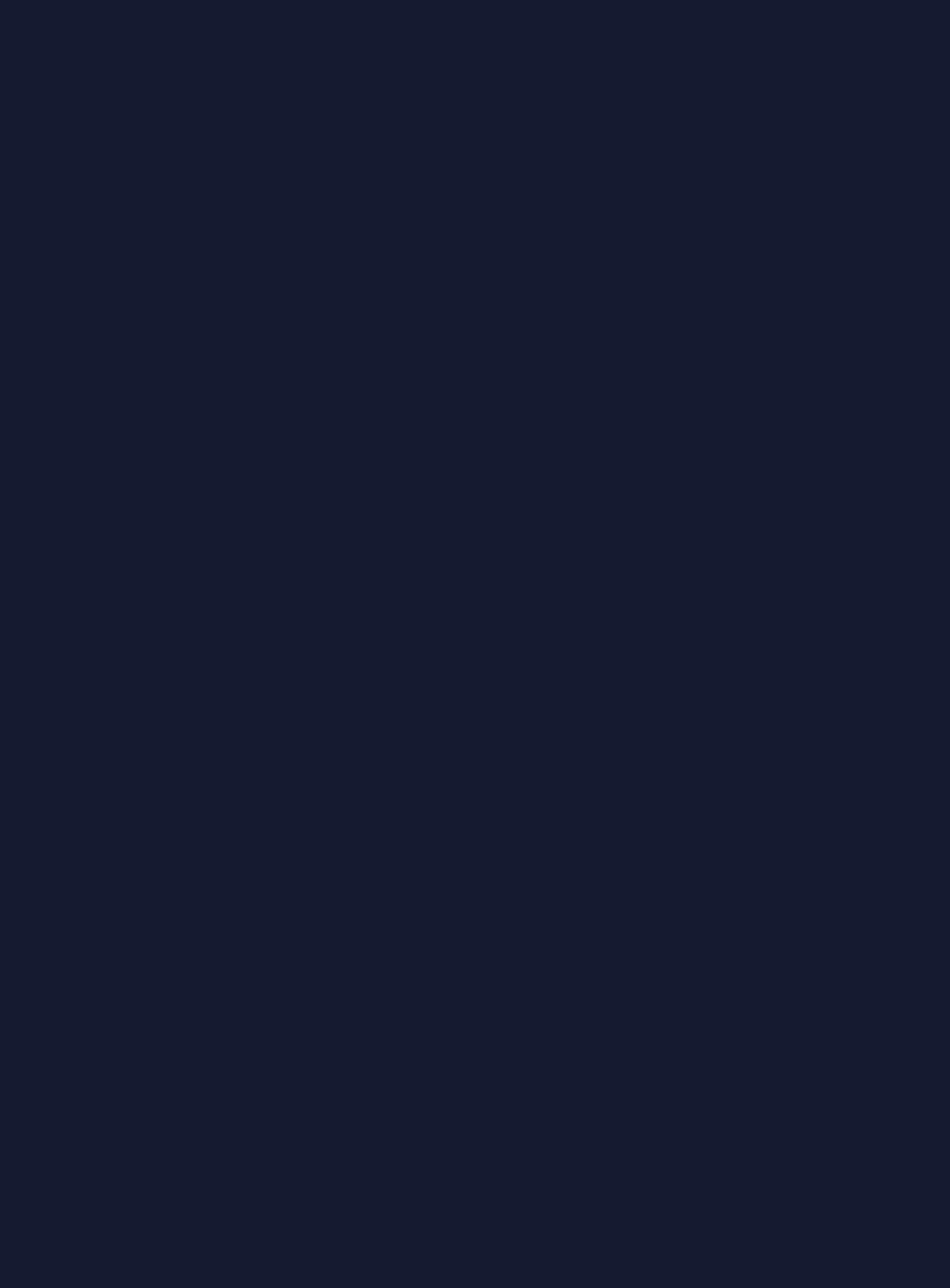 scroll, scrollTop: 0, scrollLeft: 0, axis: both 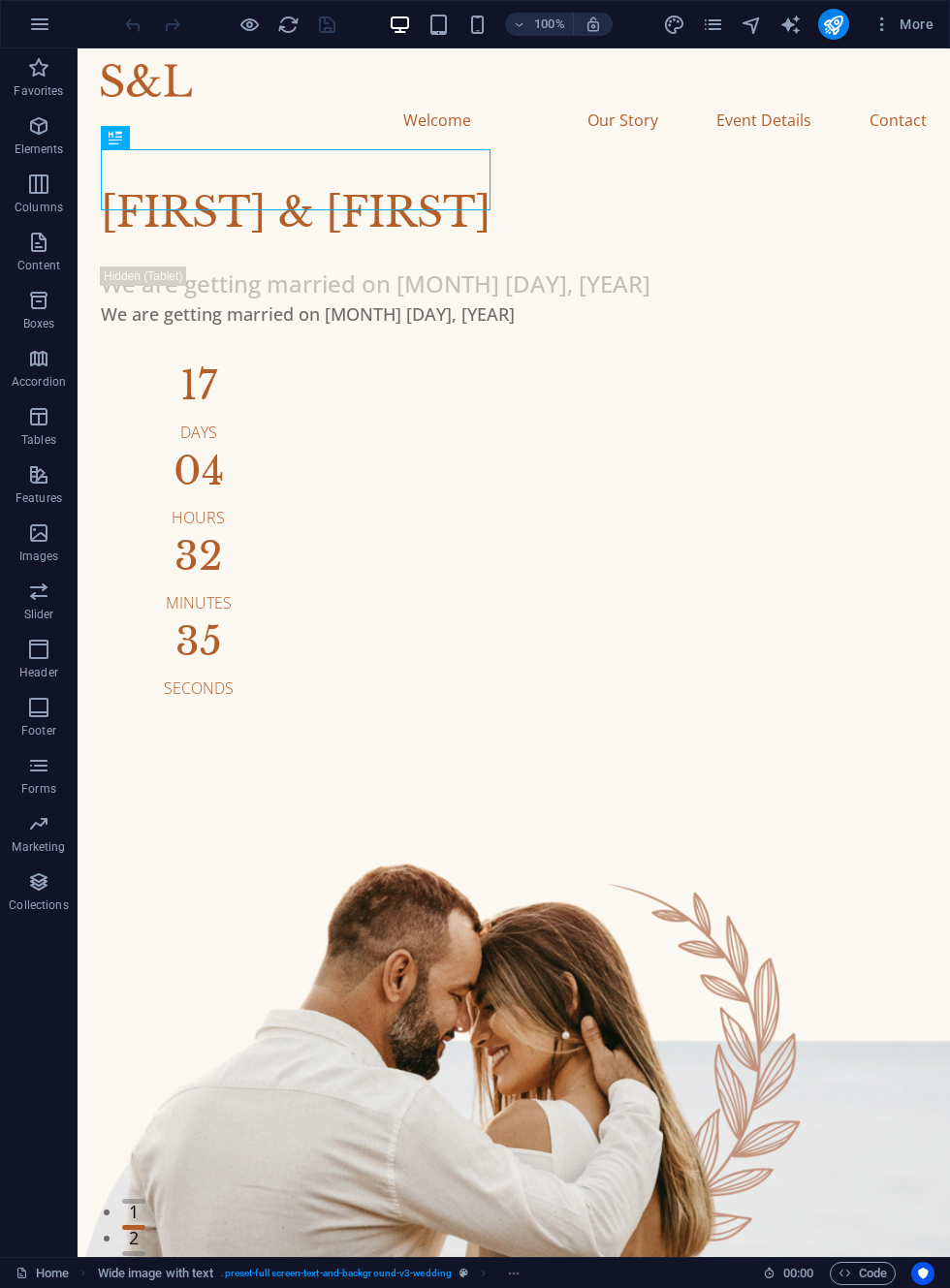 click at bounding box center [790, 24] 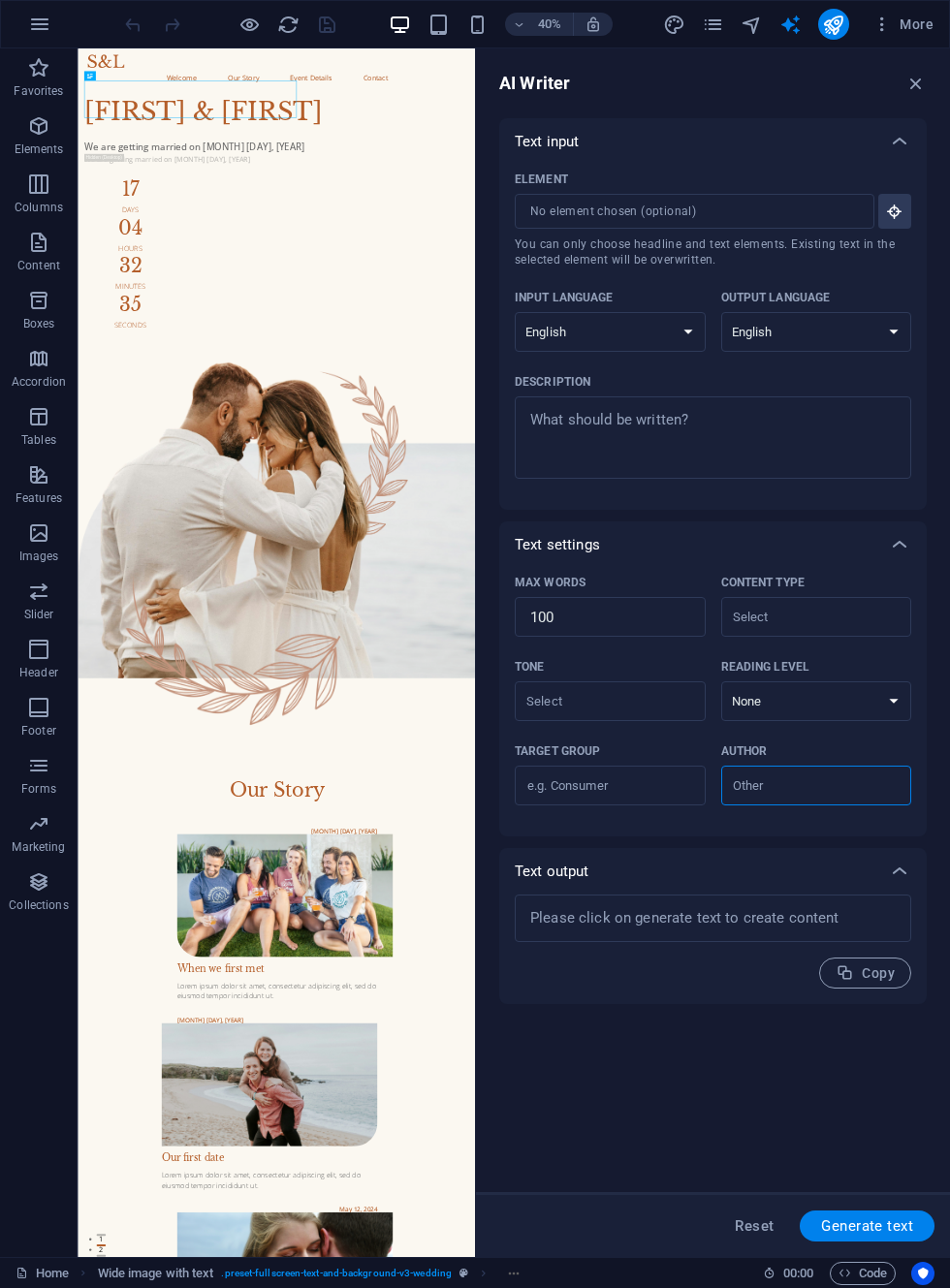 click at bounding box center [833, 24] 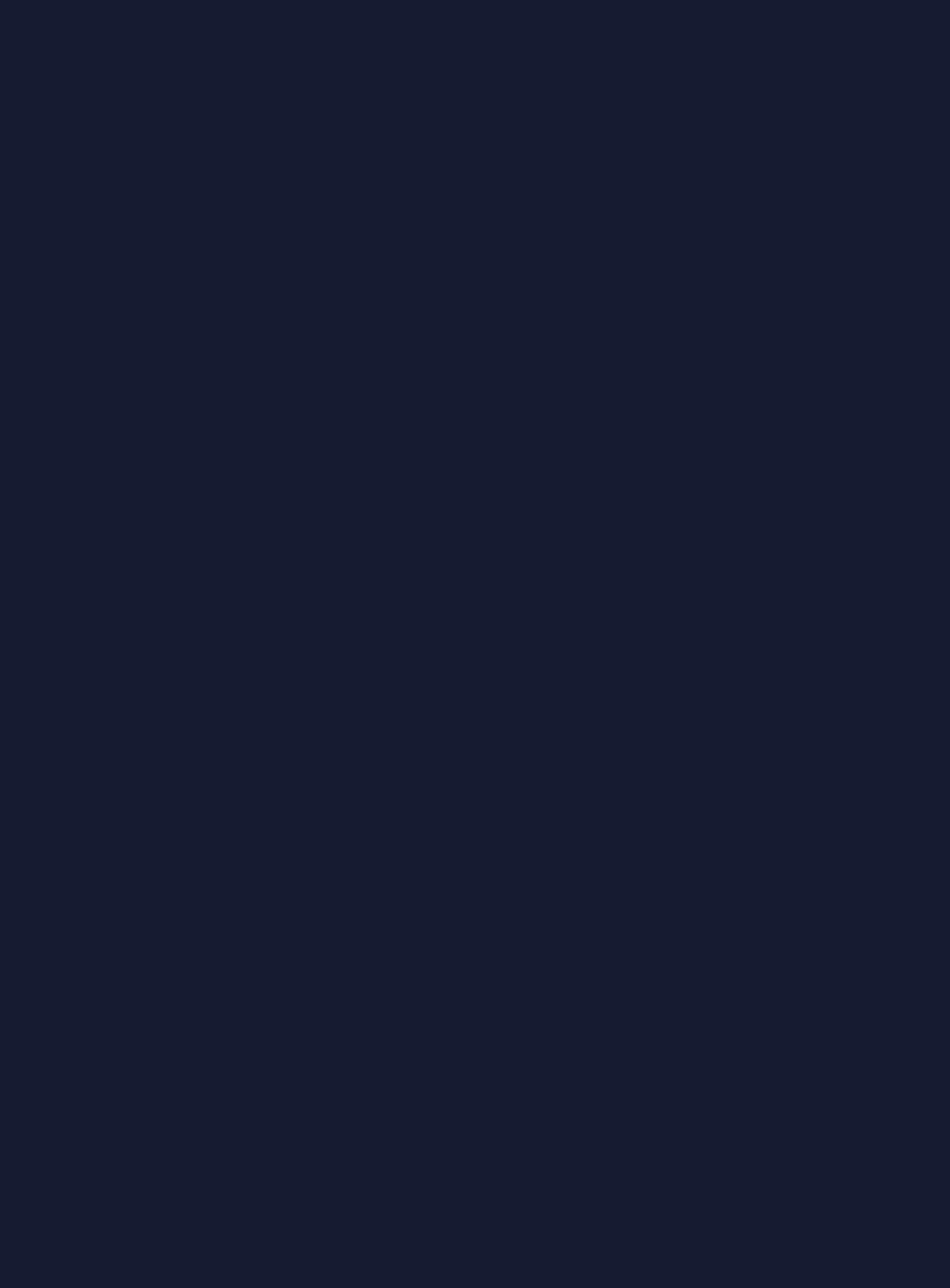scroll, scrollTop: 0, scrollLeft: 0, axis: both 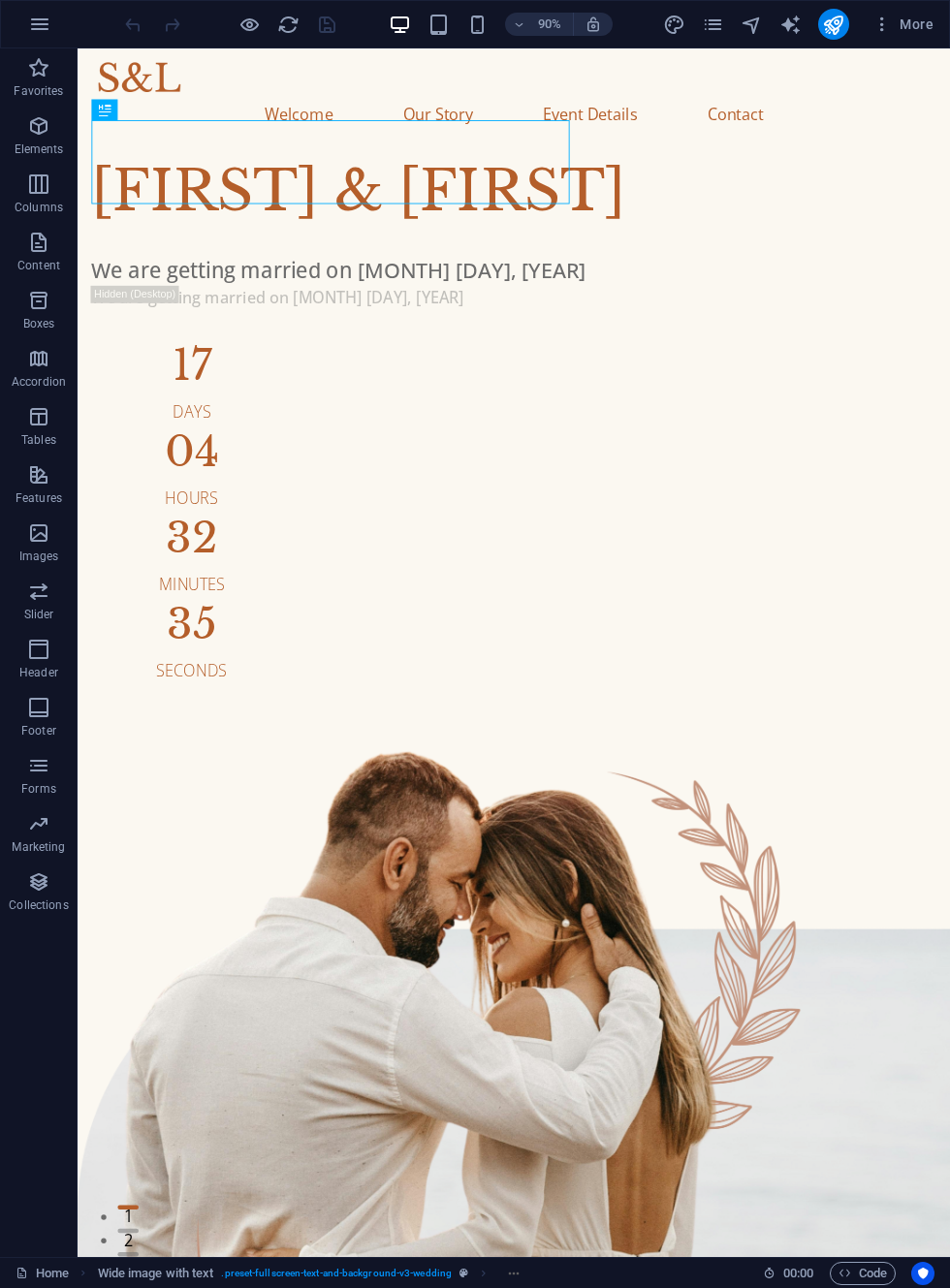 click at bounding box center (751, 24) 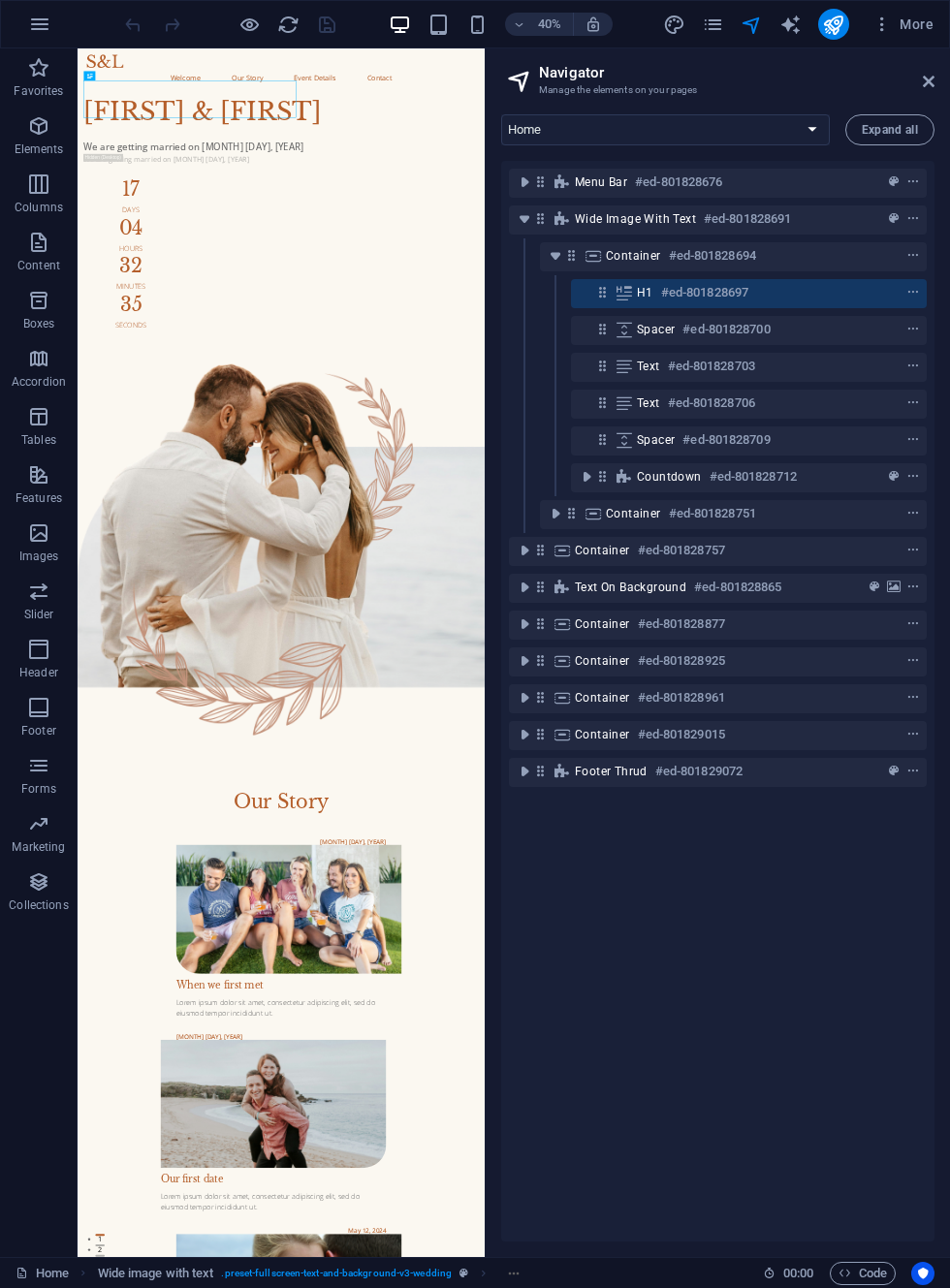 click at bounding box center (712, 24) 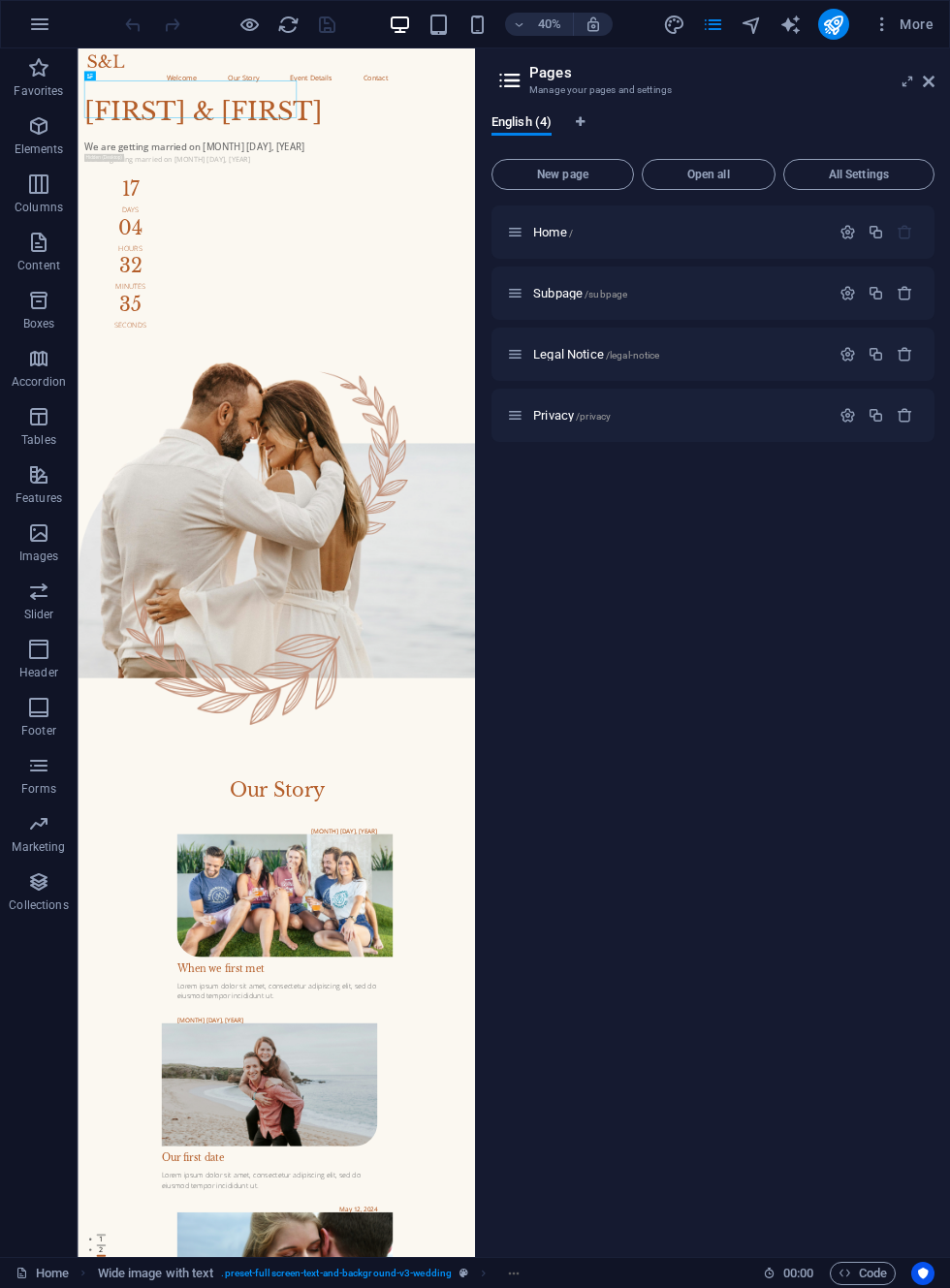 click on "Code" at bounding box center (863, 1273) 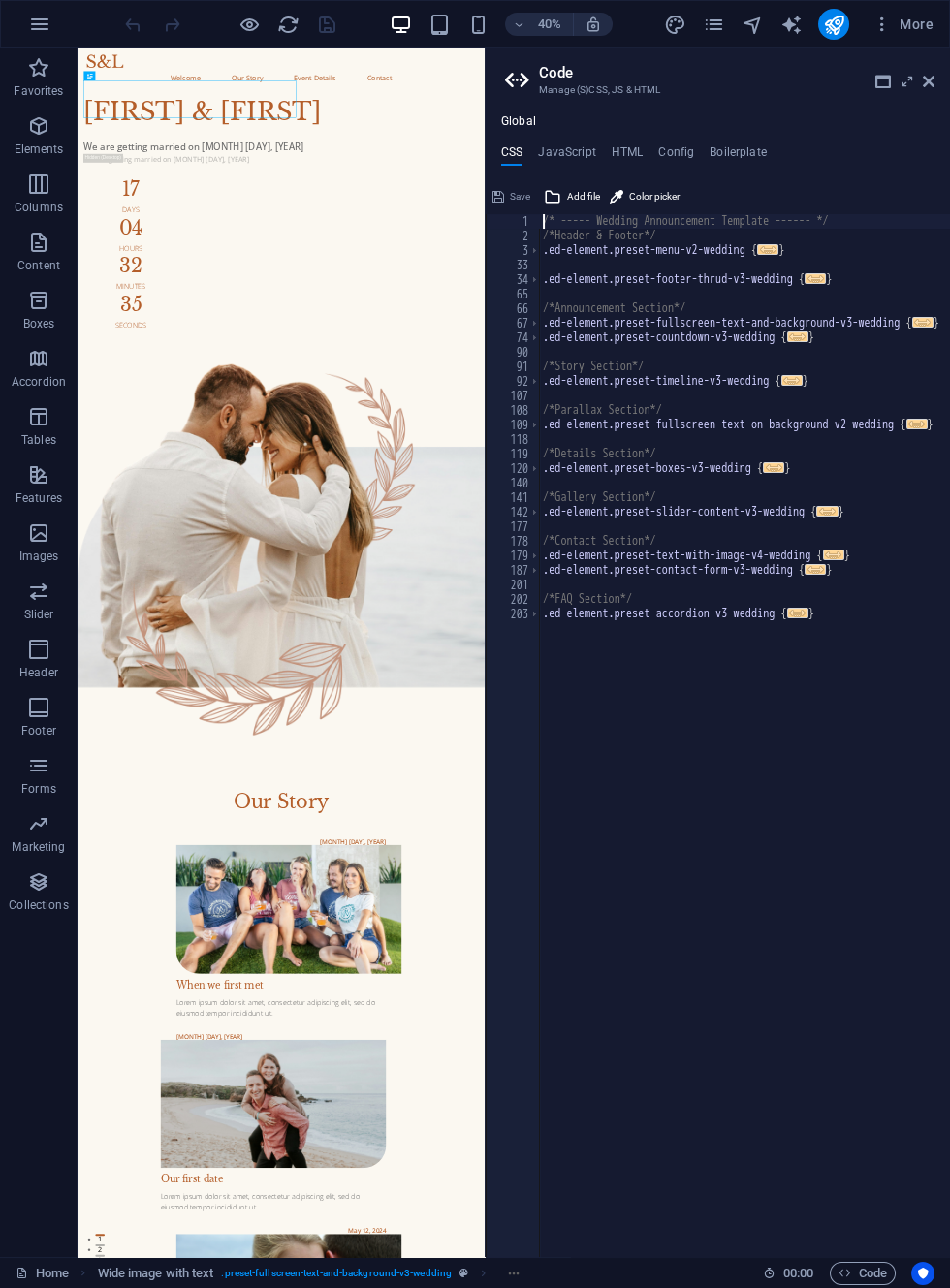 click at bounding box center [929, 81] 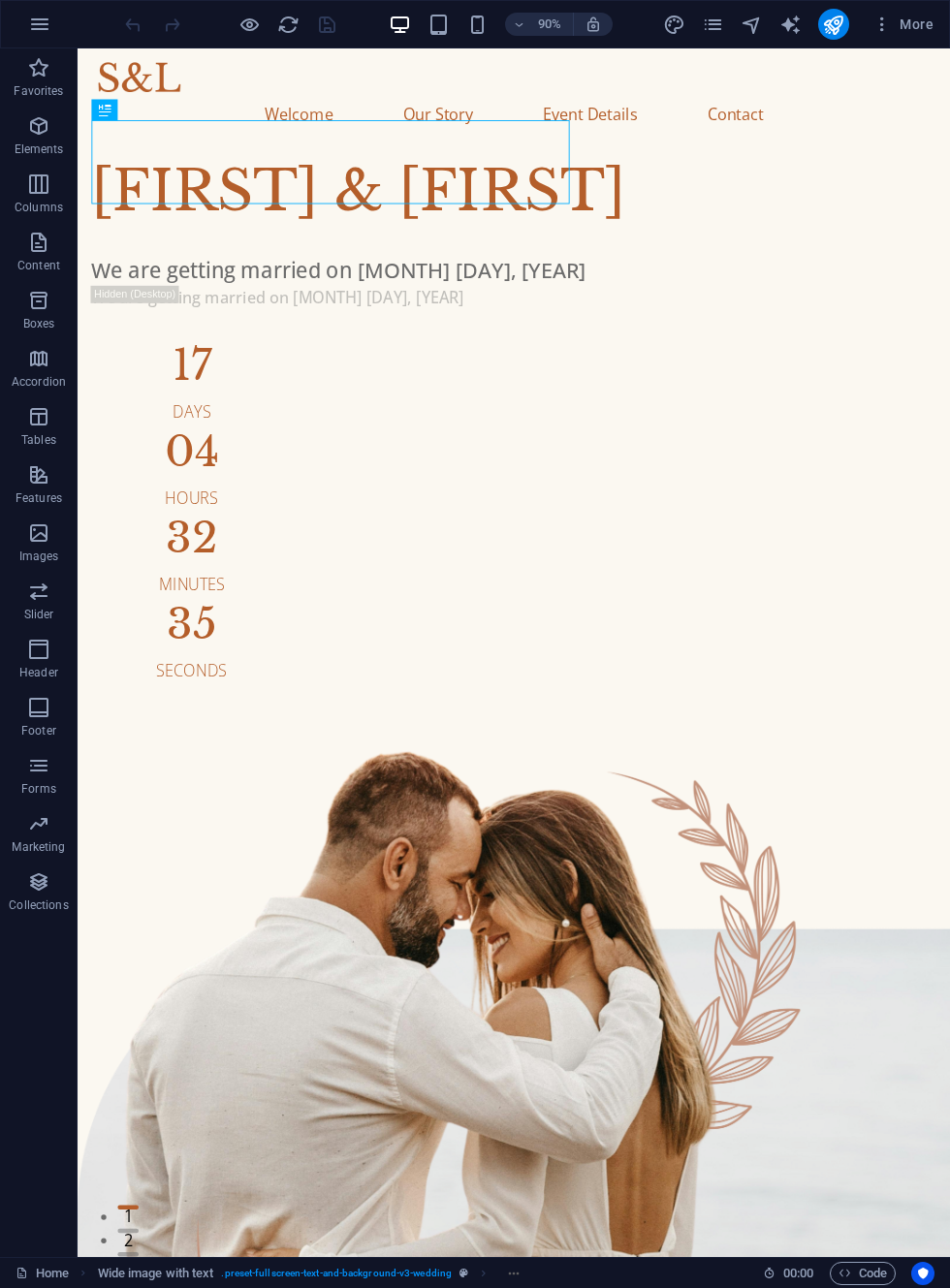 click at bounding box center (40, 24) 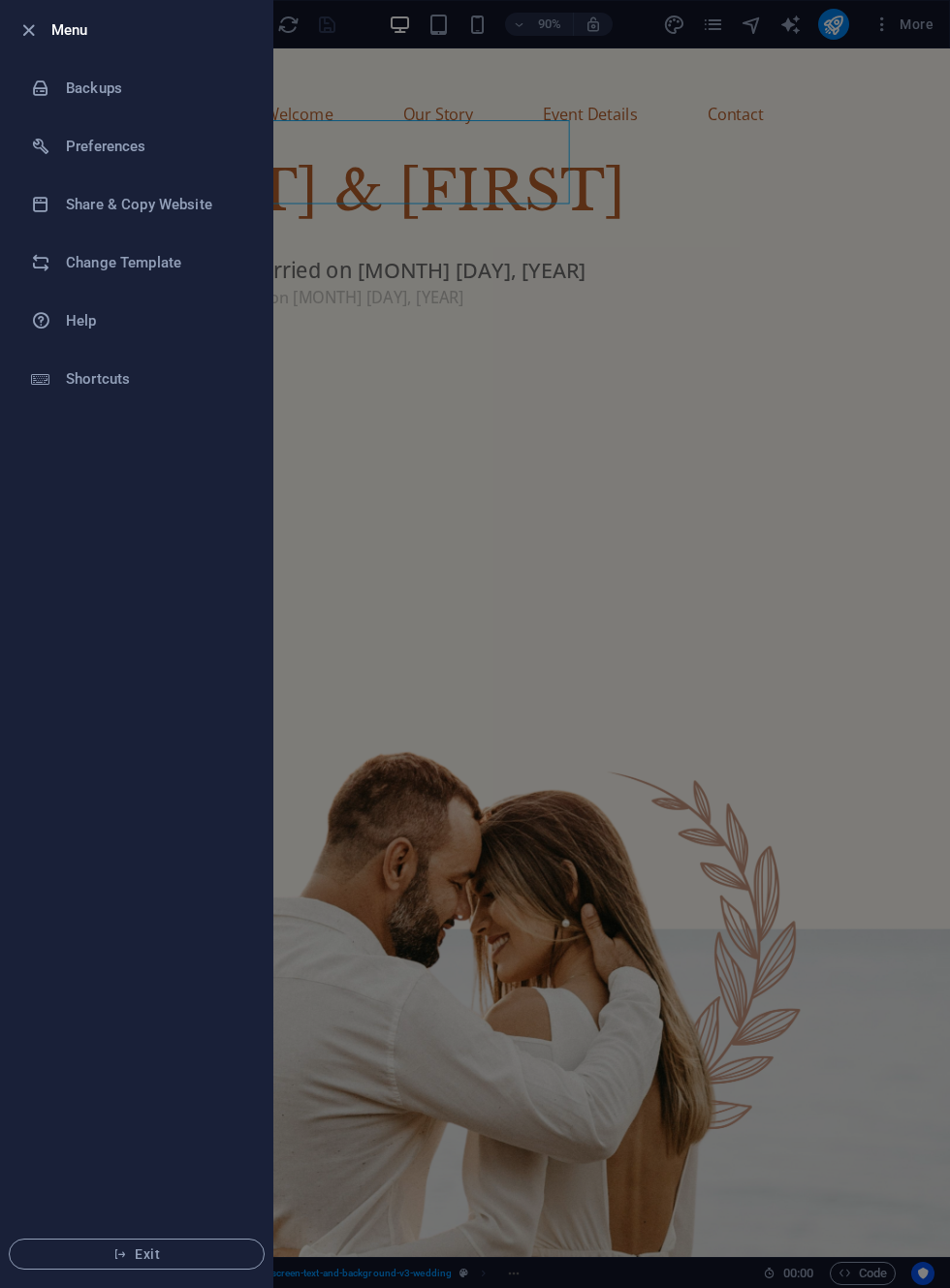 click on "Share & Copy Website" at bounding box center (155, 204) 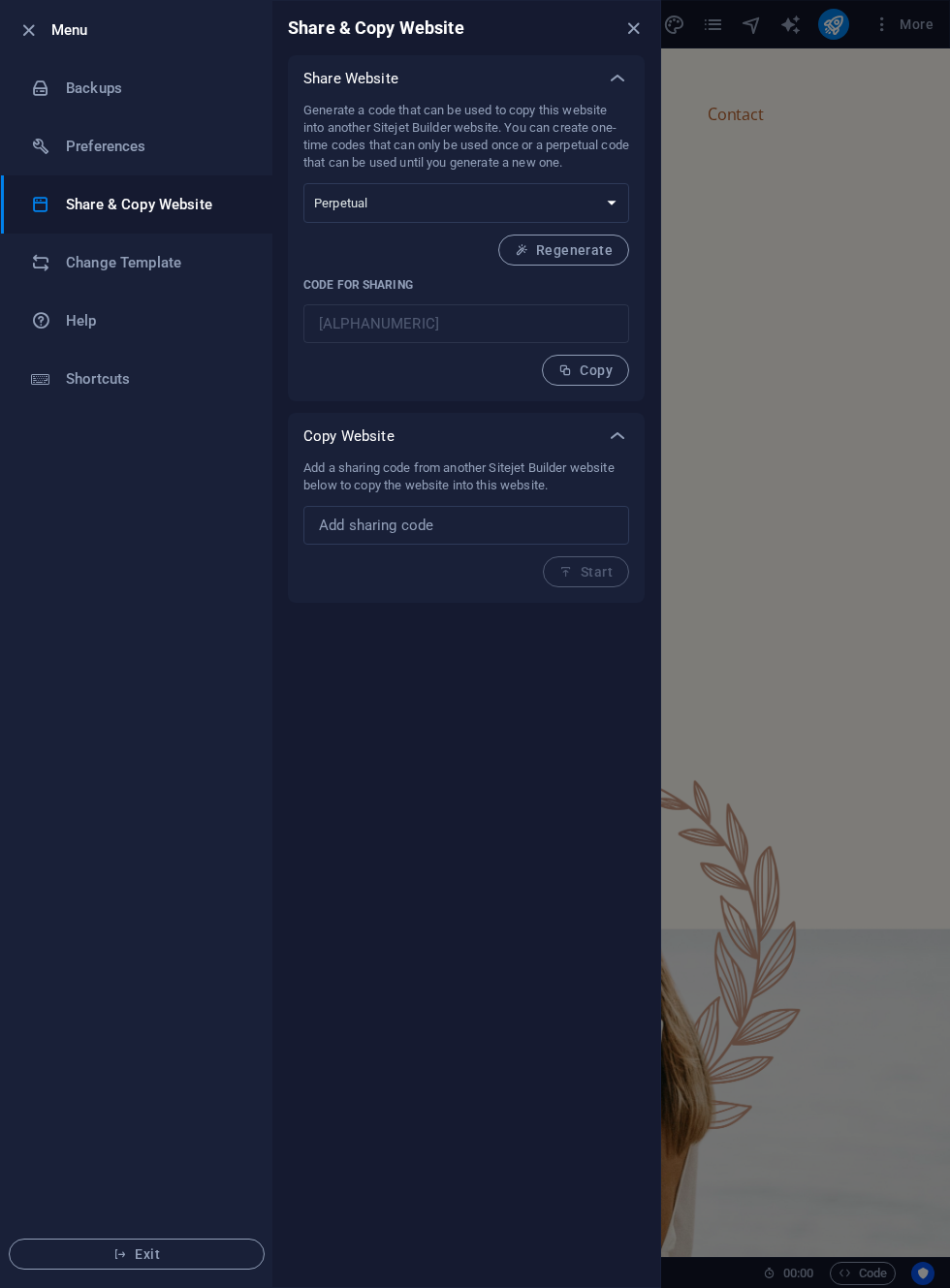 click at bounding box center [48, 263] 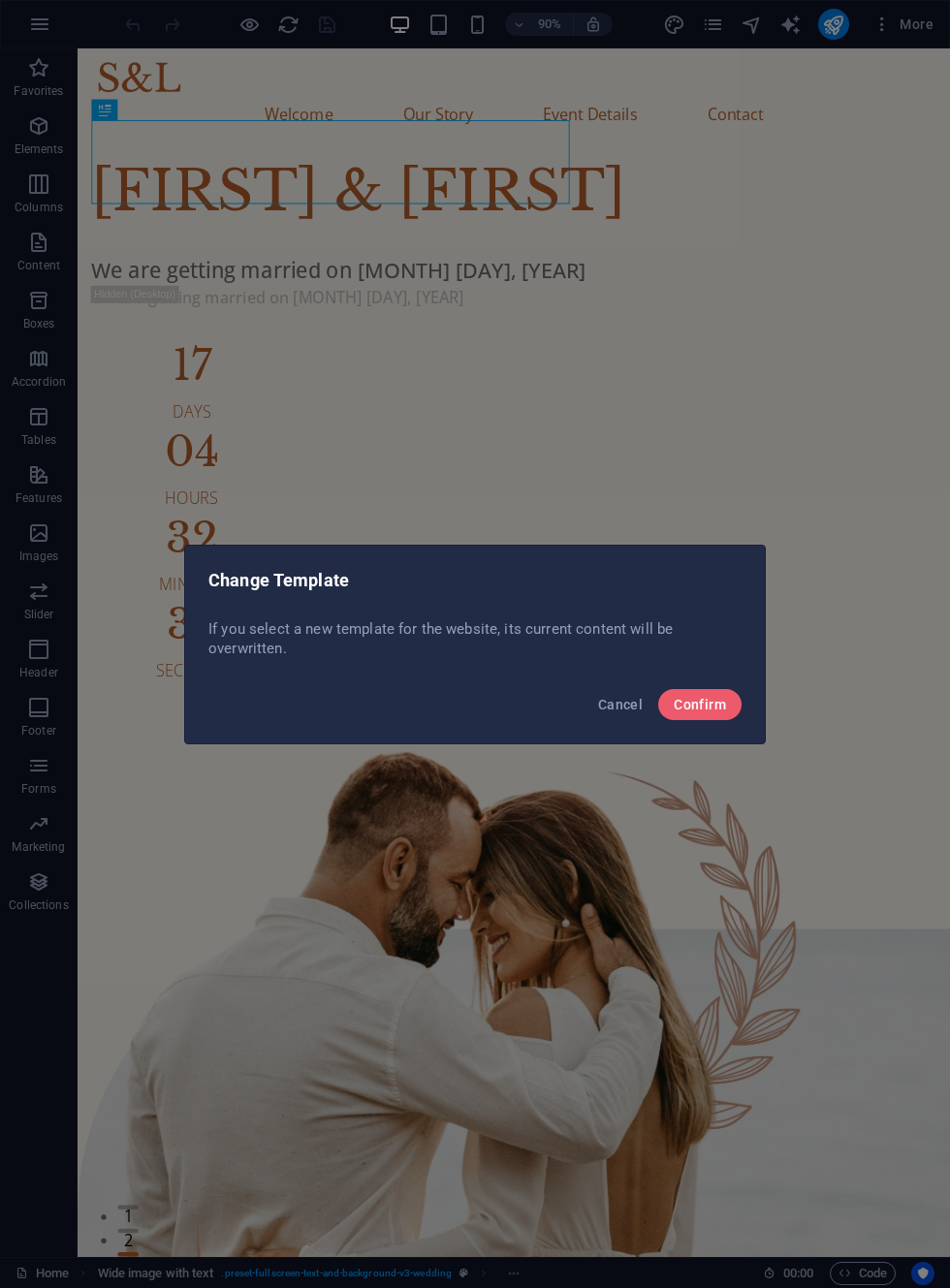 click on "Confirm" at bounding box center (700, 705) 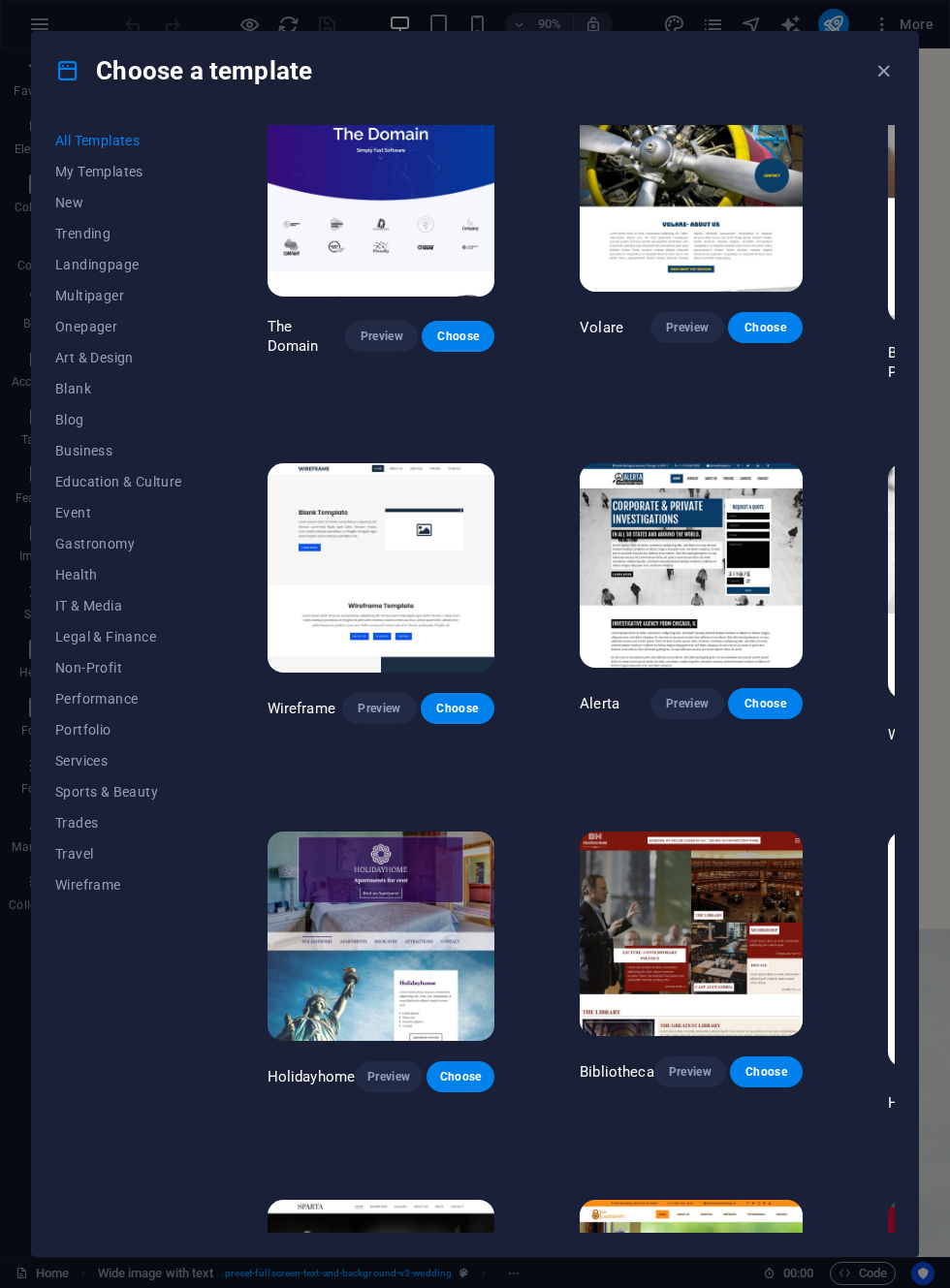 scroll, scrollTop: 8914, scrollLeft: 0, axis: vertical 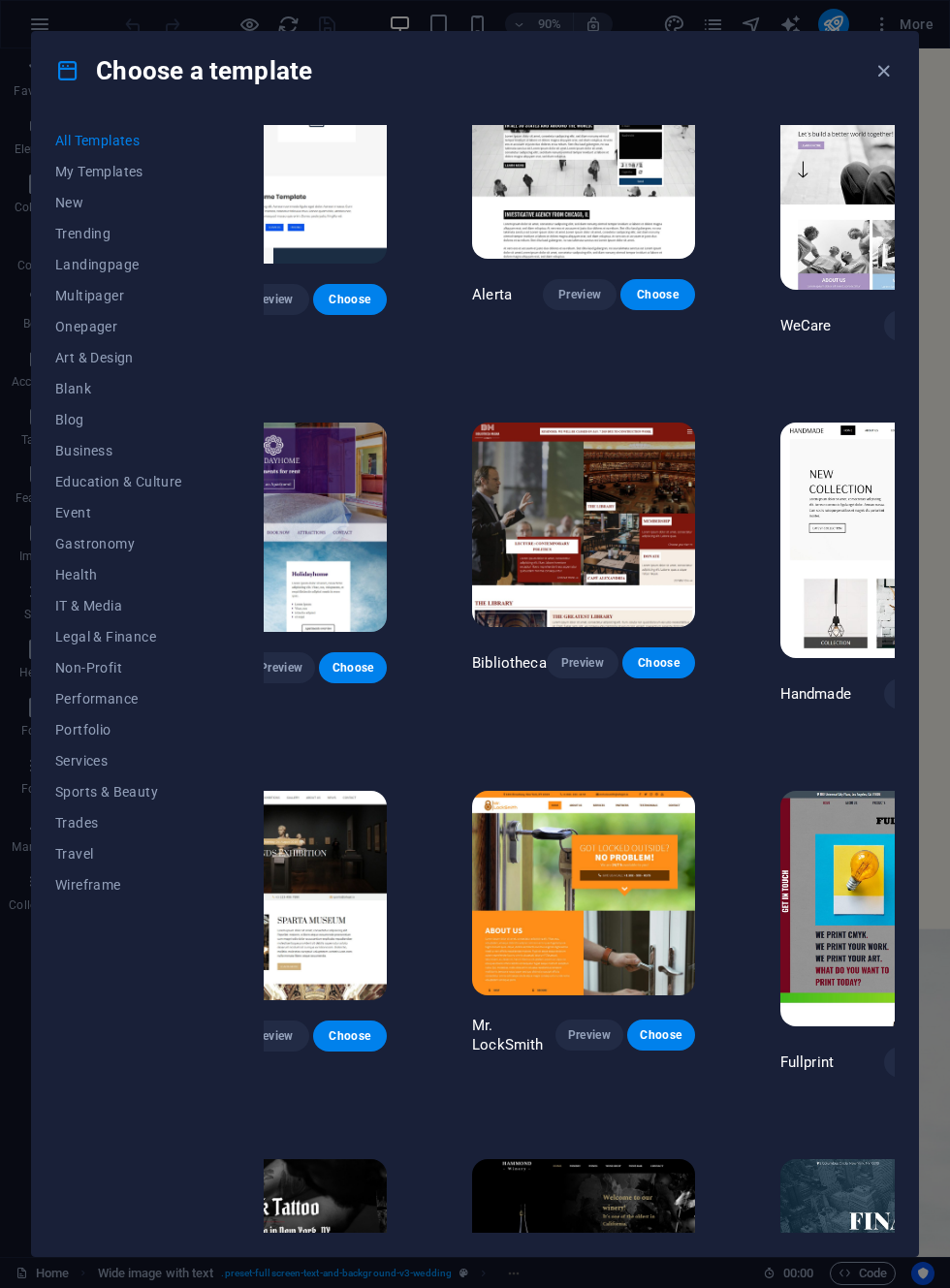 click at bounding box center (584, 525) 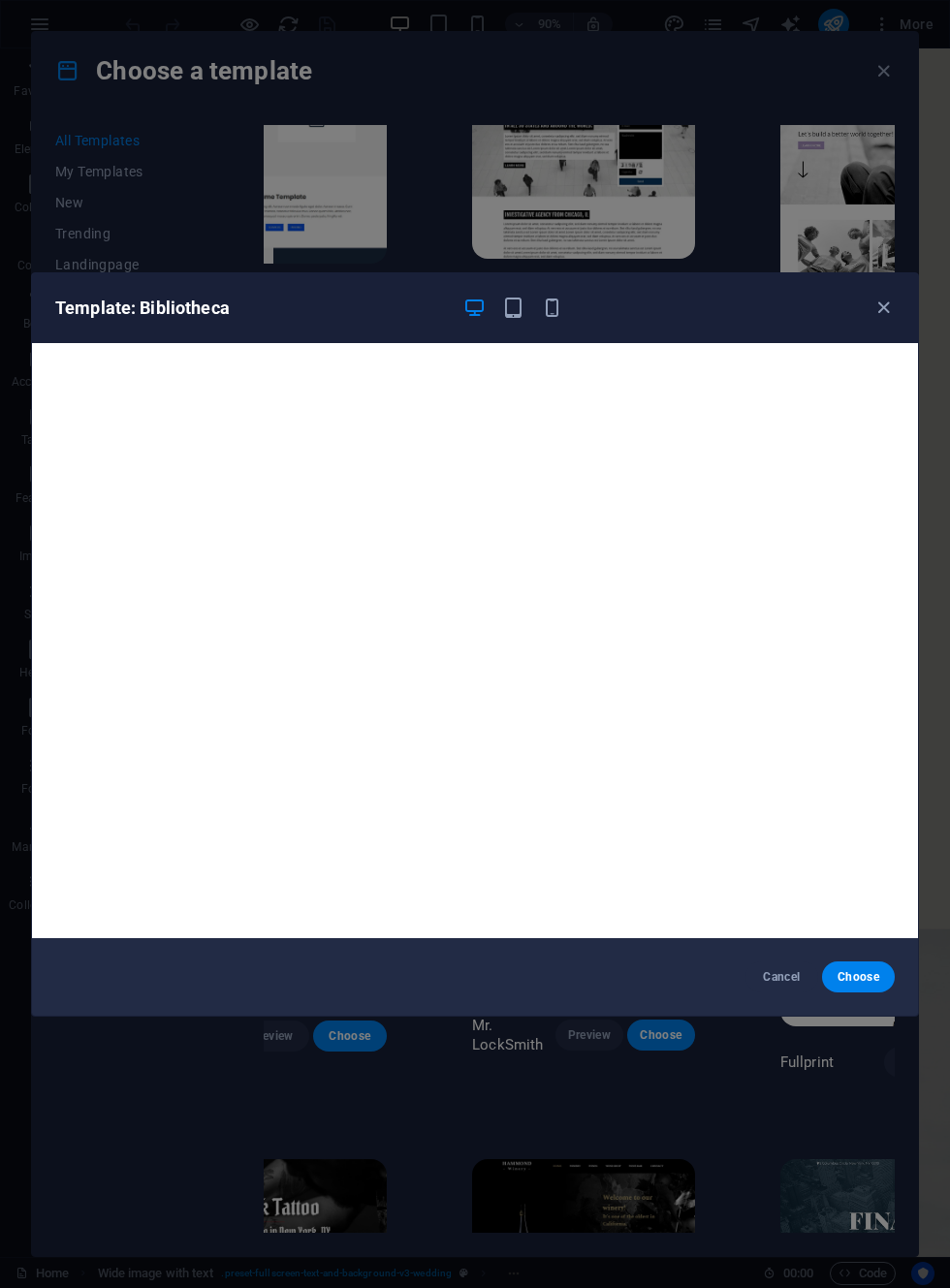 click at bounding box center (513, 307) 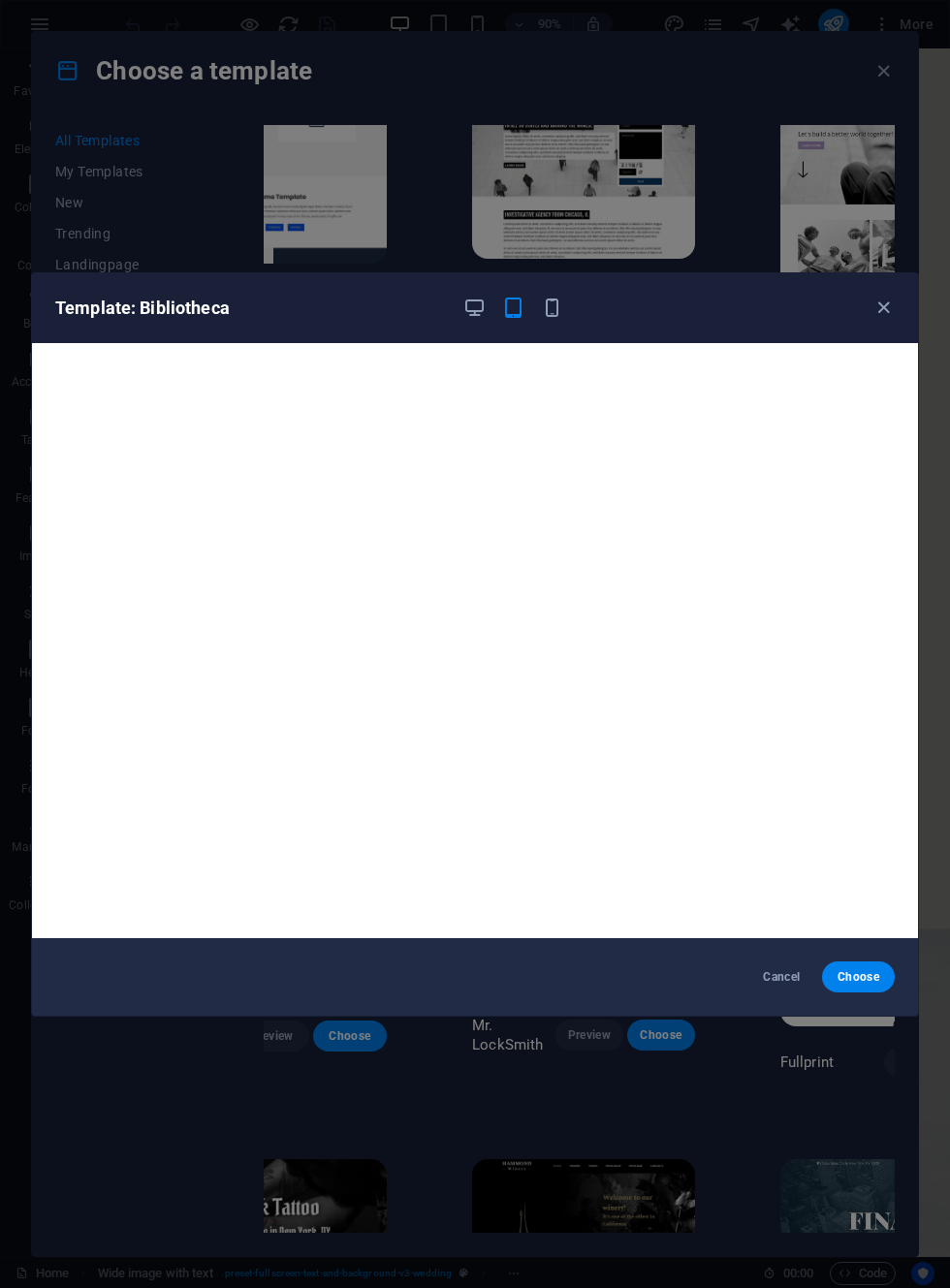 click at bounding box center [552, 307] 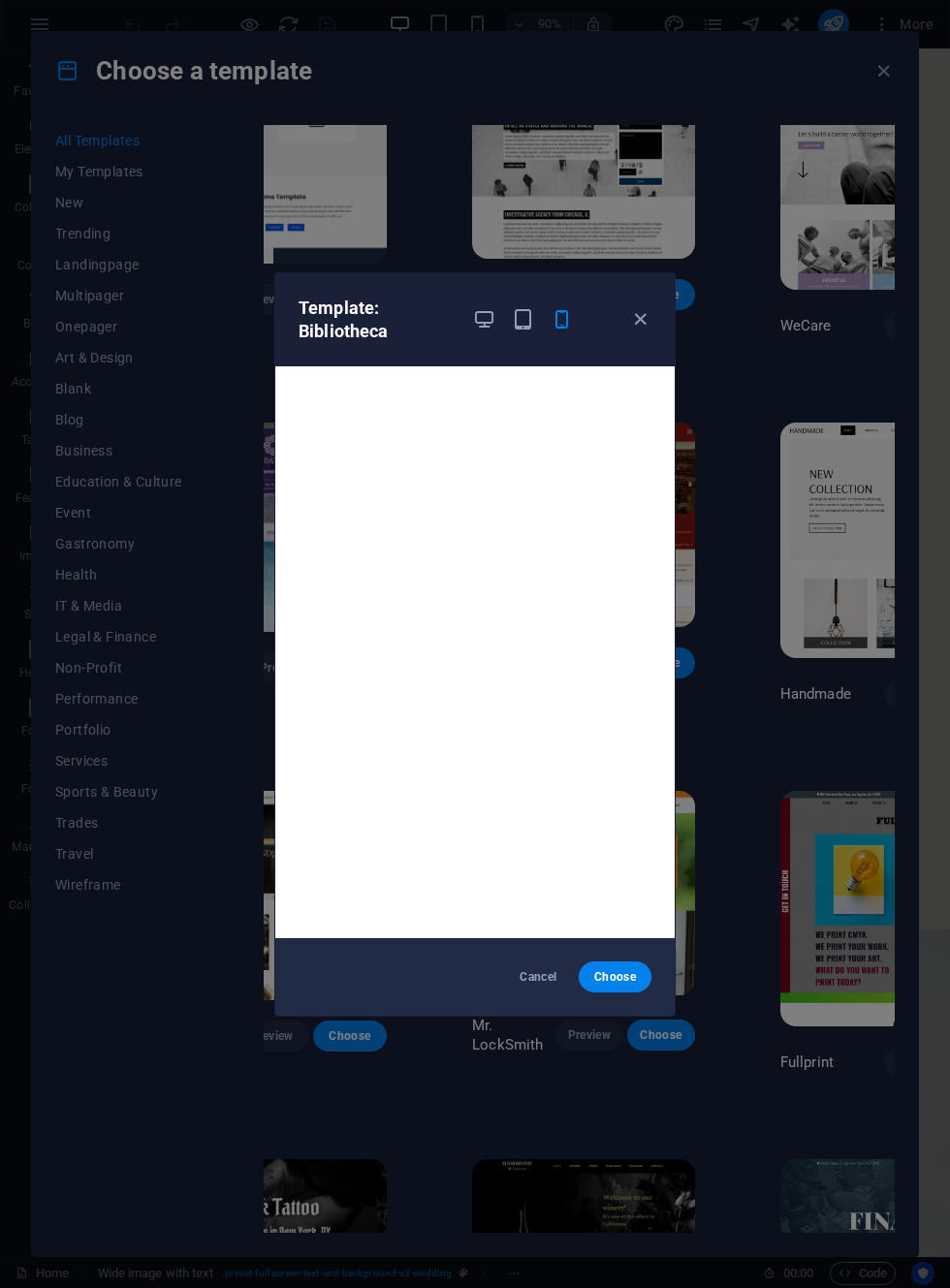 click on "Choose" at bounding box center [615, 977] 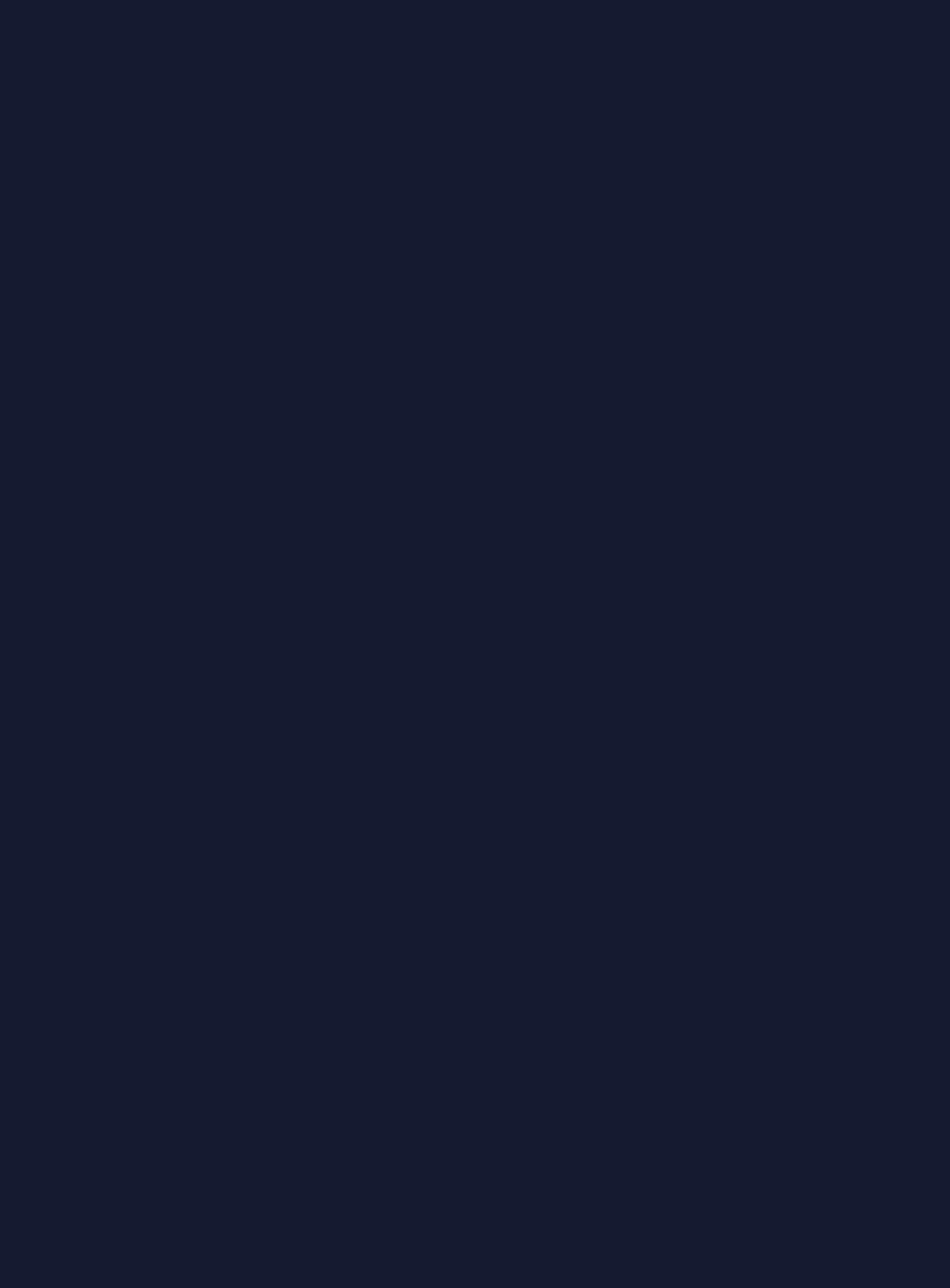 scroll, scrollTop: 0, scrollLeft: 0, axis: both 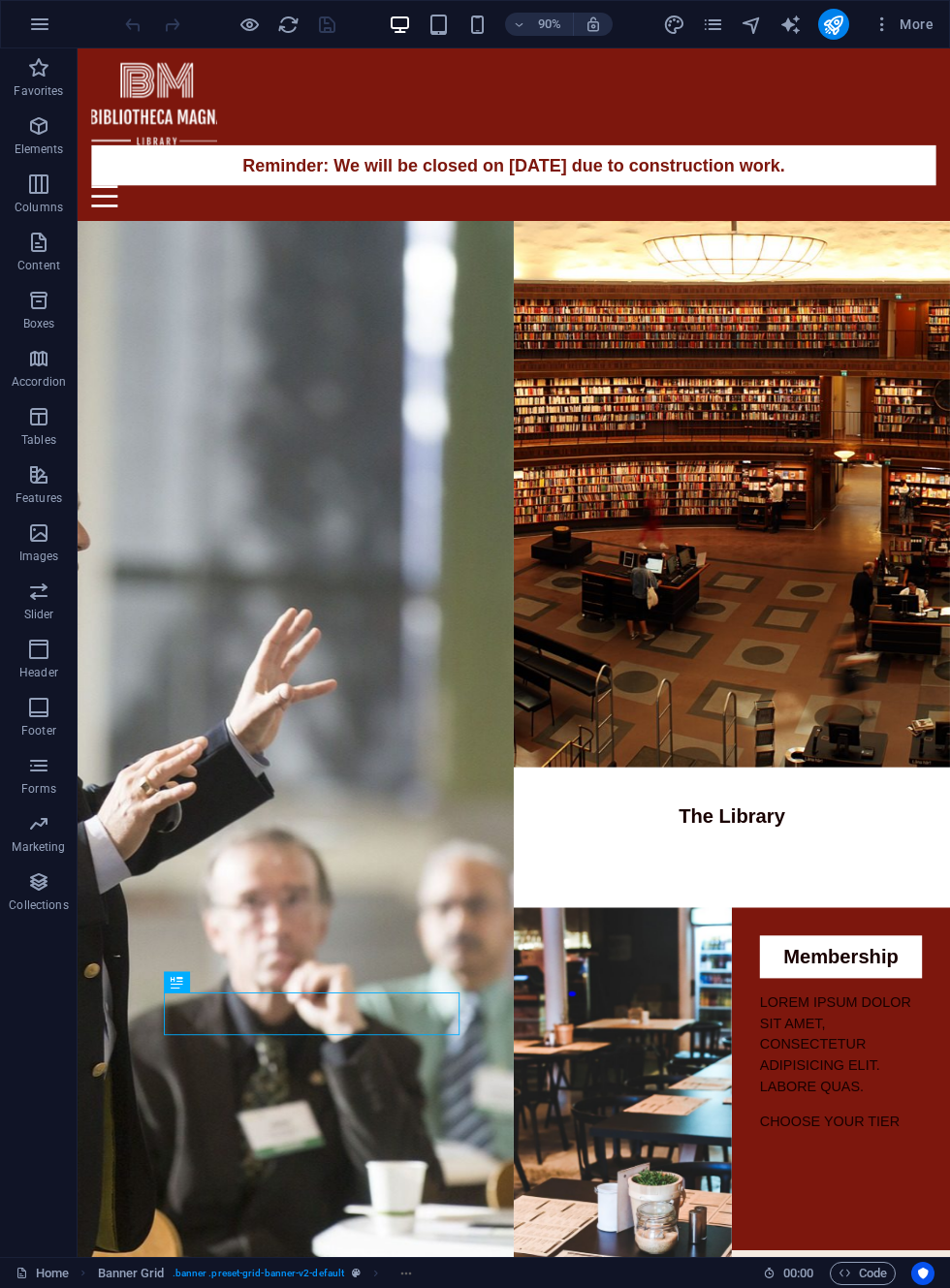 click at bounding box center (833, 24) 